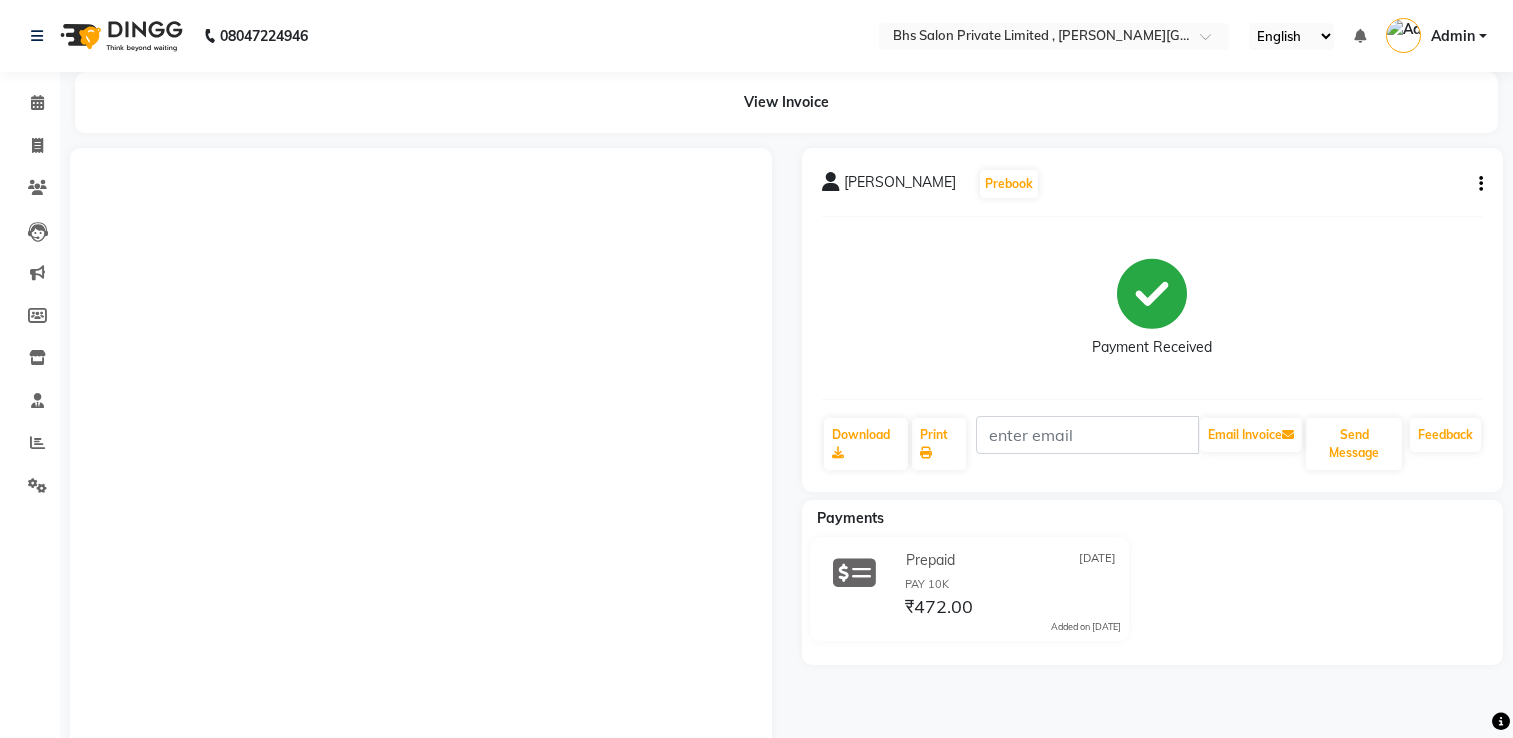 scroll, scrollTop: 0, scrollLeft: 0, axis: both 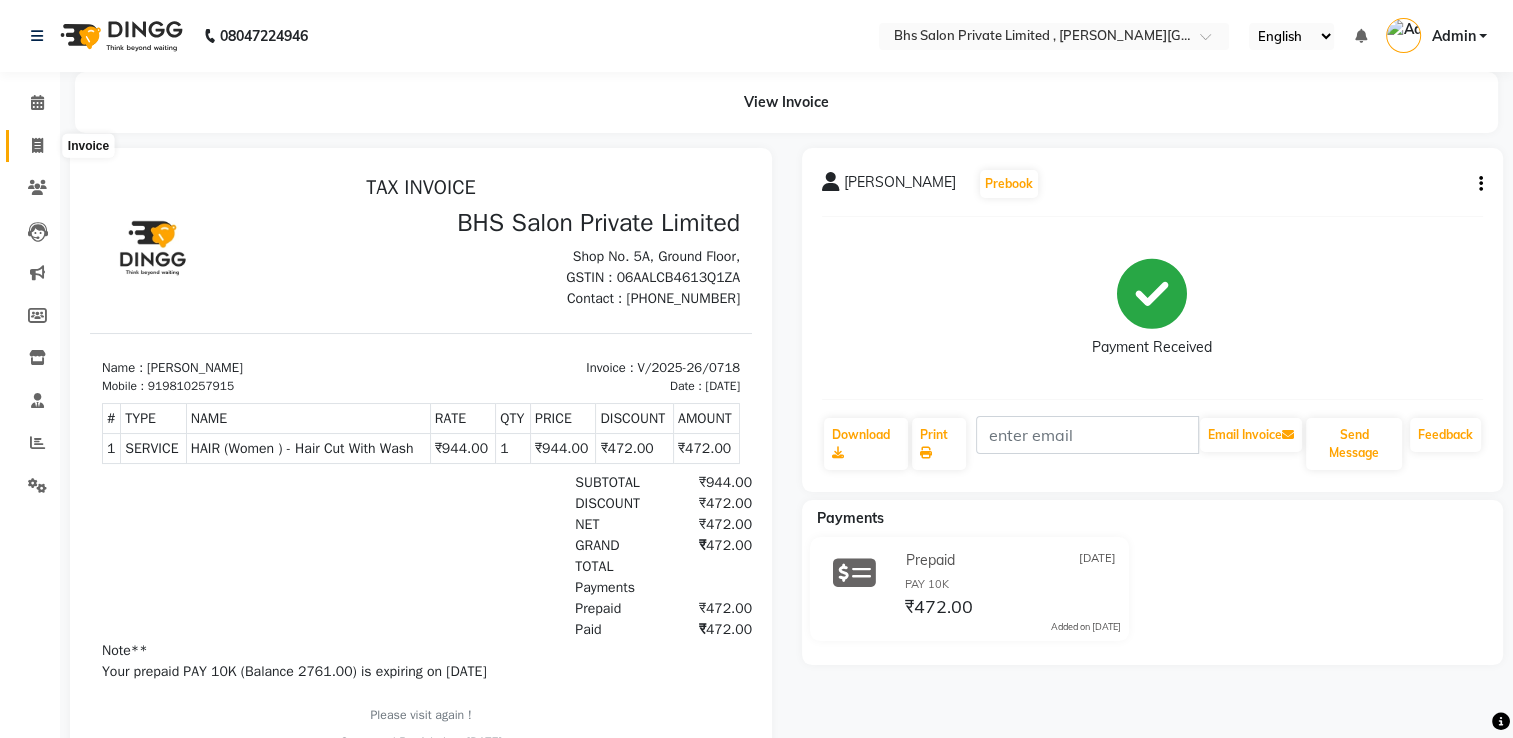 click 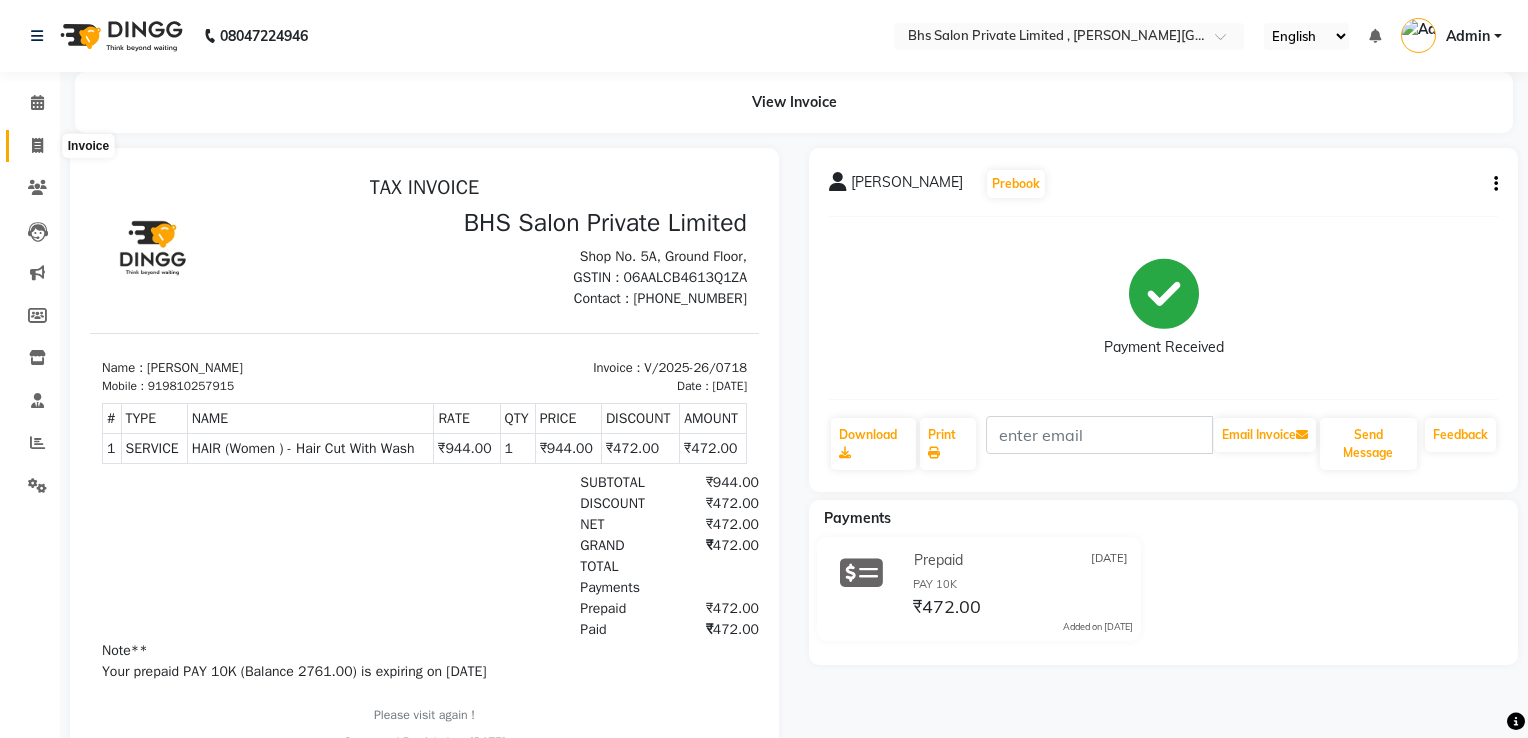 select on "4224" 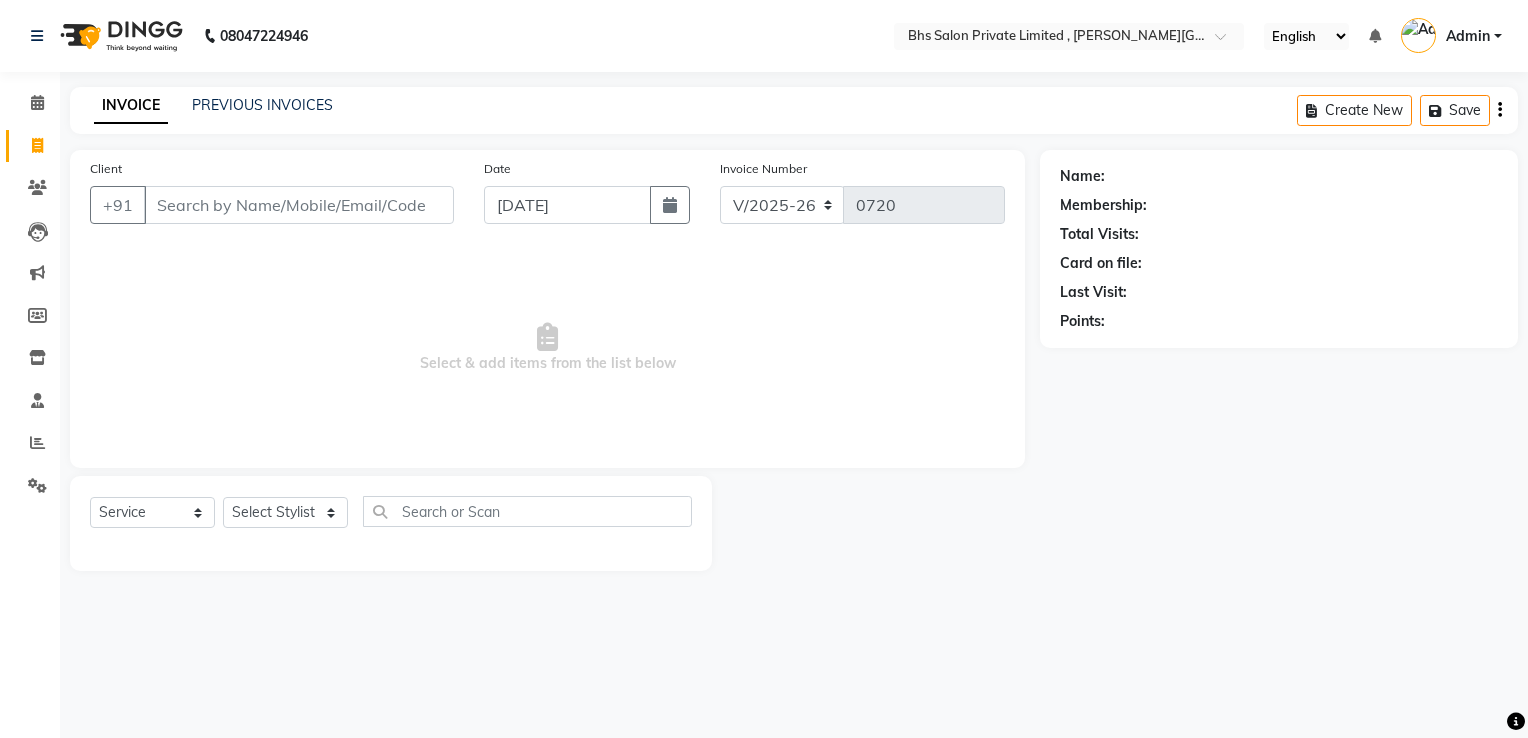click on "Client" at bounding box center (299, 205) 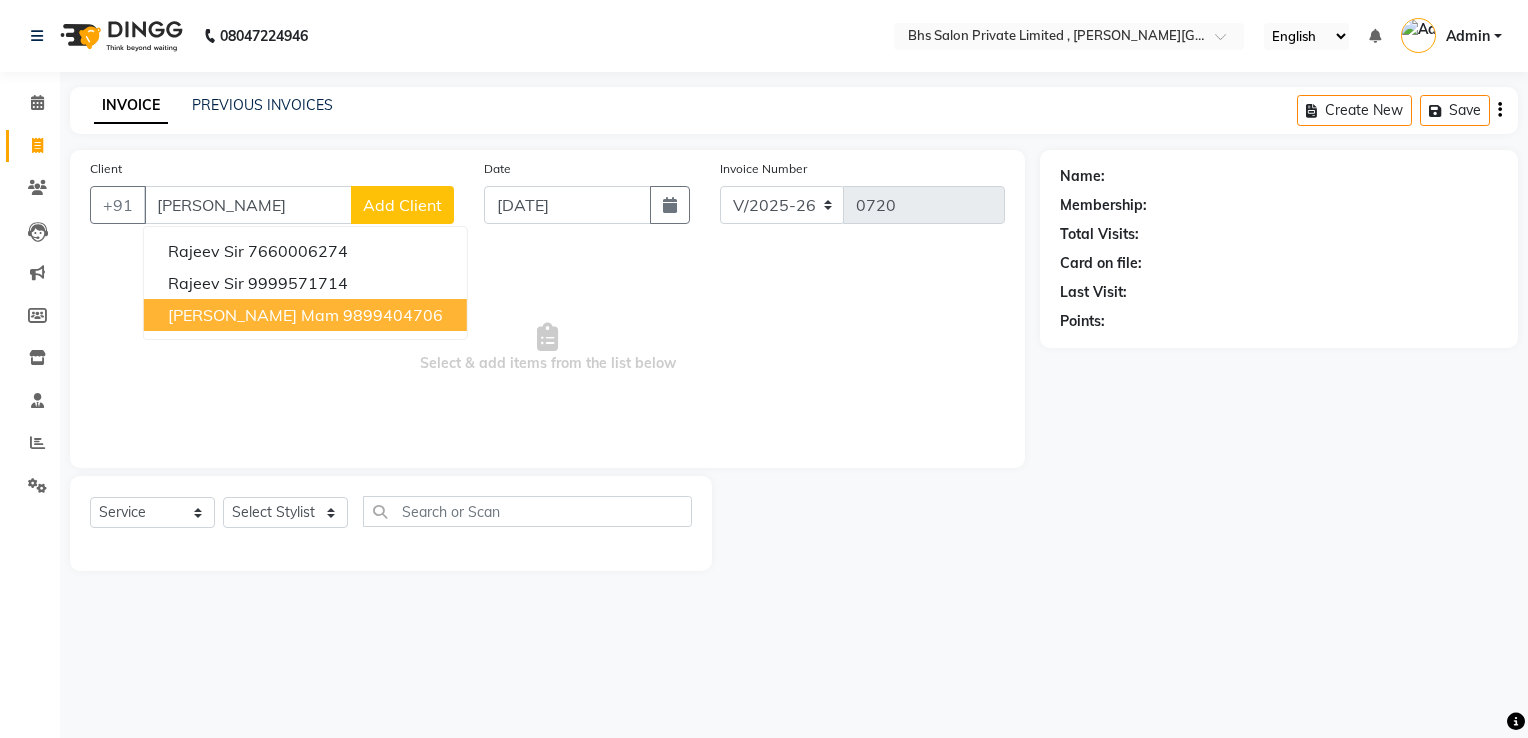 drag, startPoint x: 272, startPoint y: 315, endPoint x: 204, endPoint y: 311, distance: 68.117546 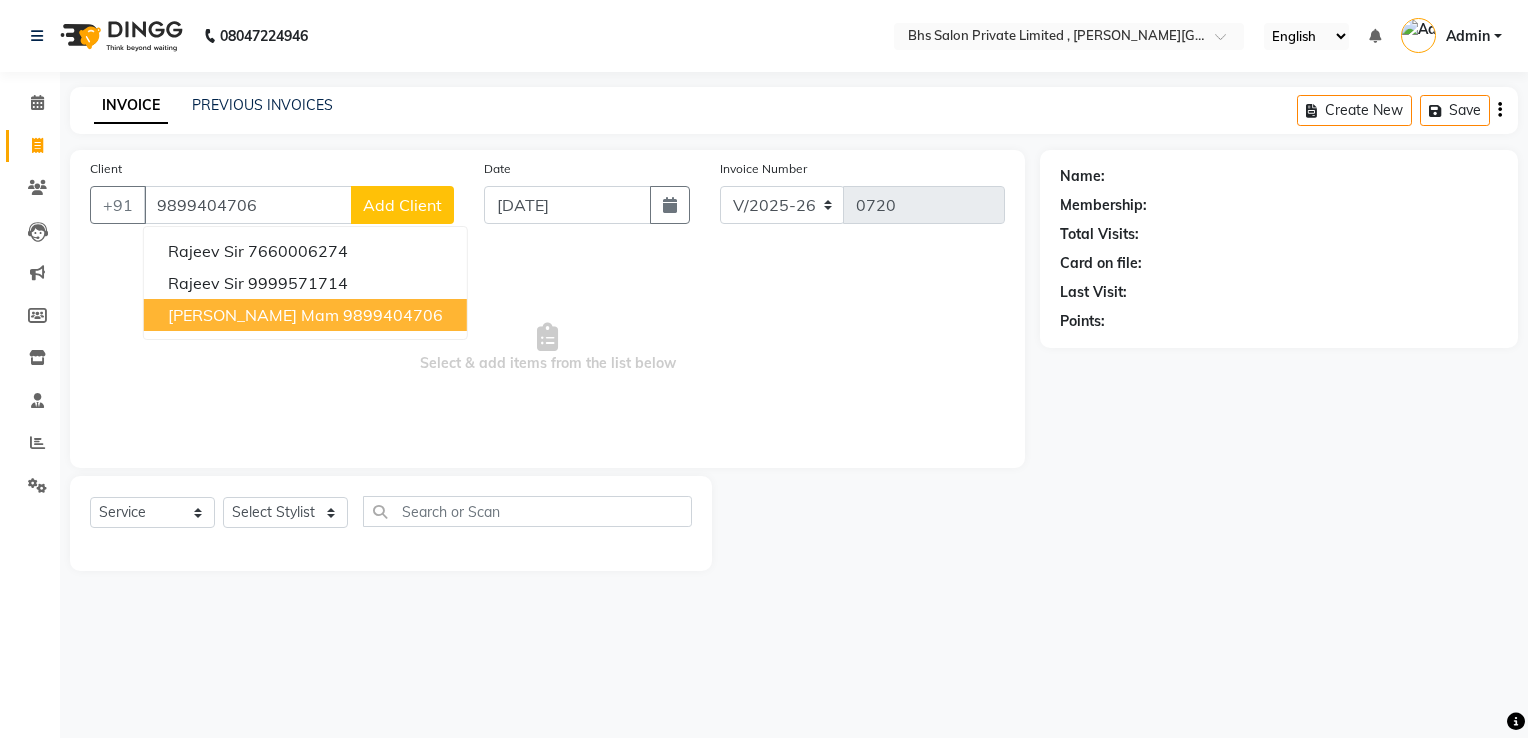 type on "9899404706" 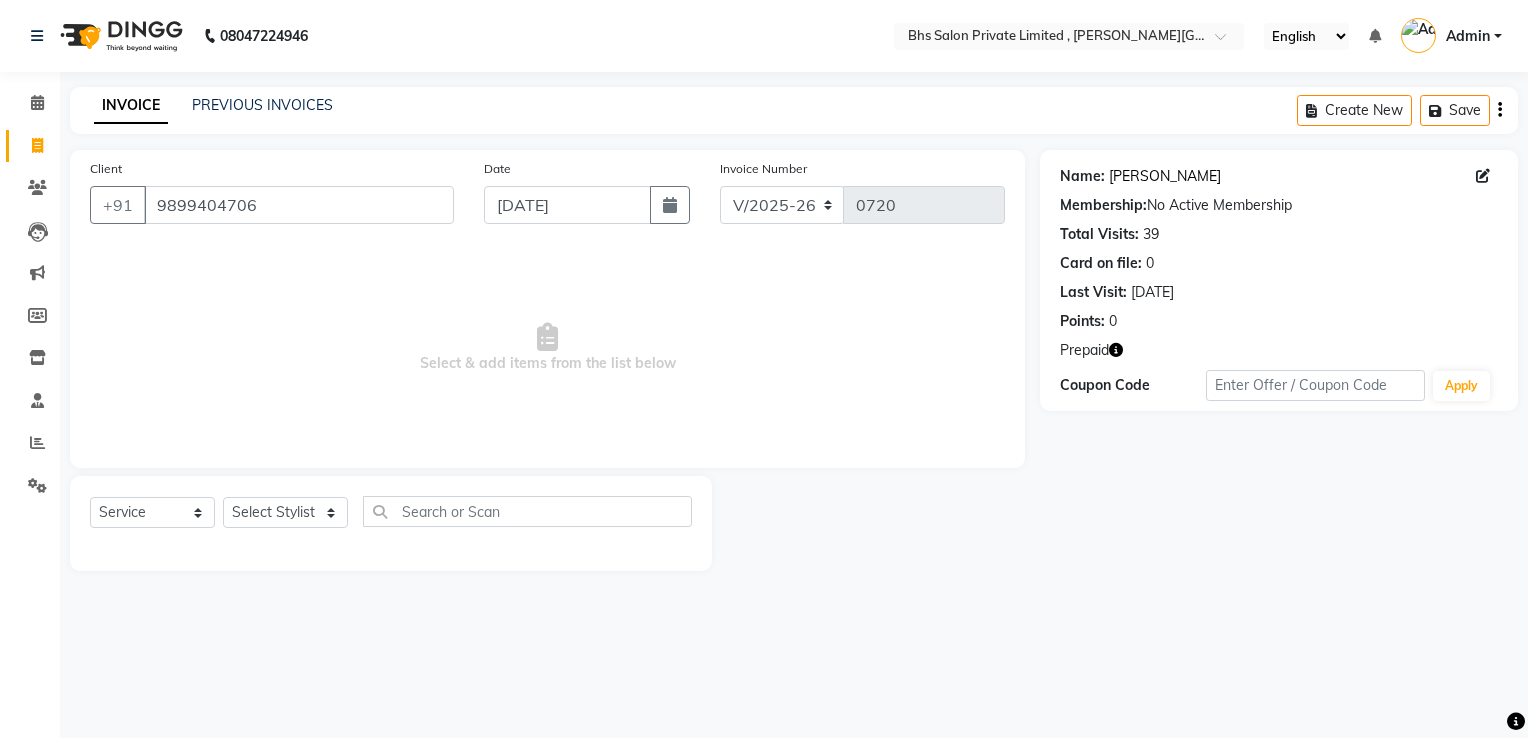 click on "Rajeswari Mam" 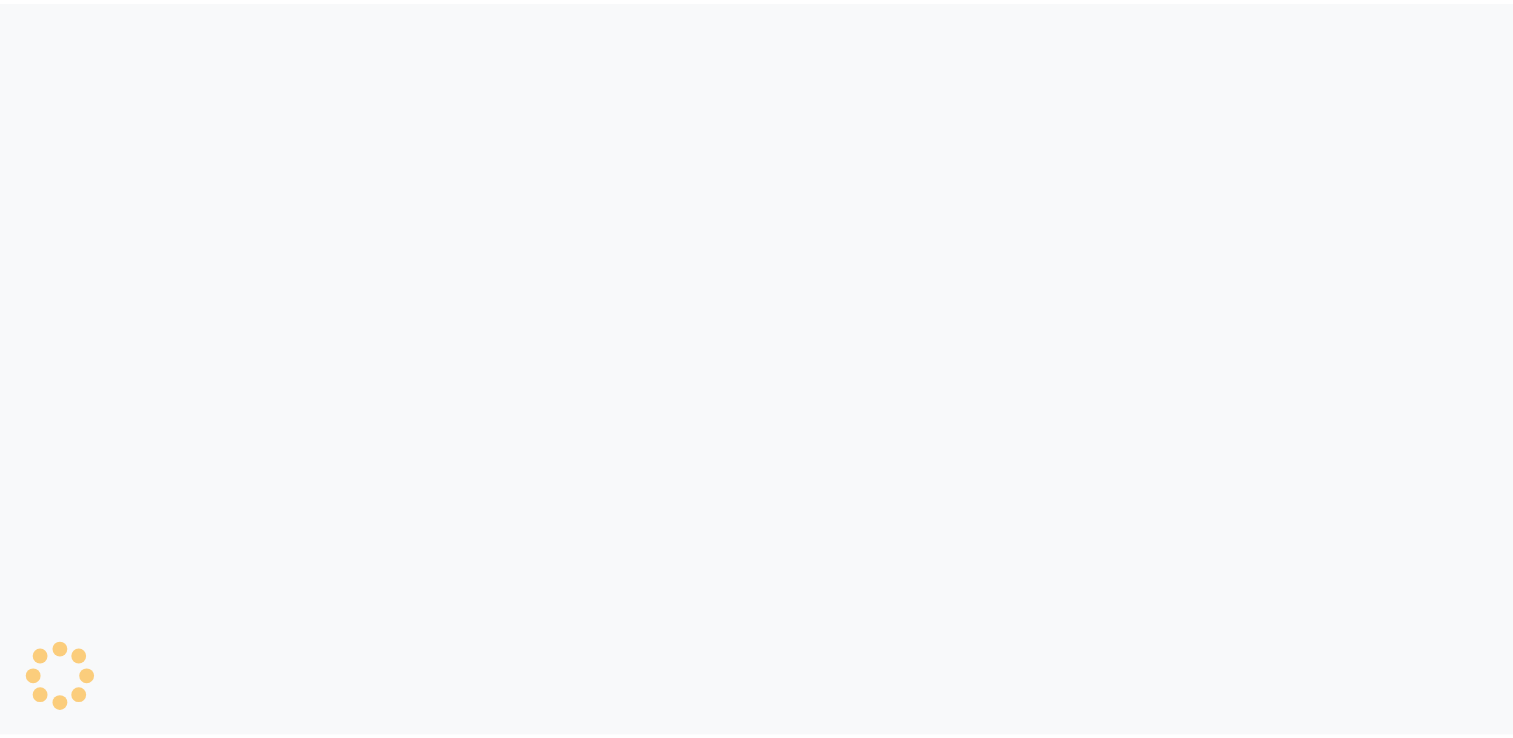 scroll, scrollTop: 0, scrollLeft: 0, axis: both 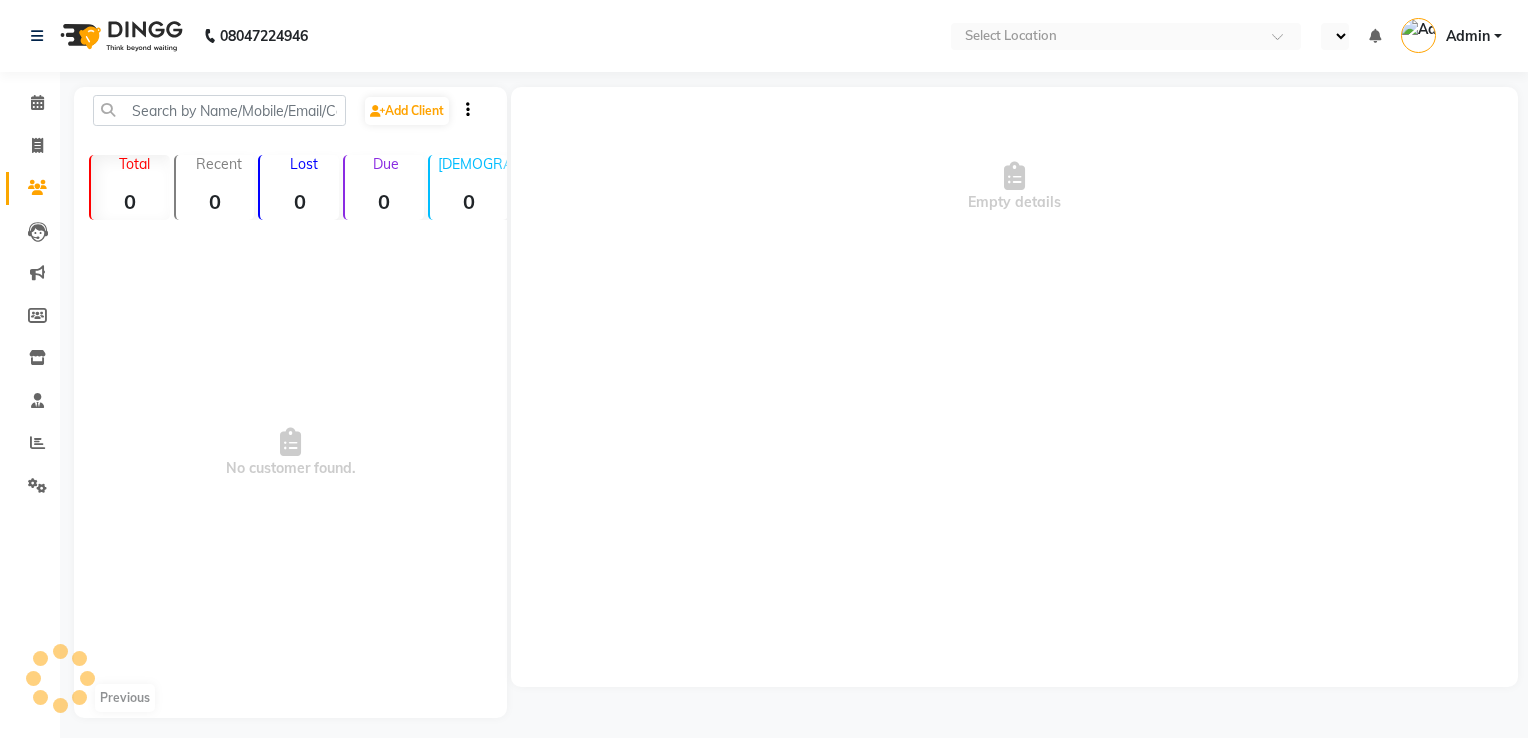 select on "en" 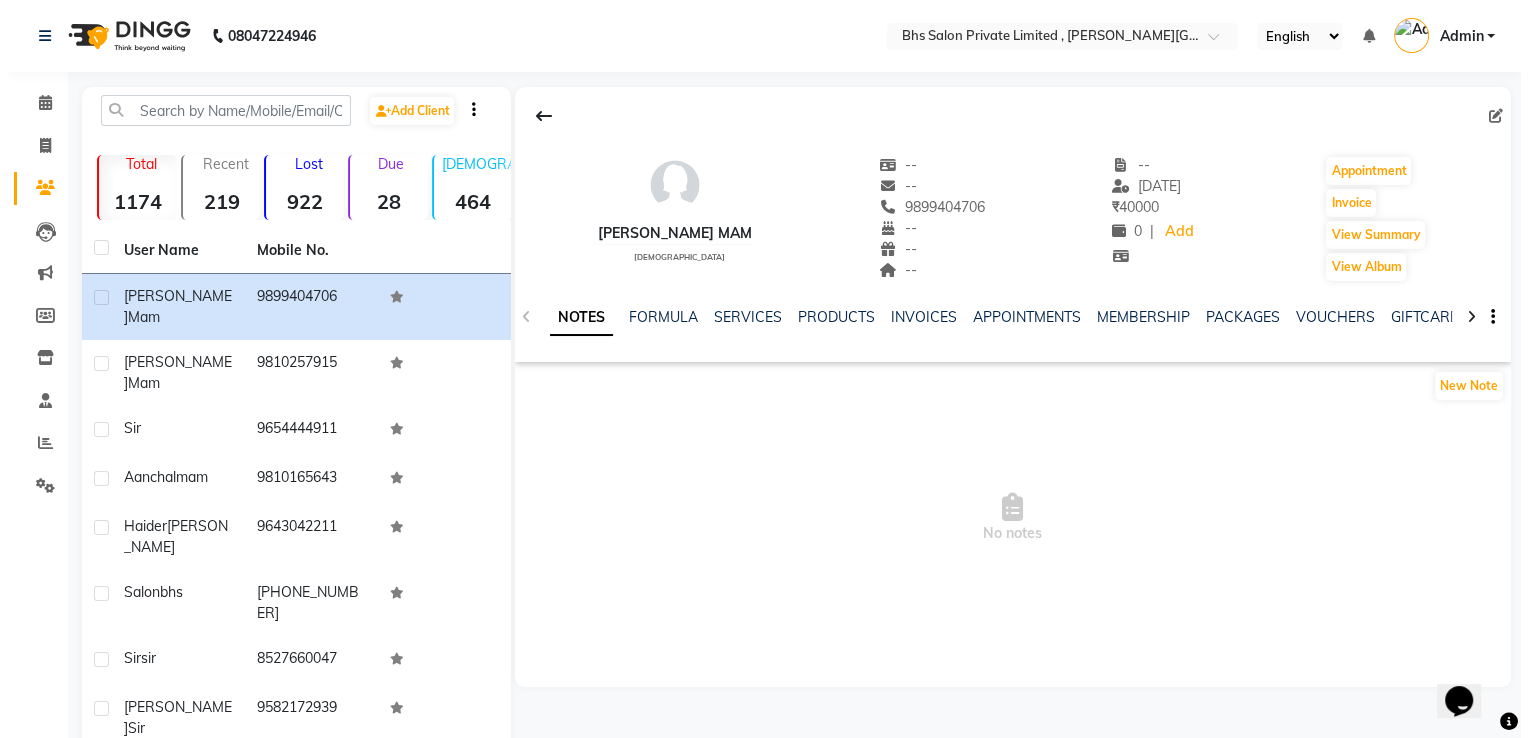 scroll, scrollTop: 0, scrollLeft: 0, axis: both 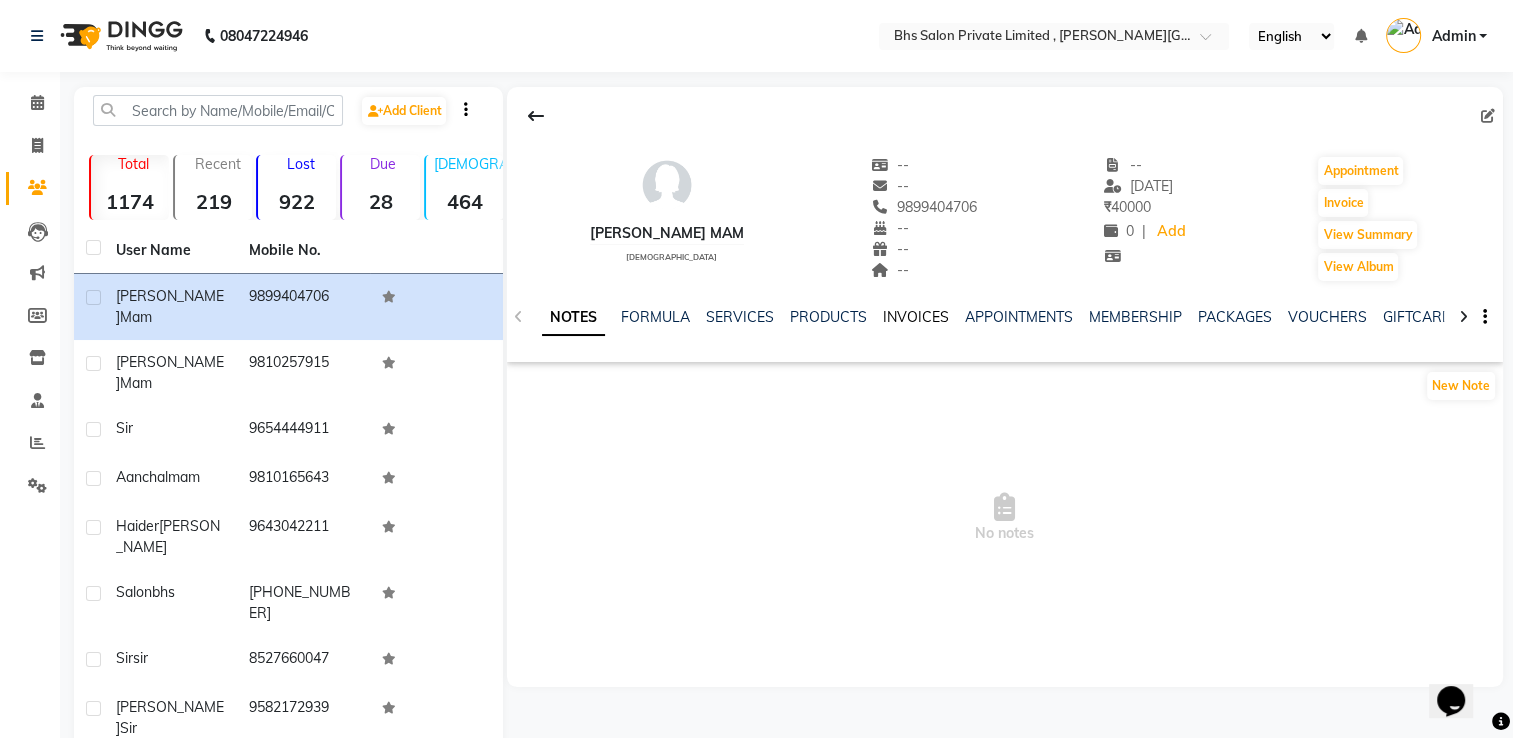 click on "INVOICES" 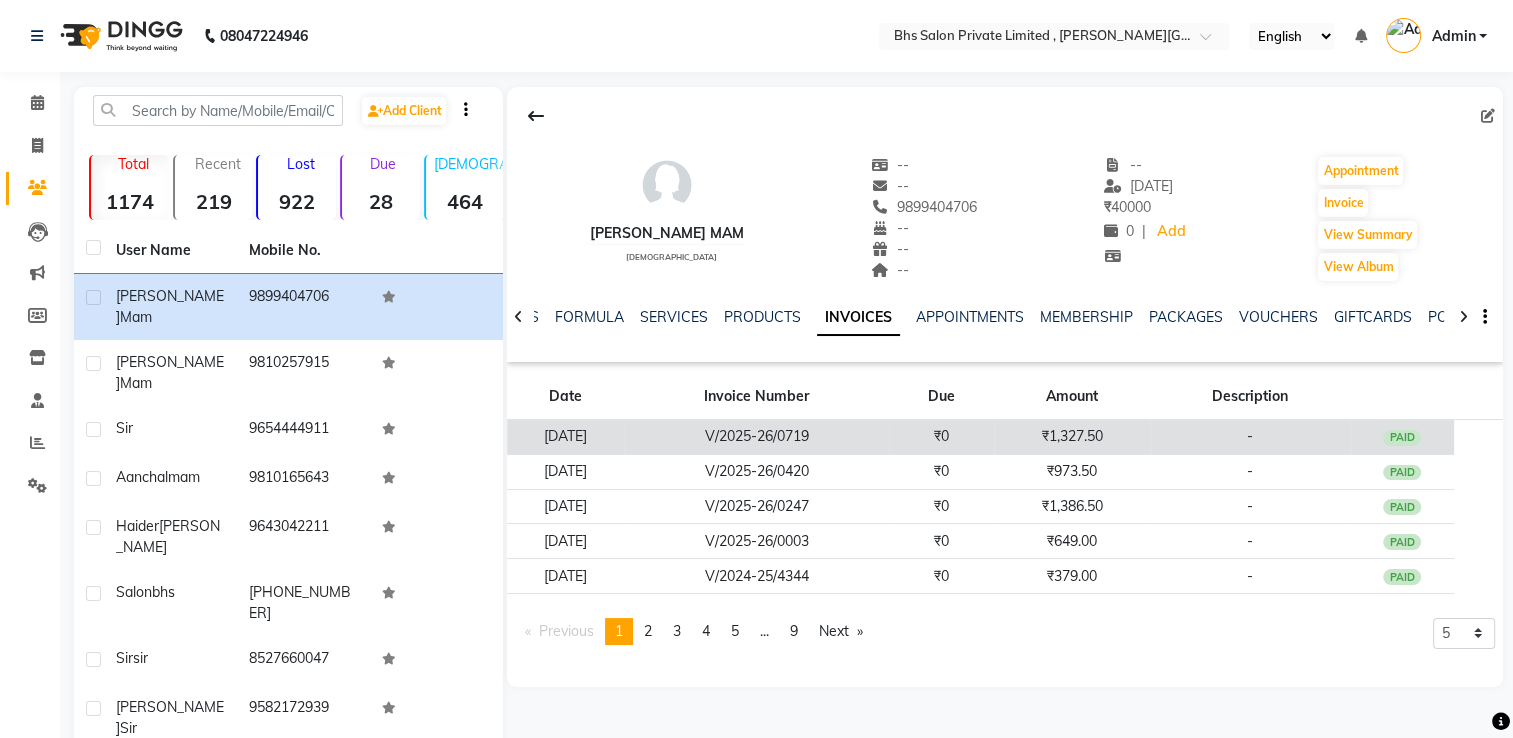 click on "₹0" 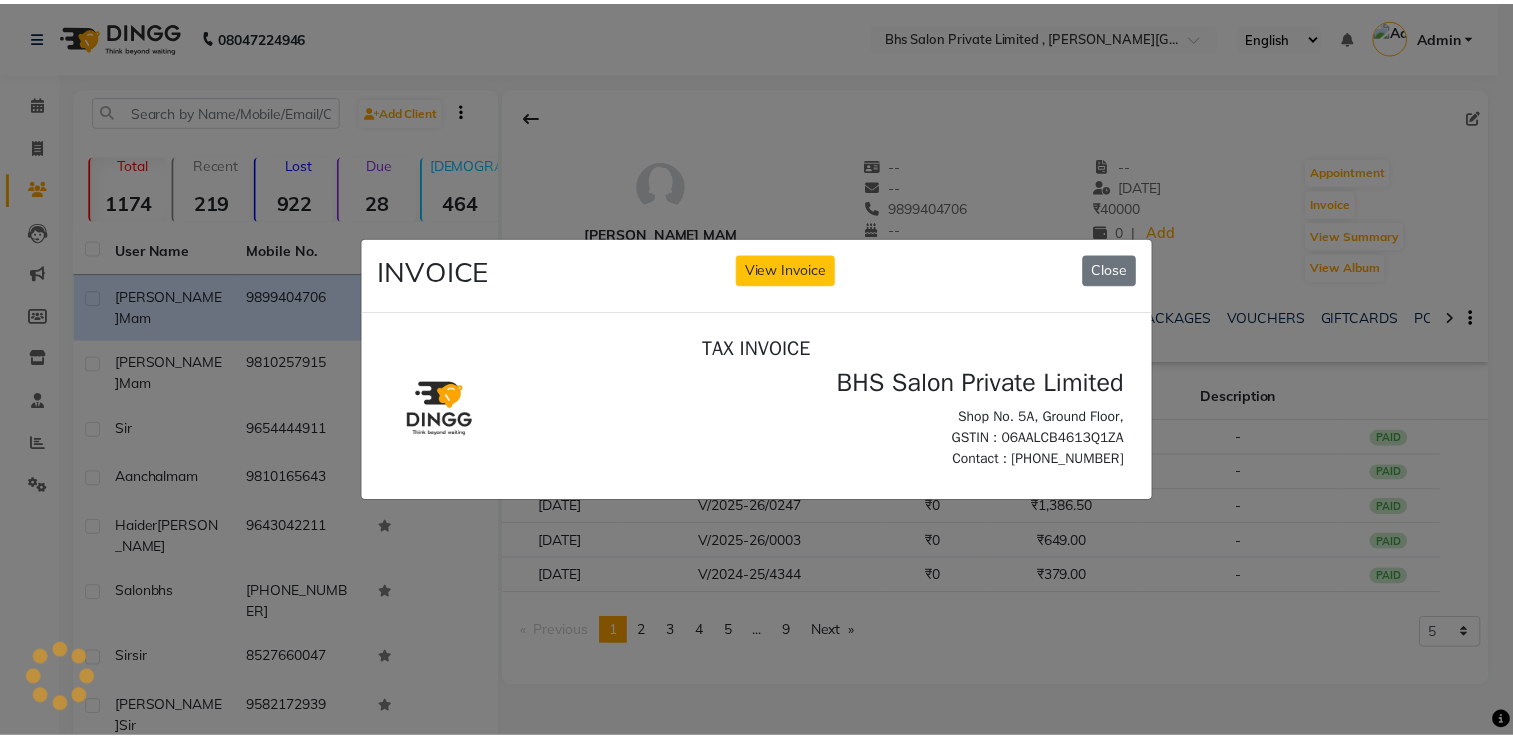 scroll, scrollTop: 0, scrollLeft: 0, axis: both 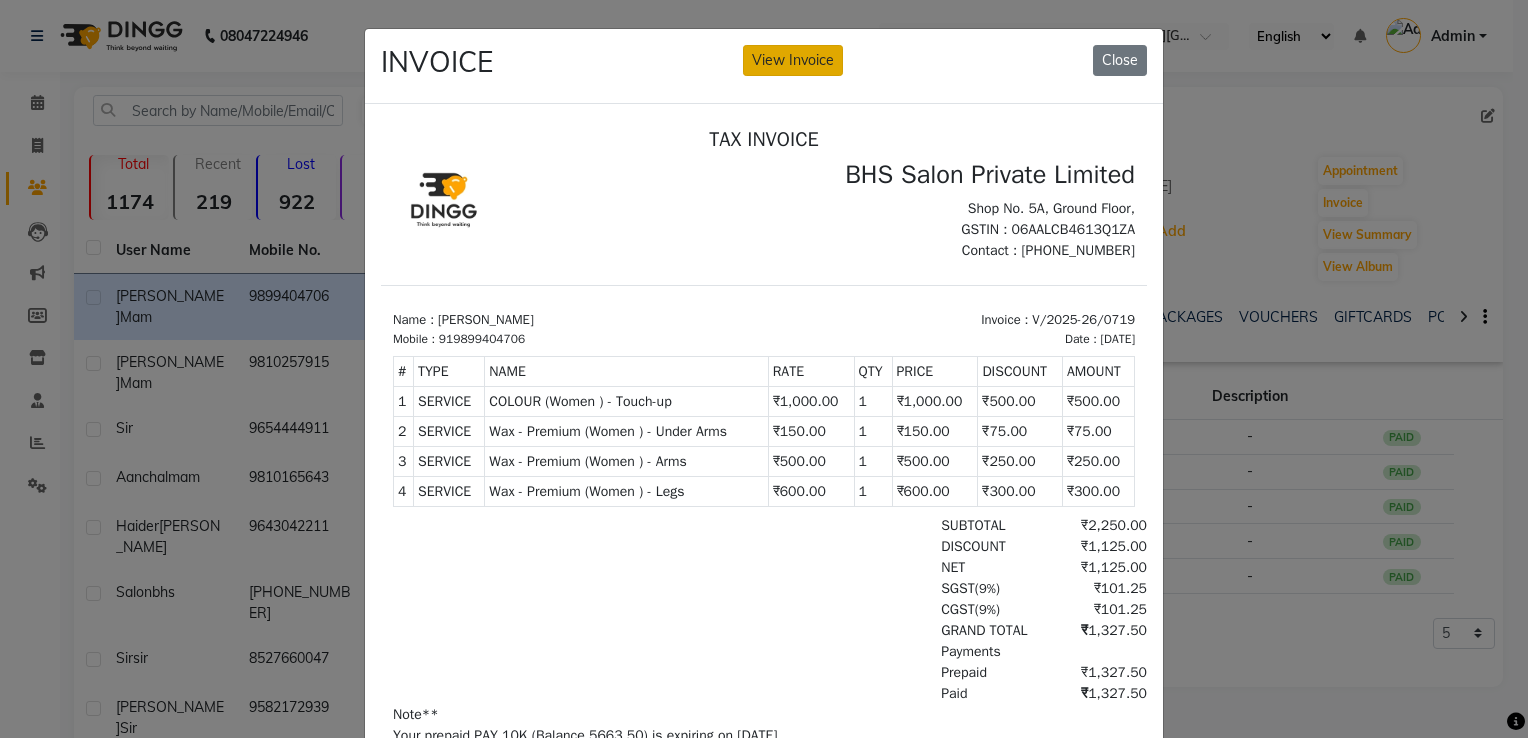 click on "View Invoice" 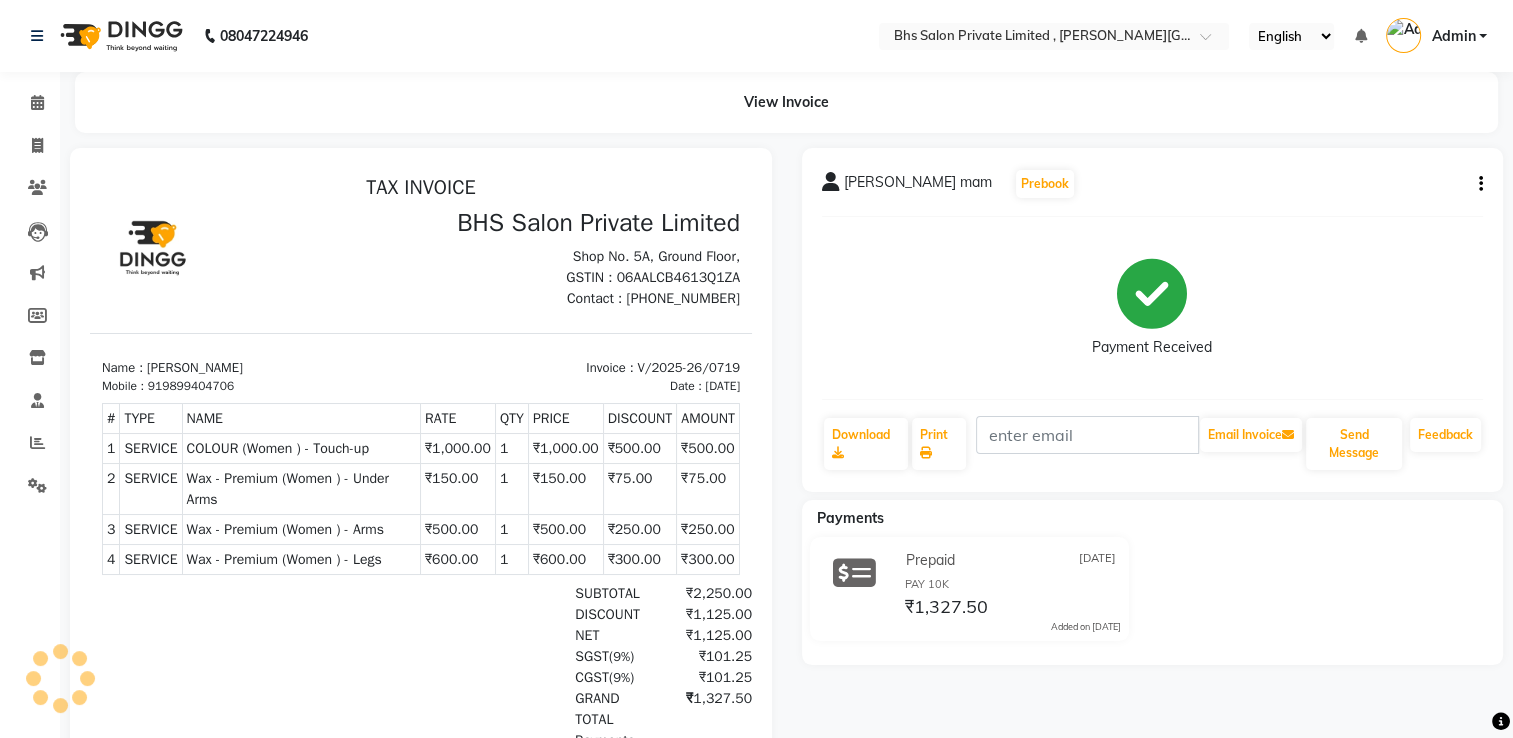 scroll, scrollTop: 0, scrollLeft: 0, axis: both 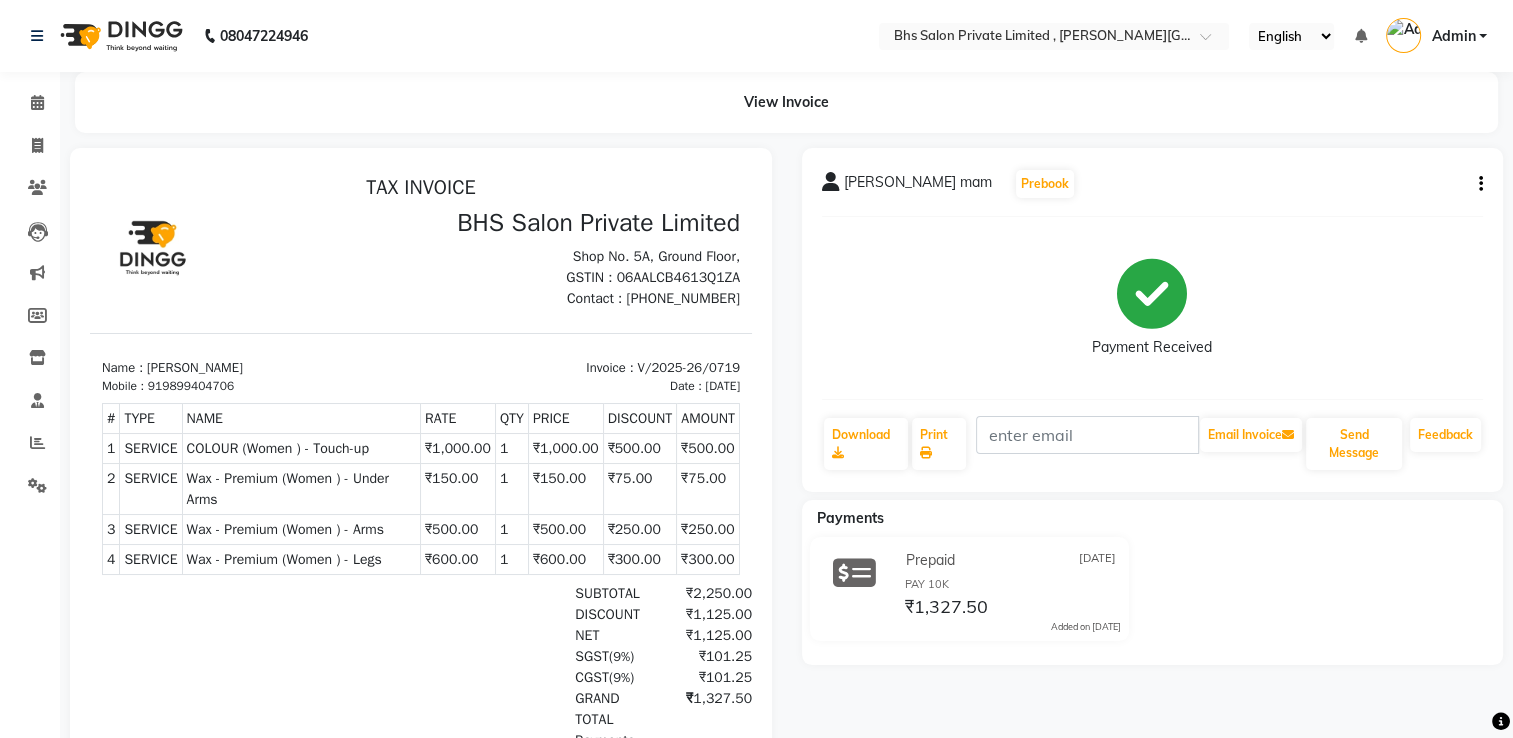 click 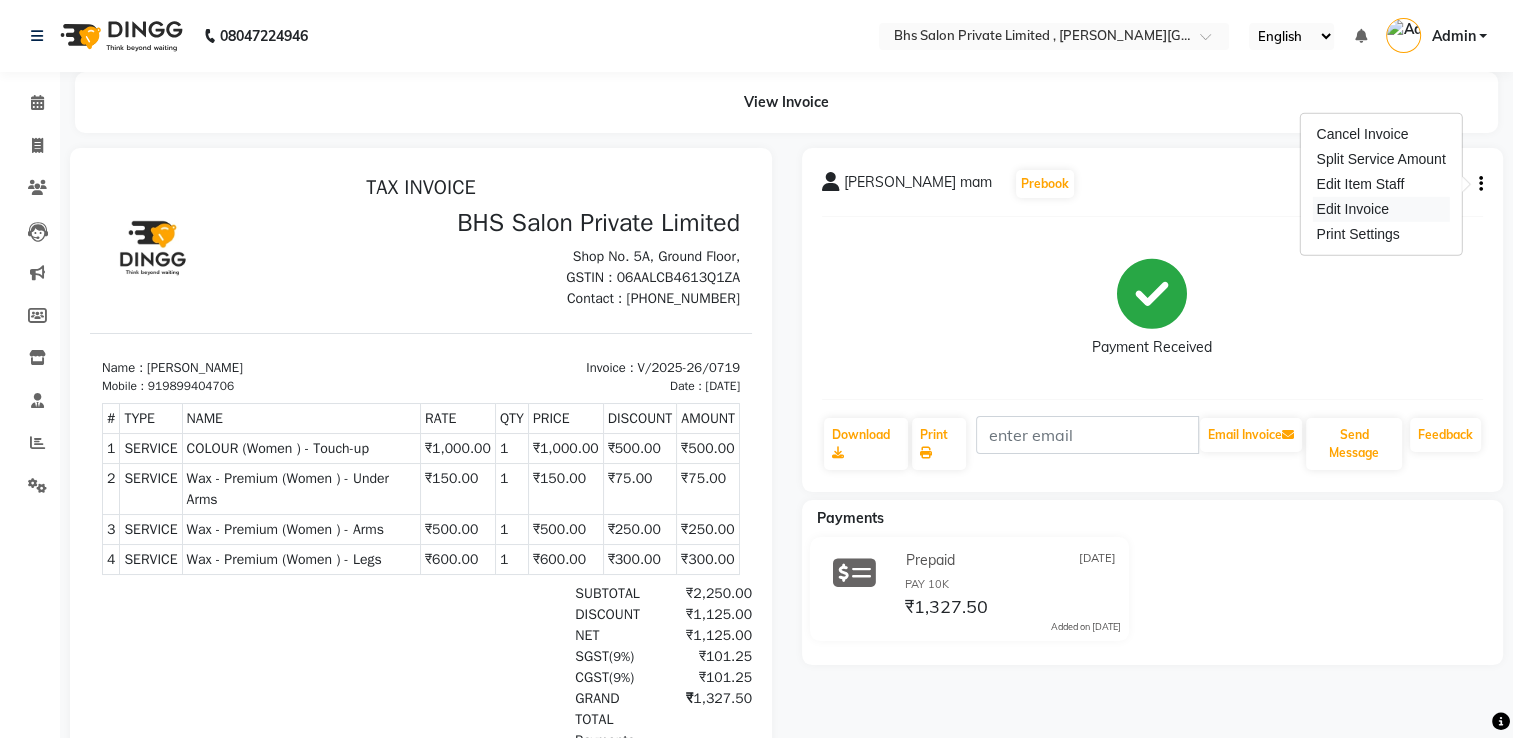 click on "Edit Invoice" at bounding box center (1380, 209) 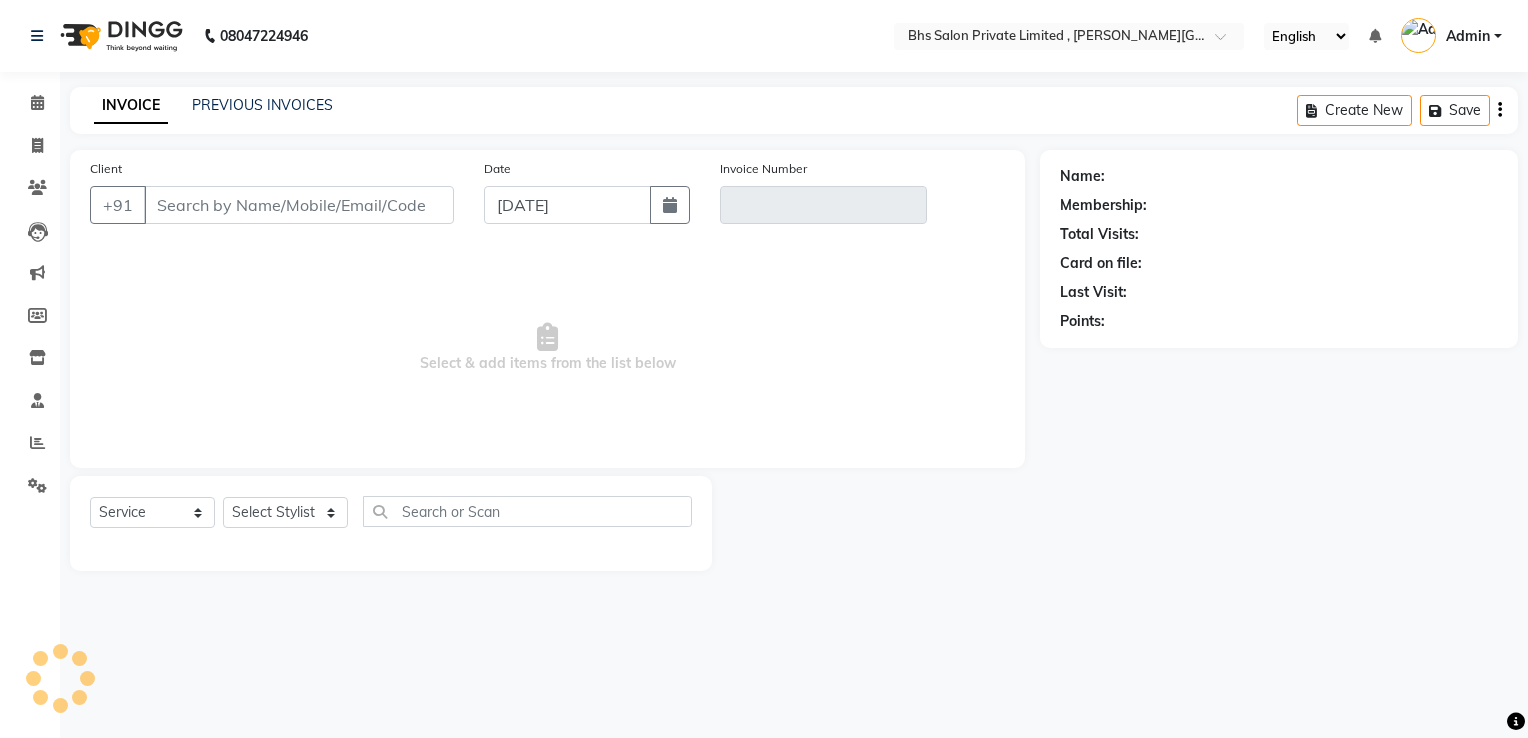 type on "9899404706" 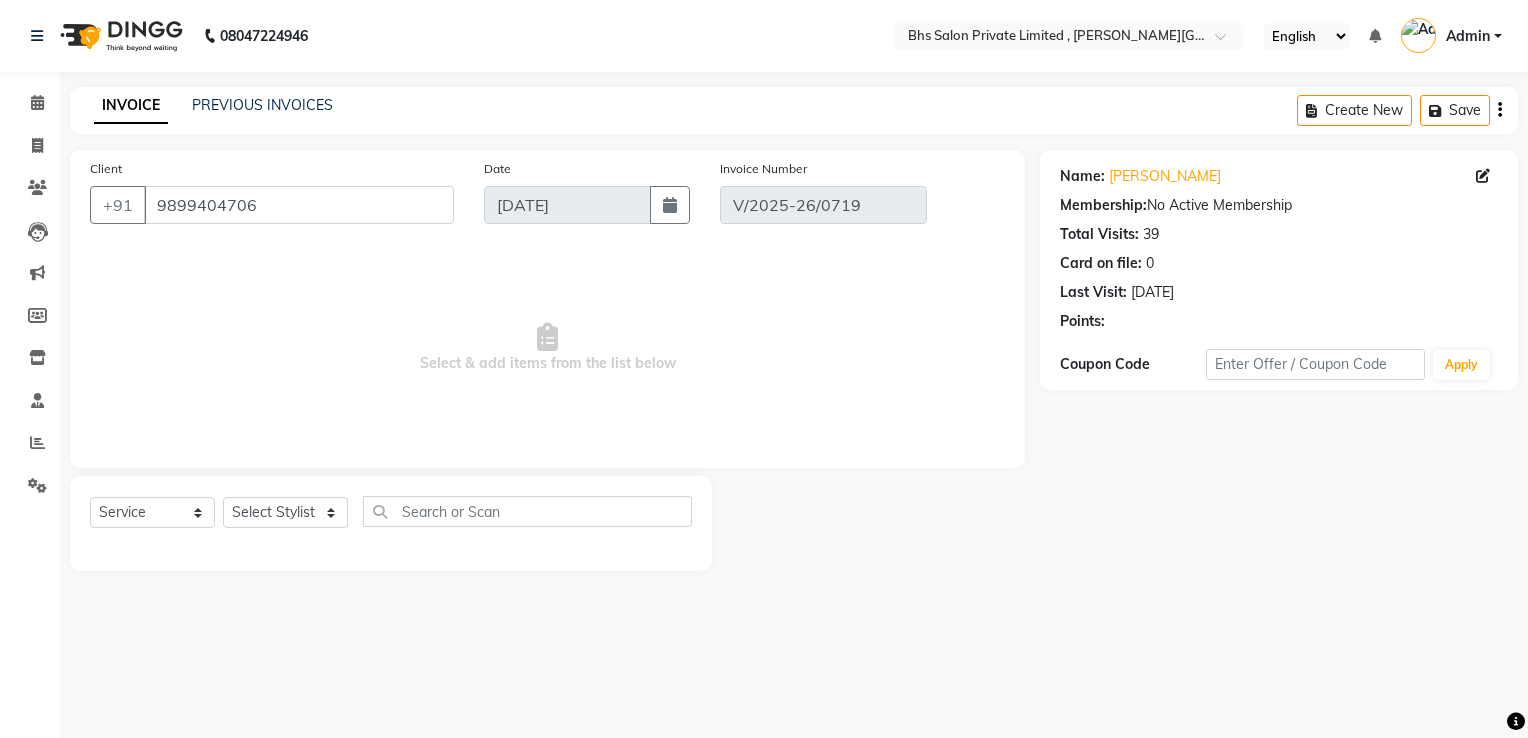 select on "select" 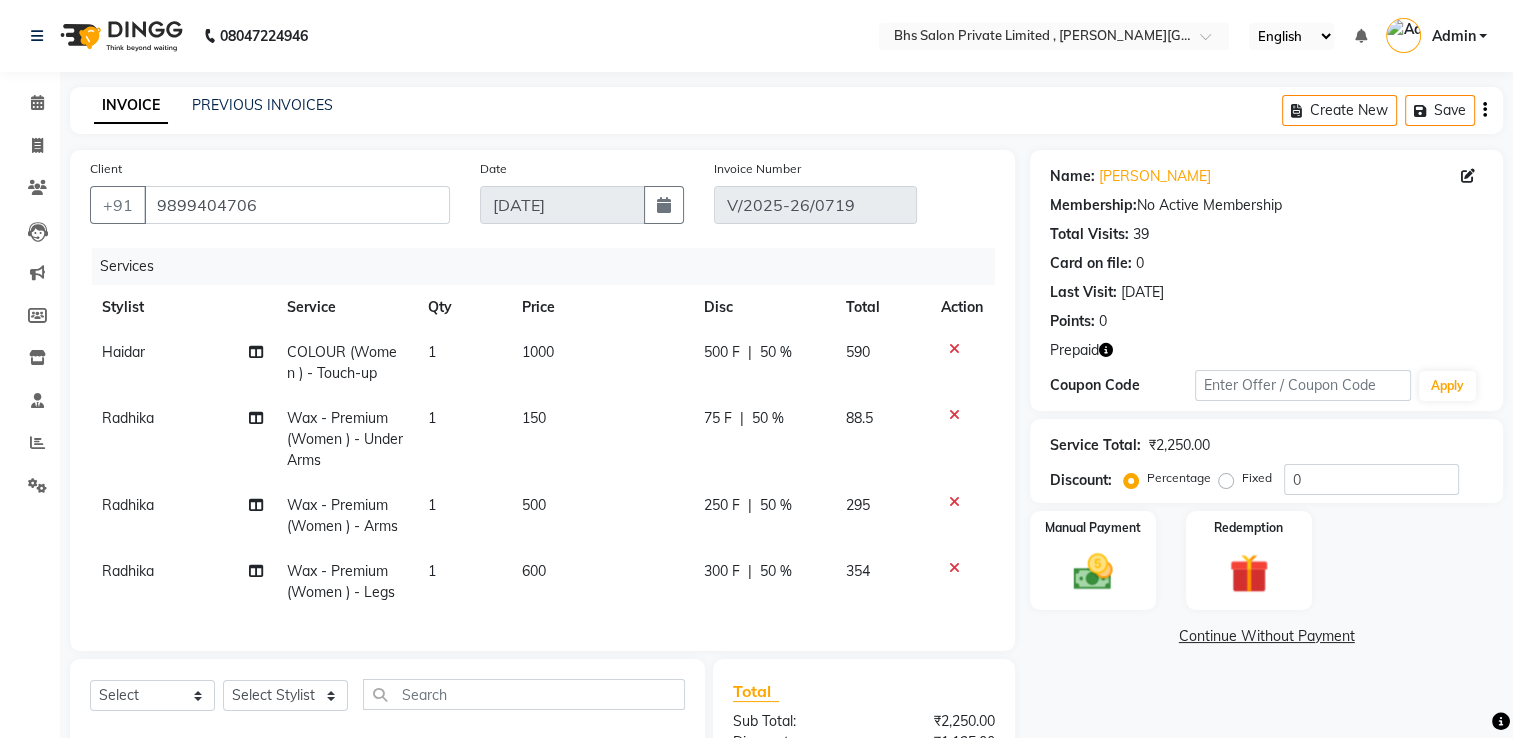 click 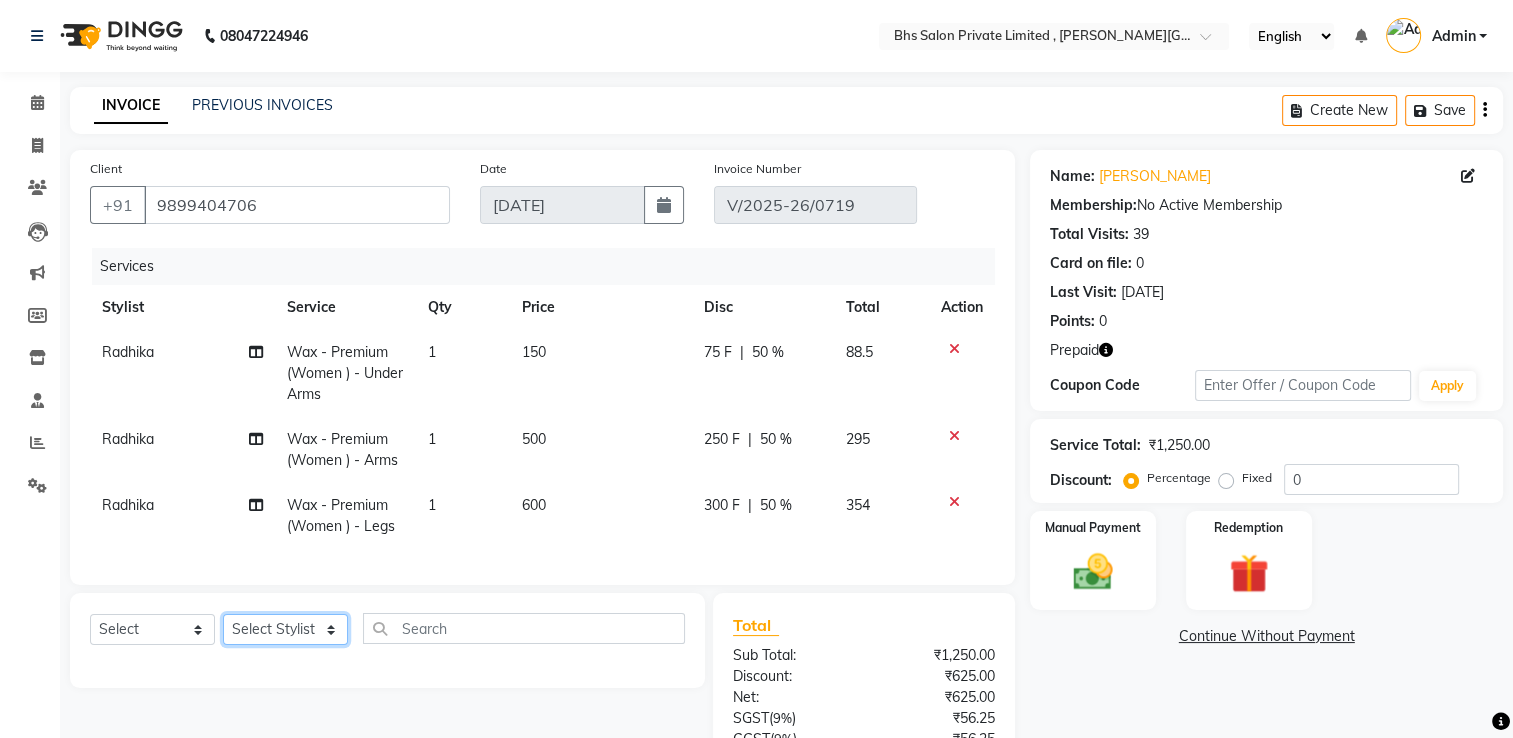click on "Select Stylist [PERSON_NAME] uni [PERSON_NAME]  [PERSON_NAME] [PERSON_NAME]" 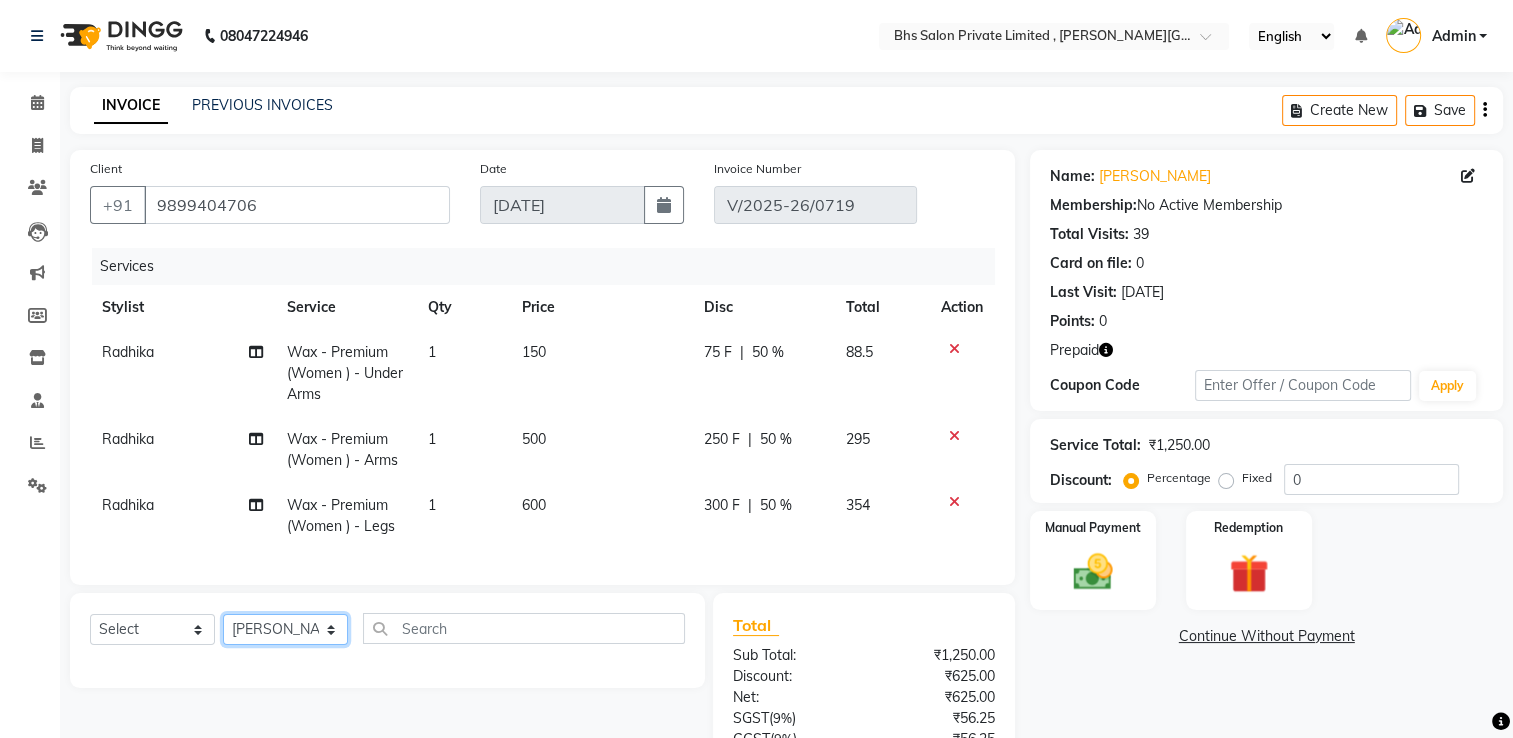 click on "Select Stylist [PERSON_NAME] uni [PERSON_NAME]  [PERSON_NAME] [PERSON_NAME]" 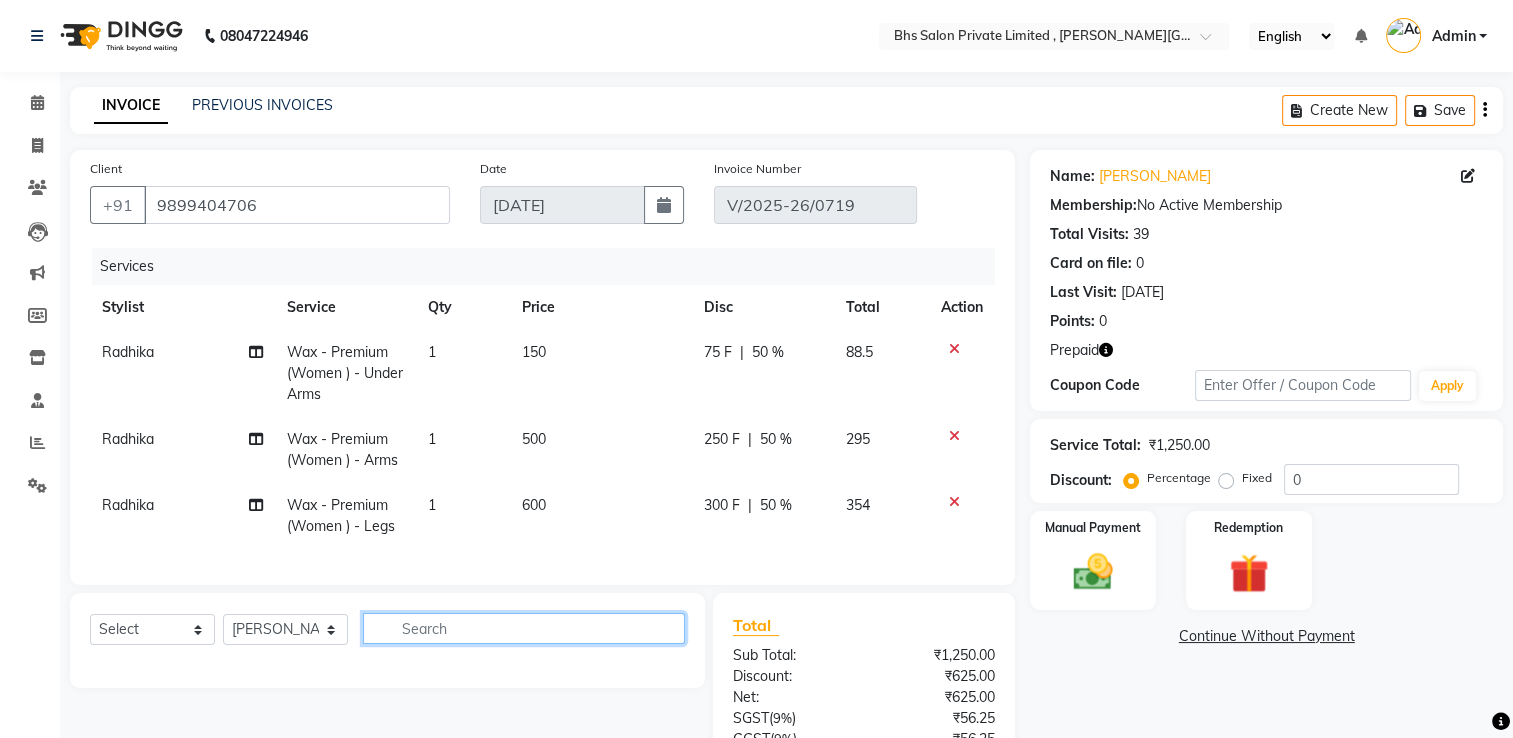click 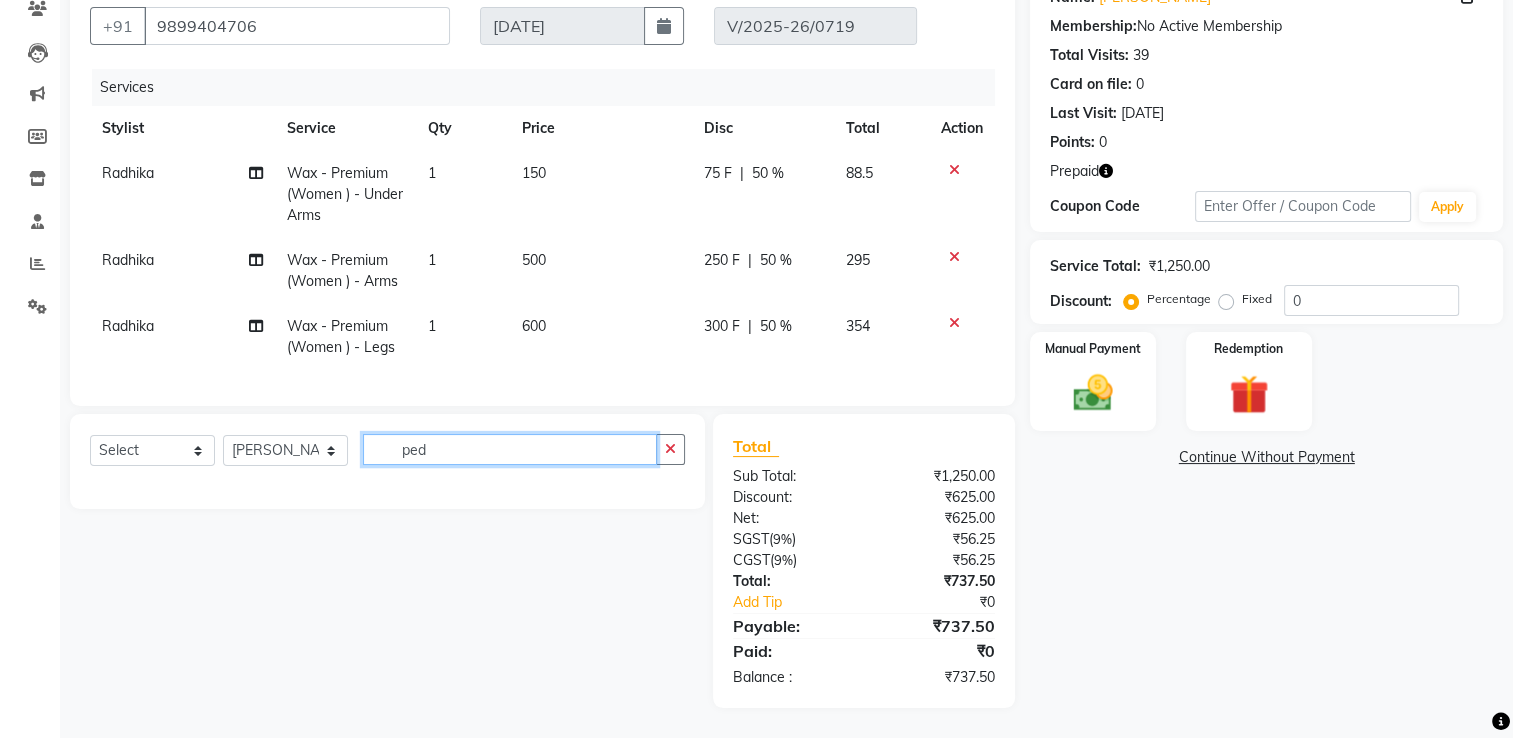 scroll, scrollTop: 194, scrollLeft: 0, axis: vertical 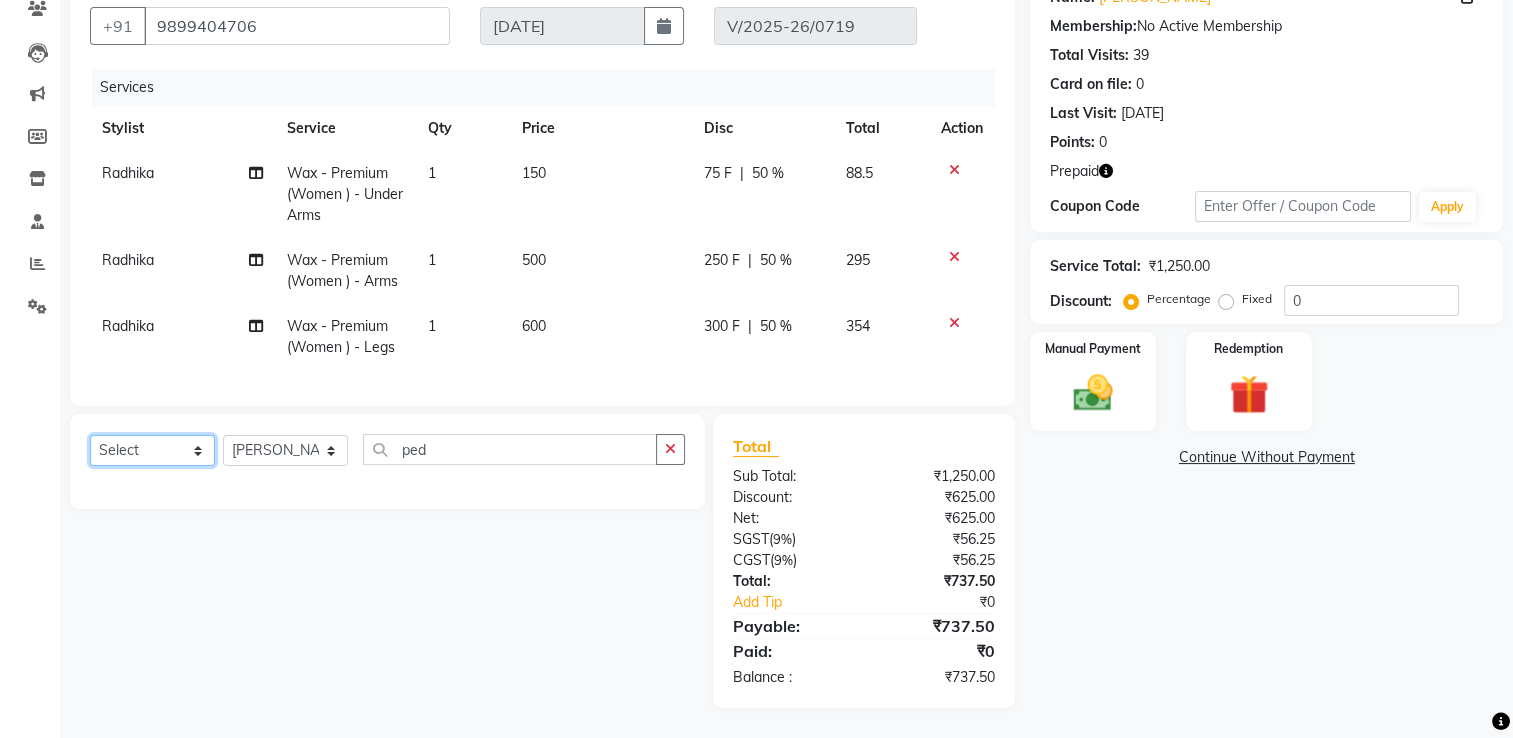click on "Select  Service  Product  Membership  Package Voucher Prepaid Gift Card" 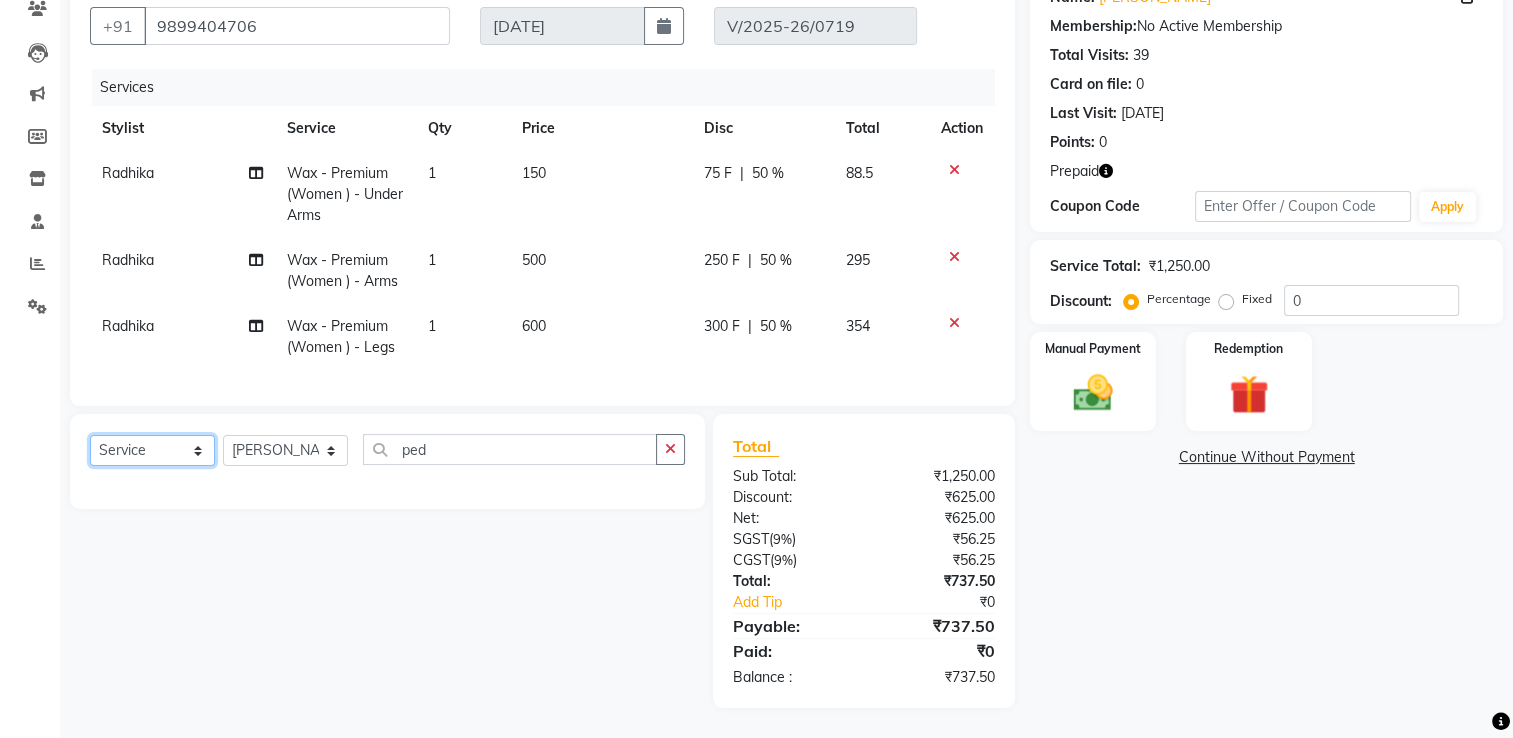 click on "Select  Service  Product  Membership  Package Voucher Prepaid Gift Card" 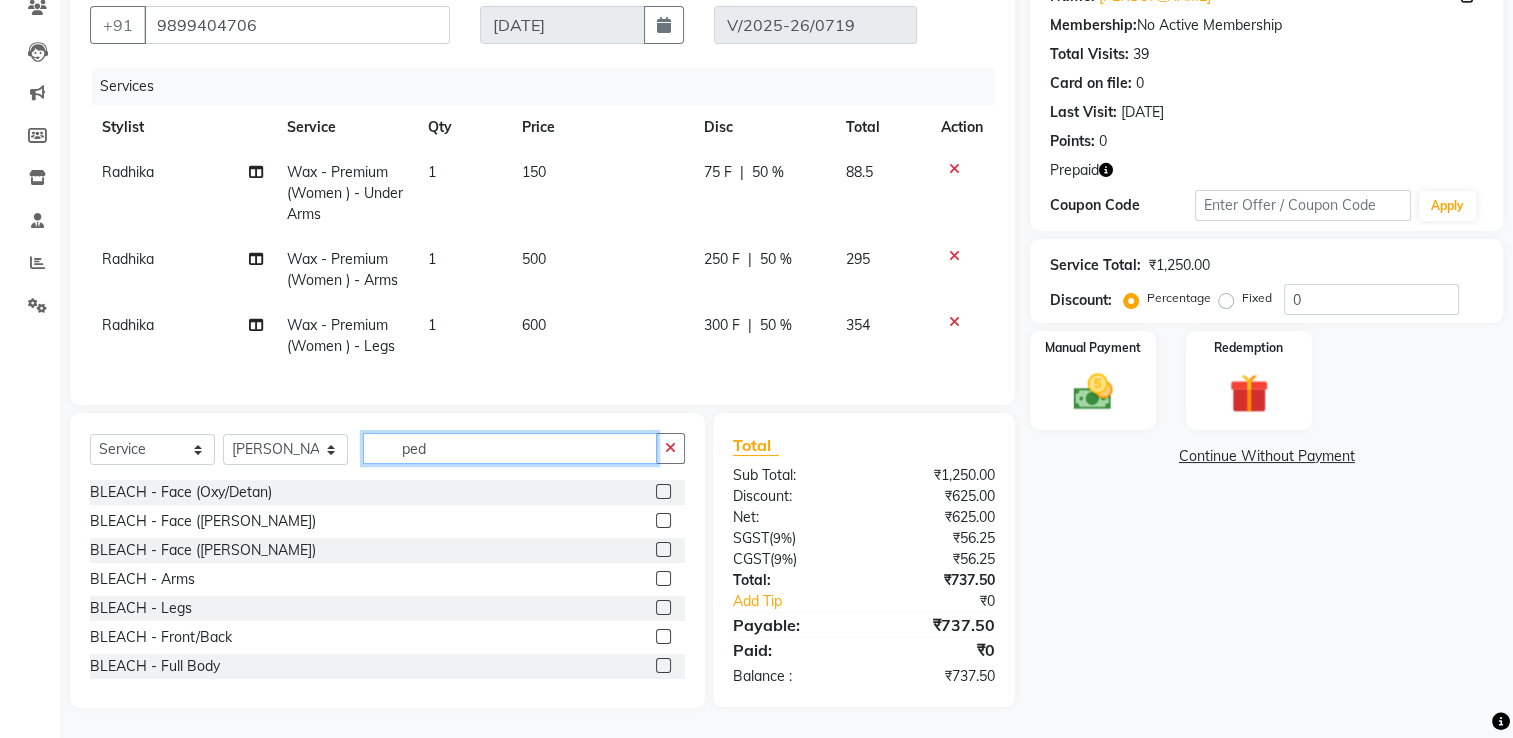 click on "ped" 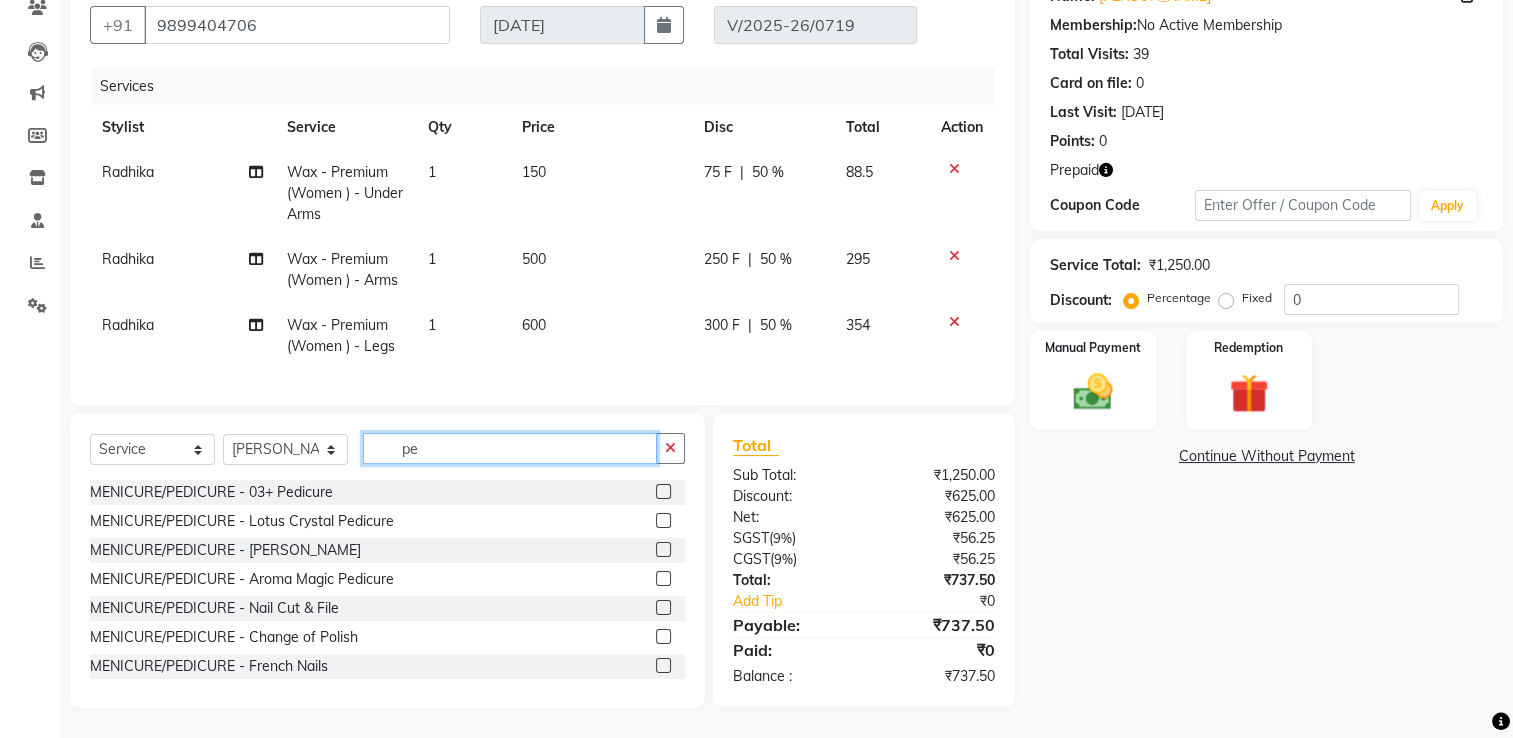 type on "ped" 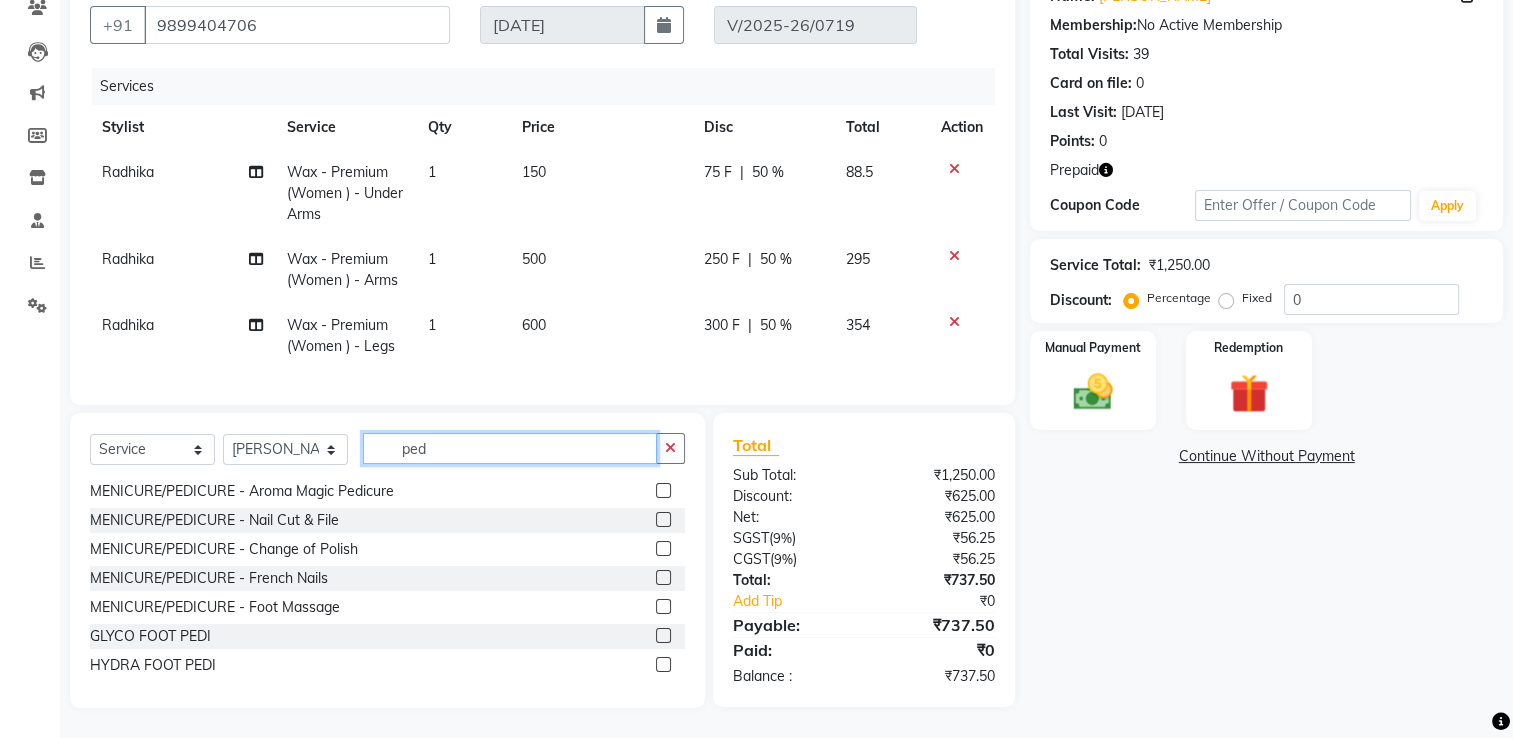 scroll, scrollTop: 90, scrollLeft: 0, axis: vertical 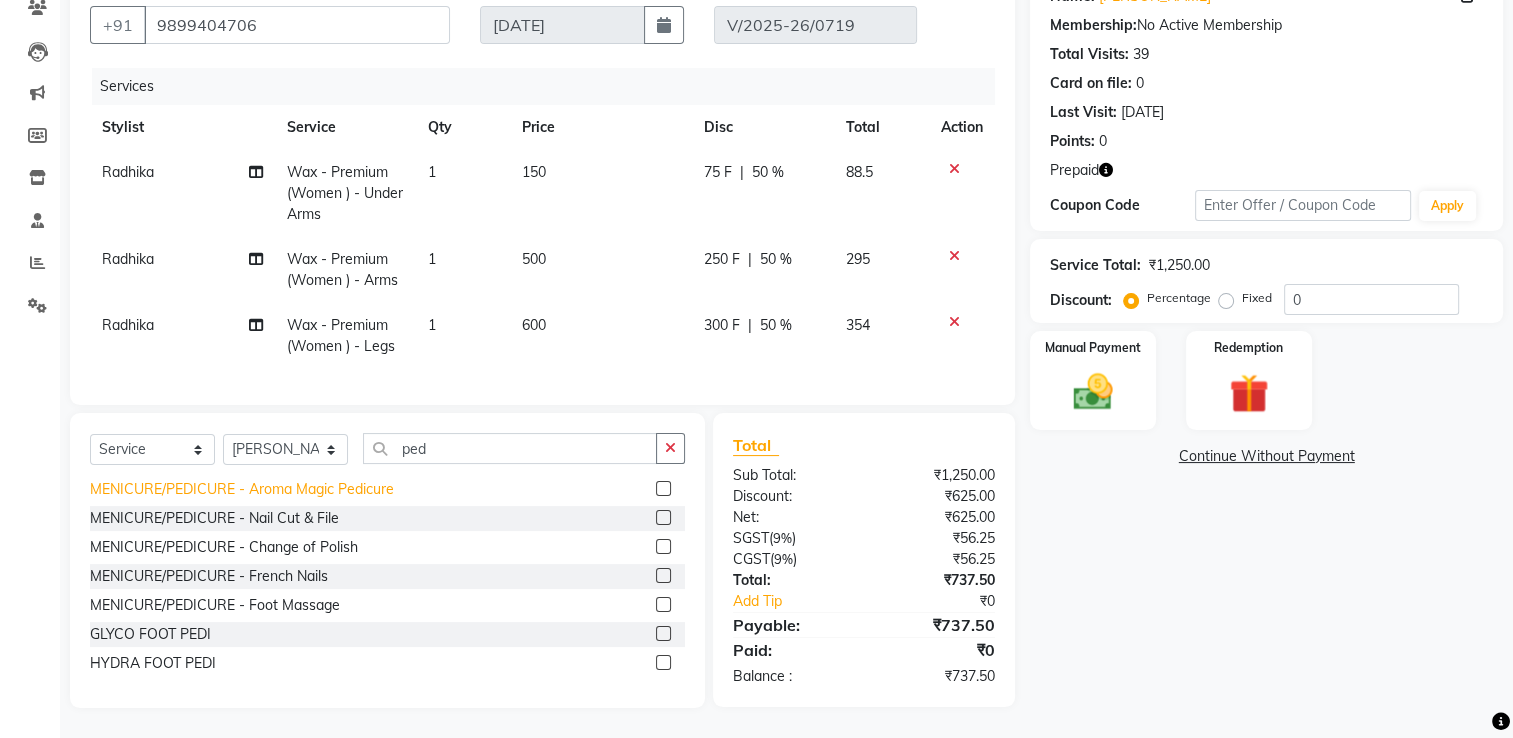 click on "MENICURE/PEDICURE   -   Aroma Magic Pedicure" 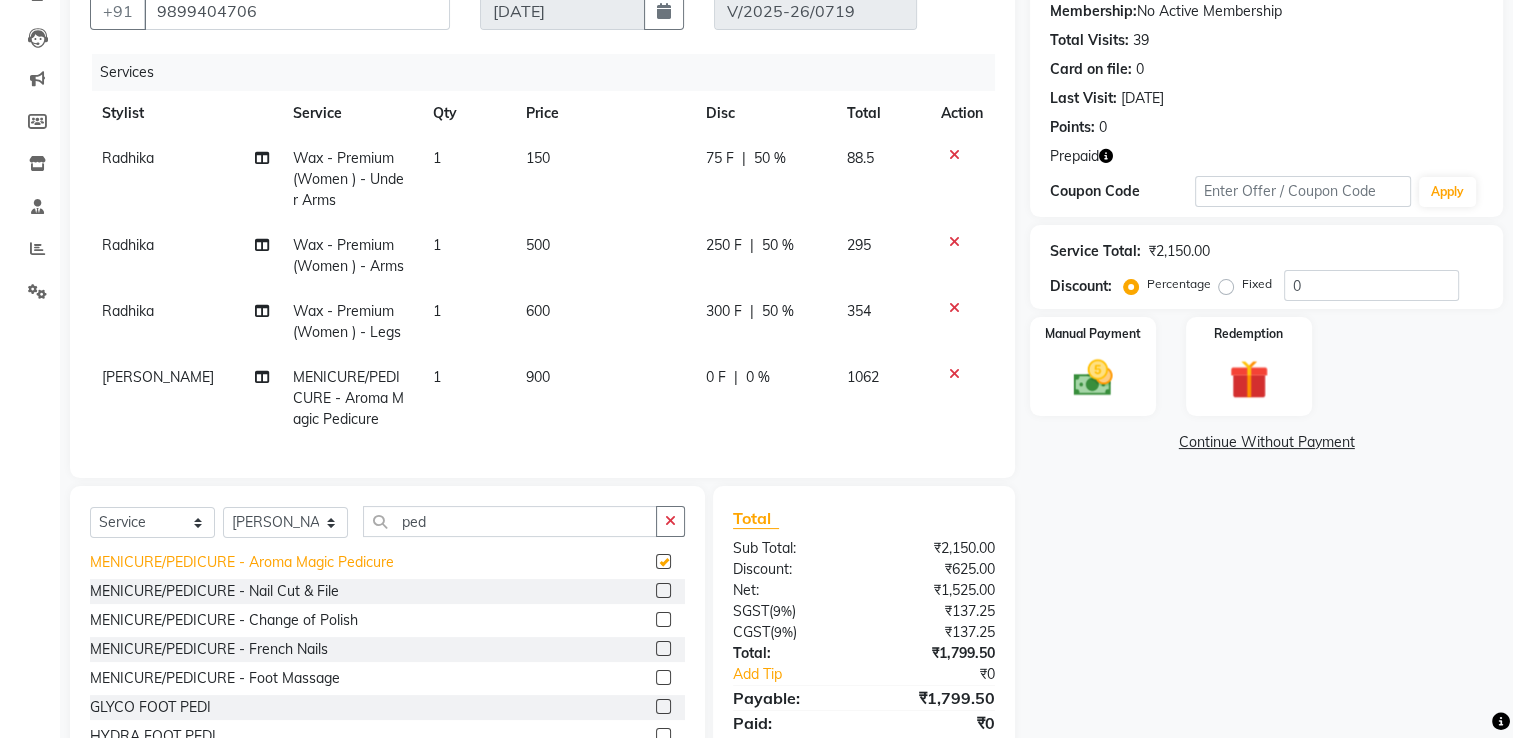 checkbox on "false" 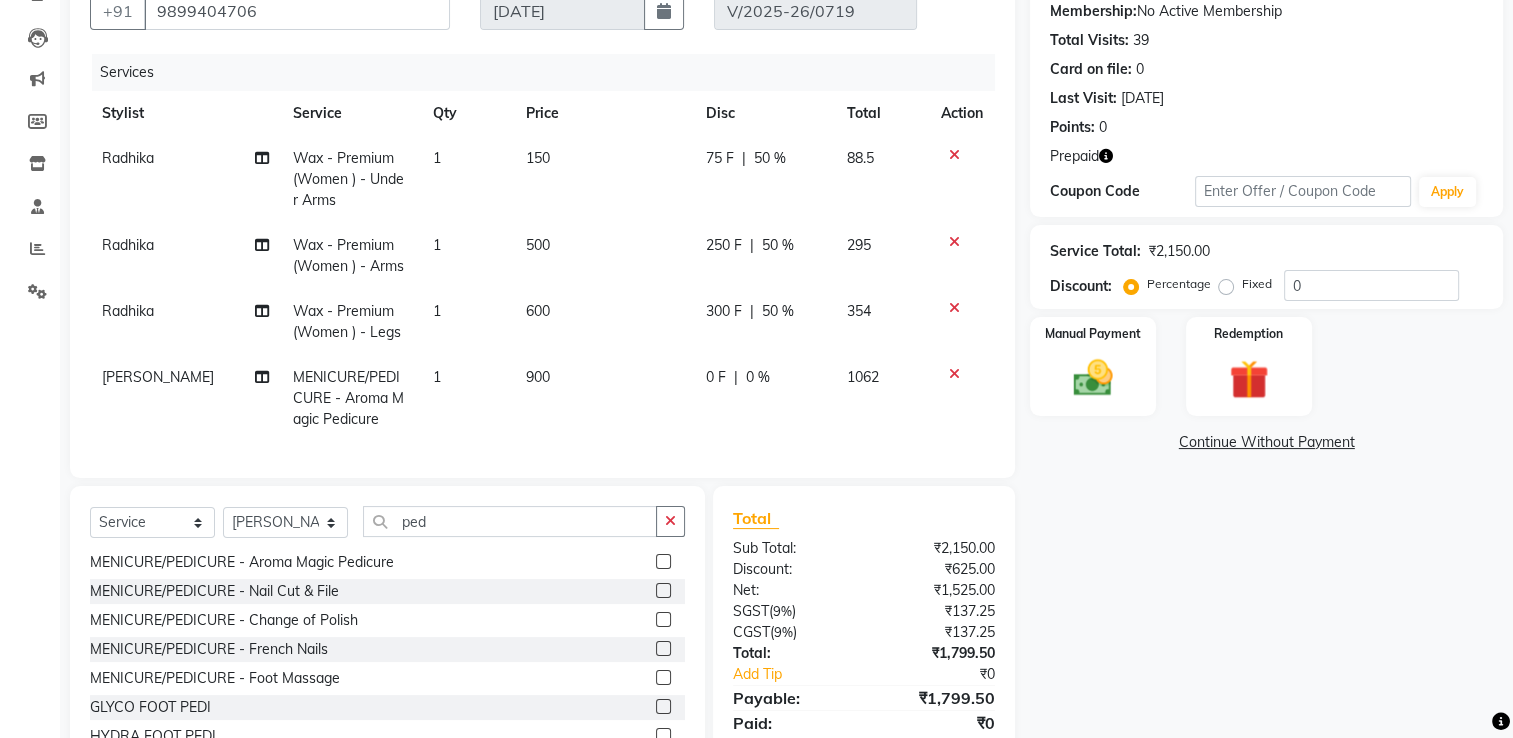 scroll, scrollTop: 265, scrollLeft: 0, axis: vertical 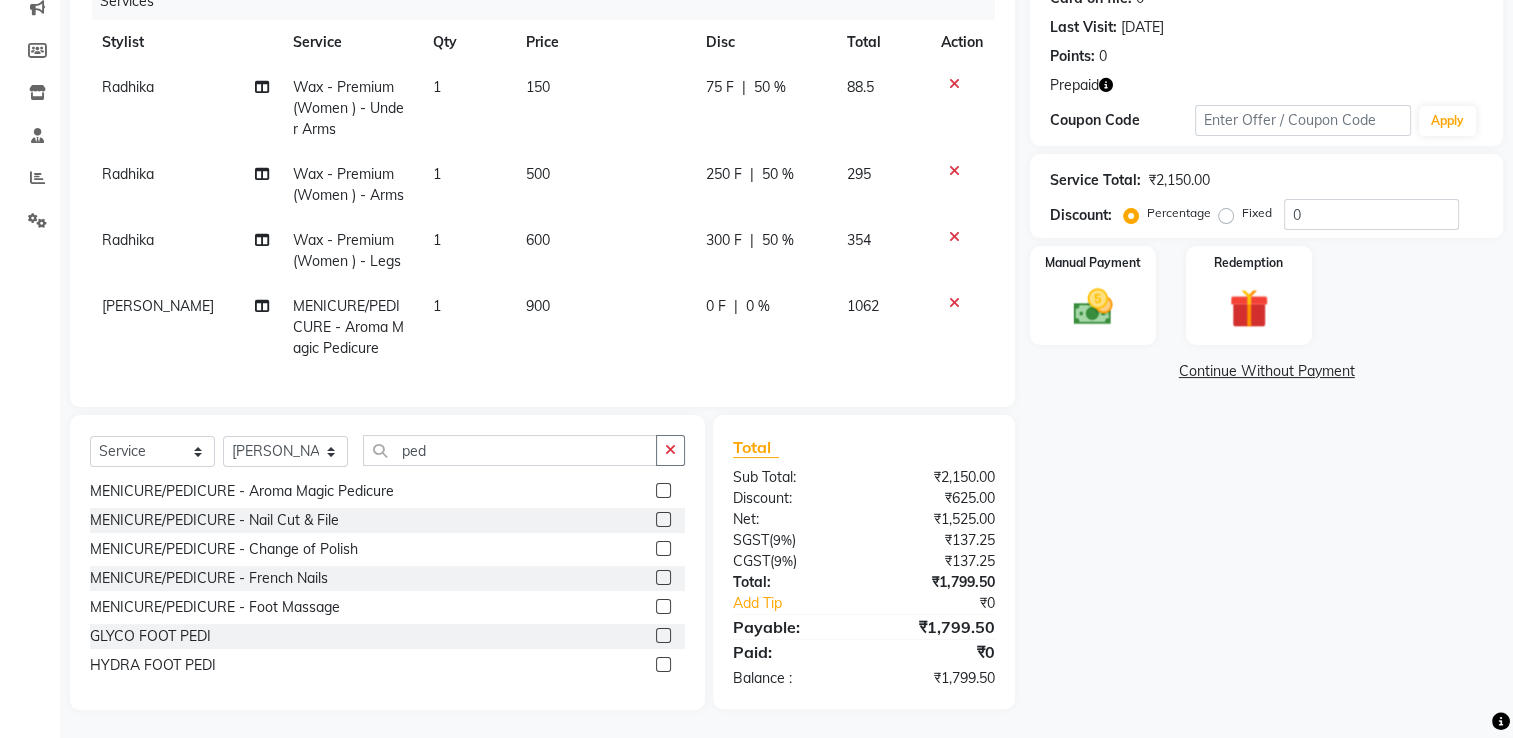 click on "0 F | 0 %" 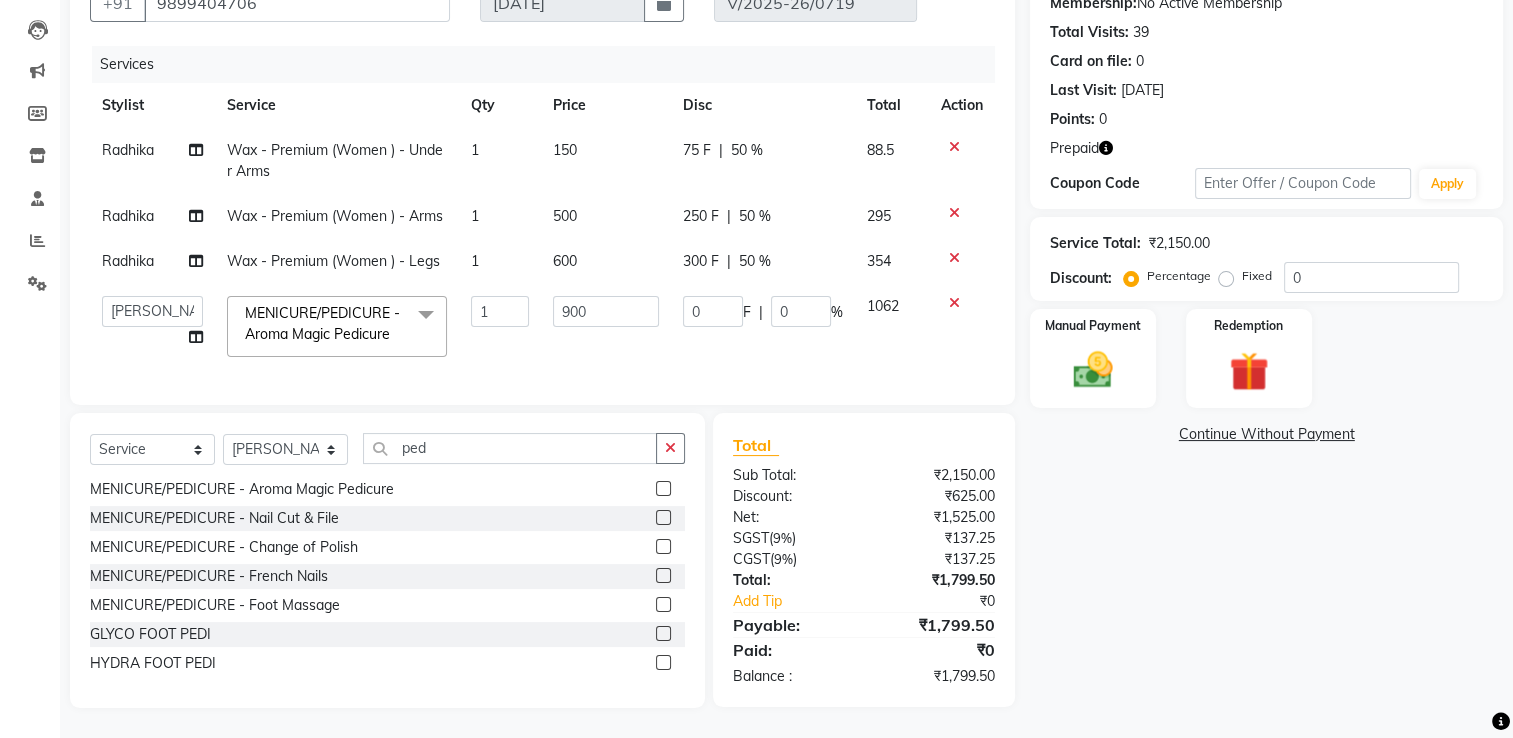 scroll, scrollTop: 216, scrollLeft: 0, axis: vertical 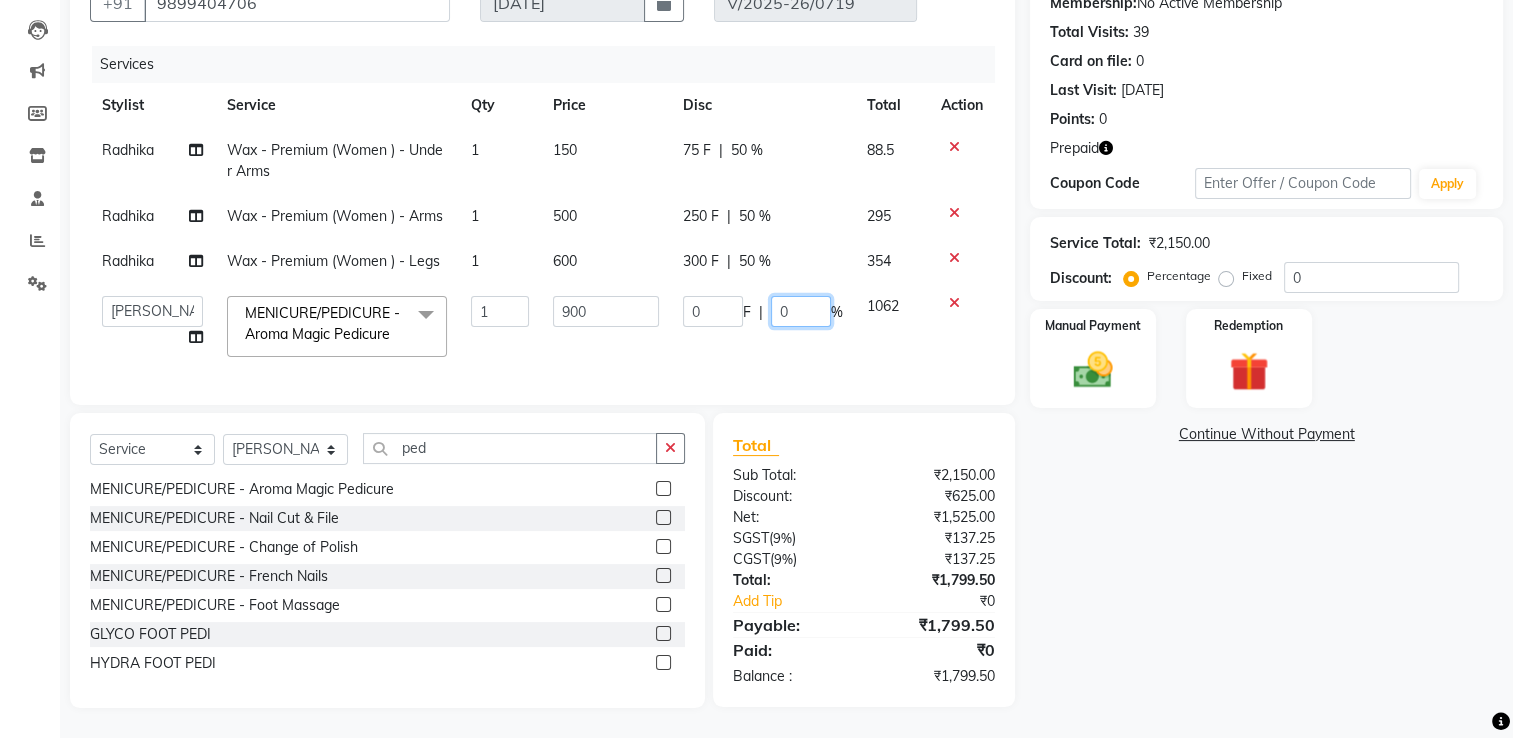 drag, startPoint x: 807, startPoint y: 300, endPoint x: 740, endPoint y: 313, distance: 68.24954 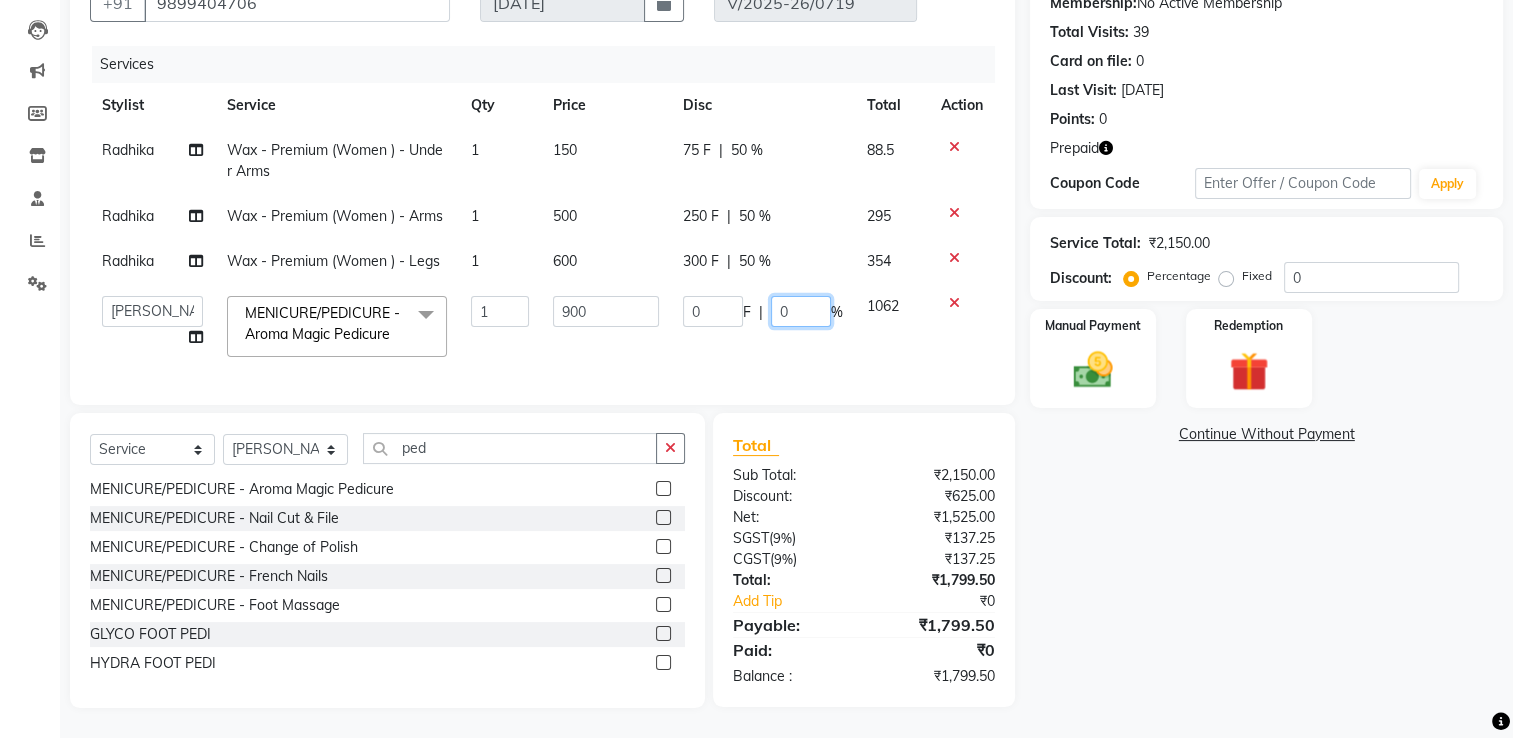 click on "0 F | 0 %" 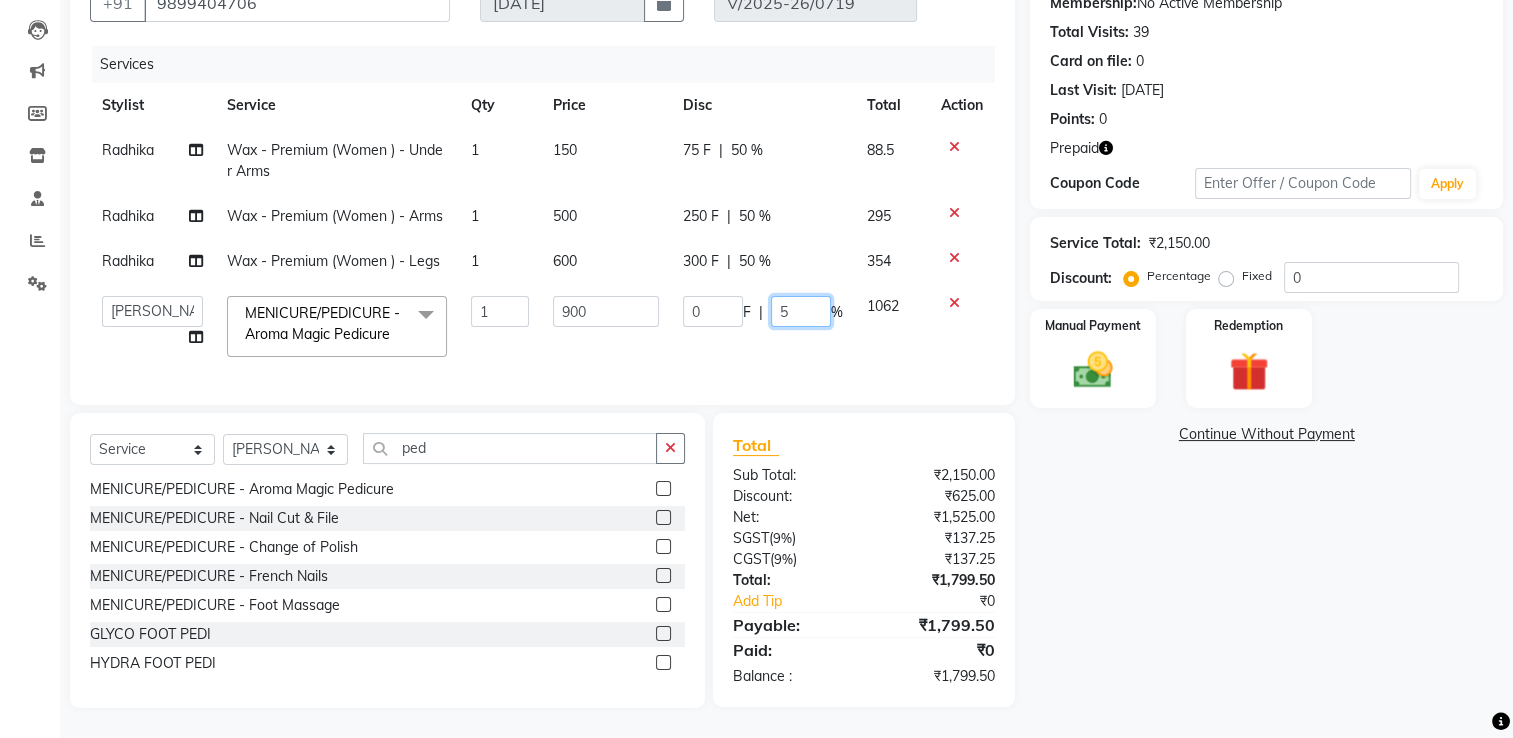 type on "50" 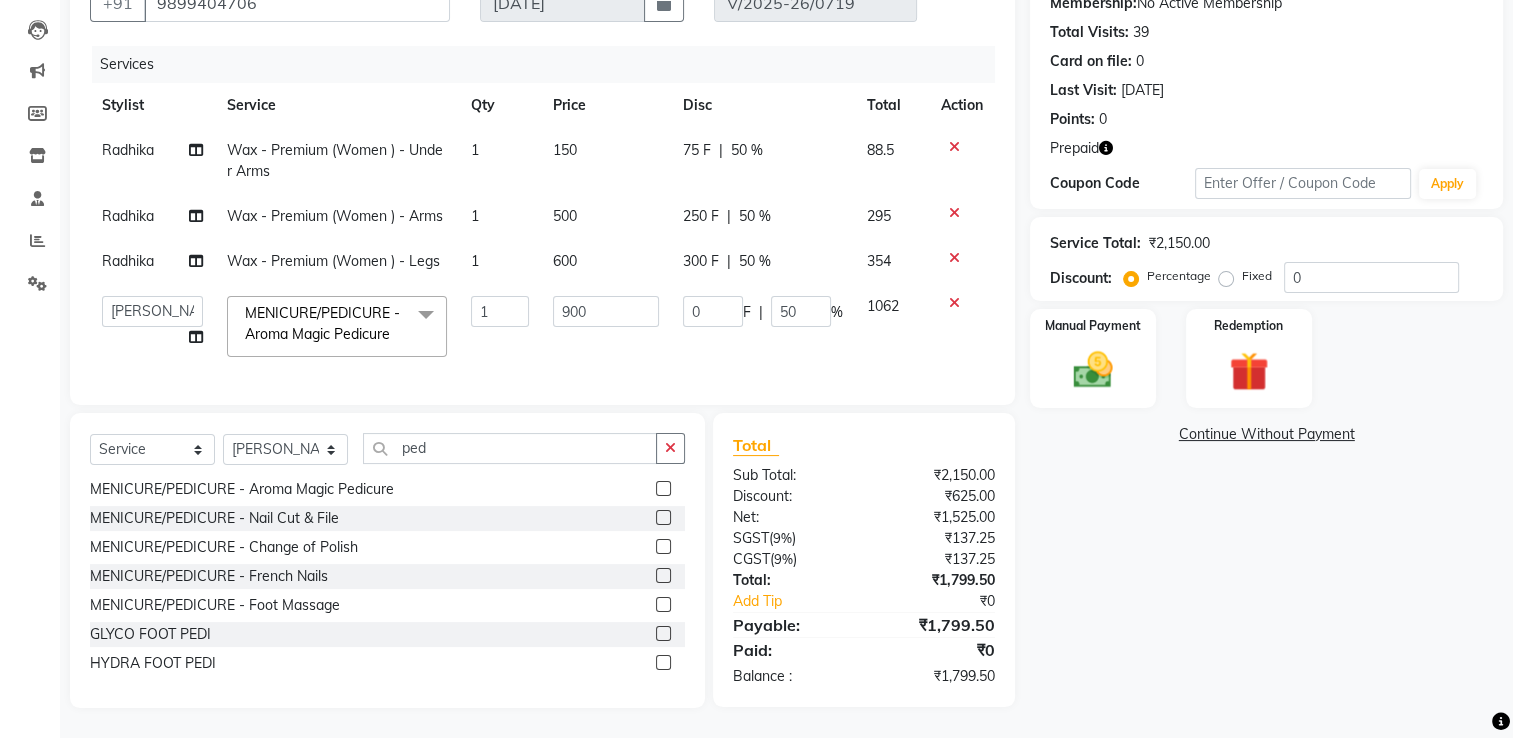 click on "Name: Rajeswari Mam Membership:  No Active Membership  Total Visits:  39 Card on file:  0 Last Visit:   11-07-2025 Points:   0  Prepaid Coupon Code Apply Service Total:  ₹2,150.00  Discount:  Percentage   Fixed  0 Manual Payment Redemption  Continue Without Payment" 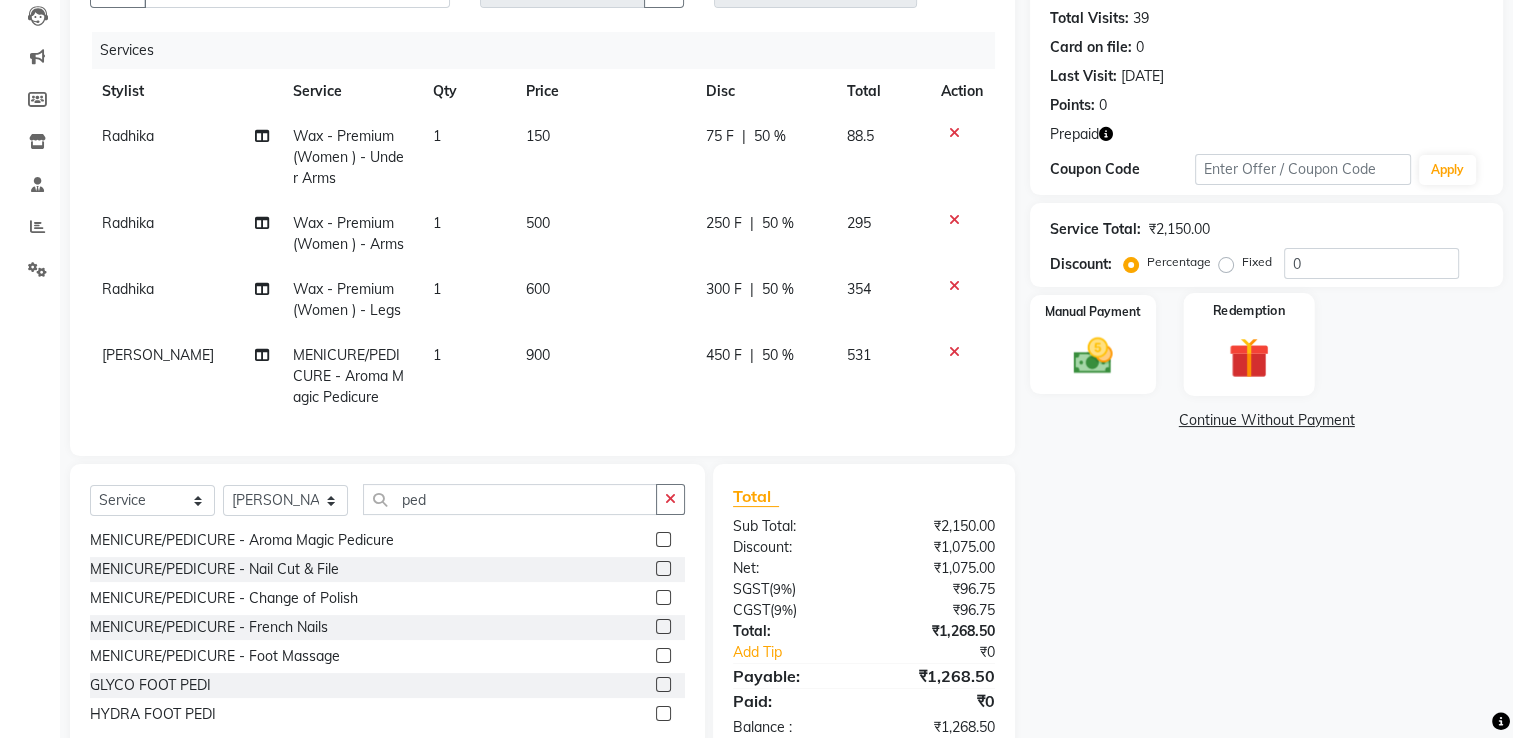 click 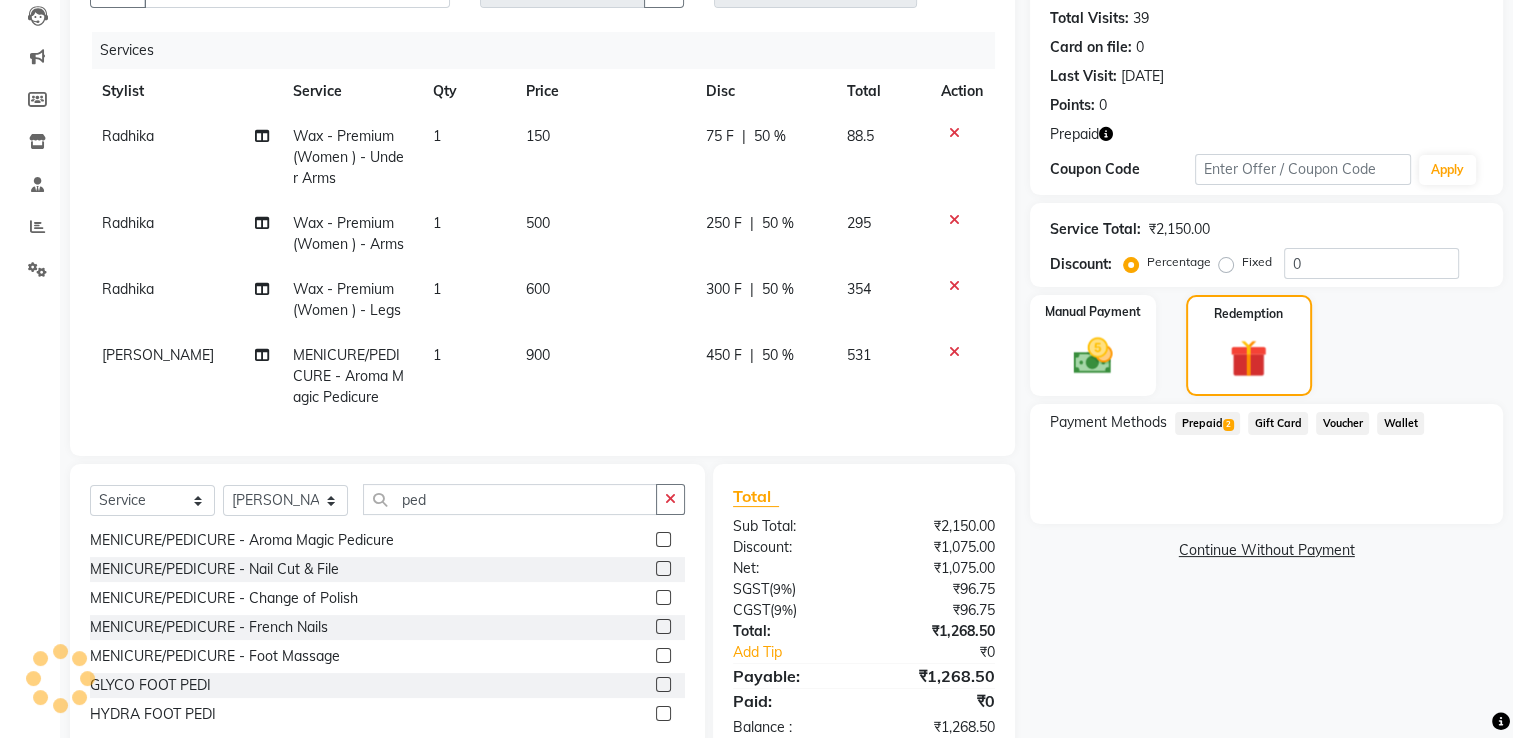click on "Prepaid  2" 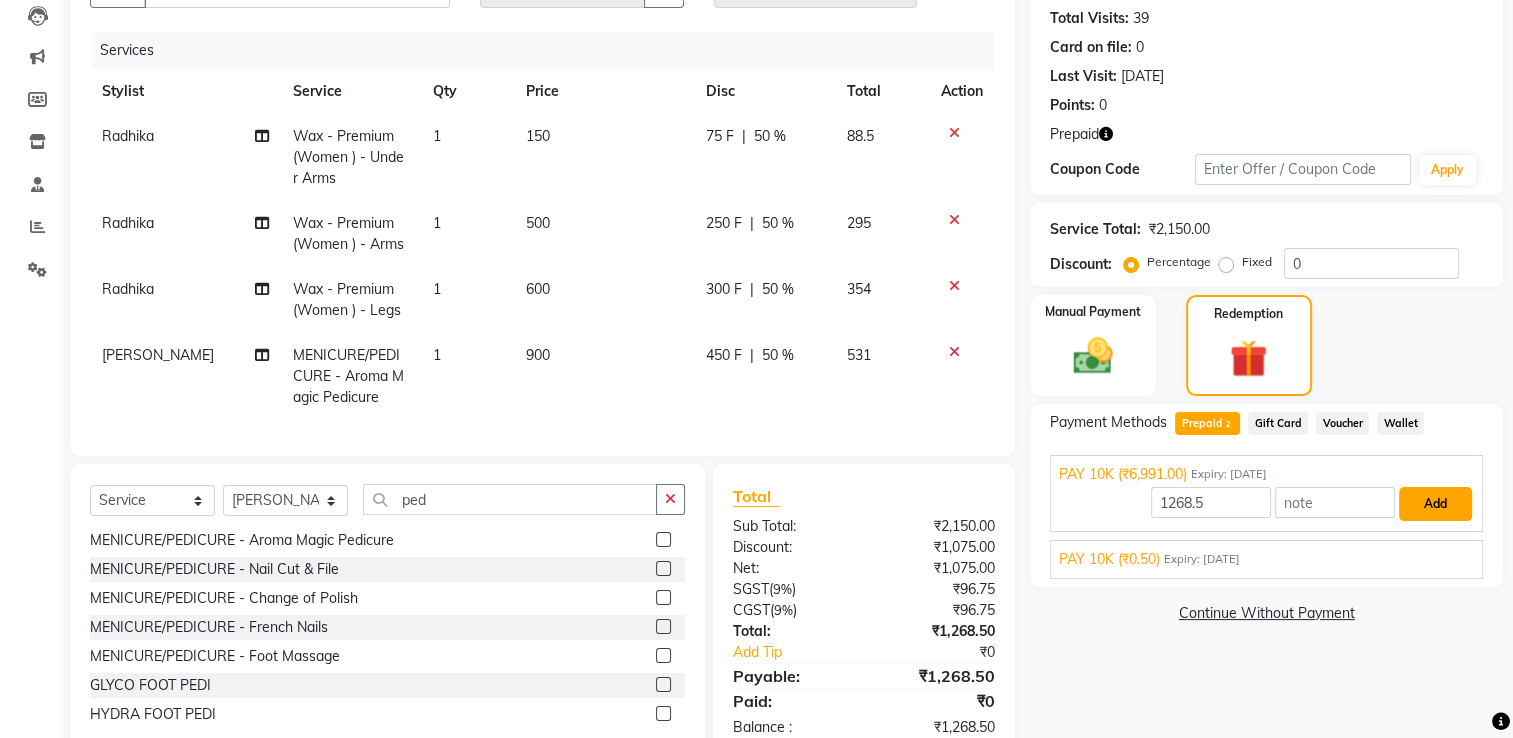click on "Add" at bounding box center [1435, 504] 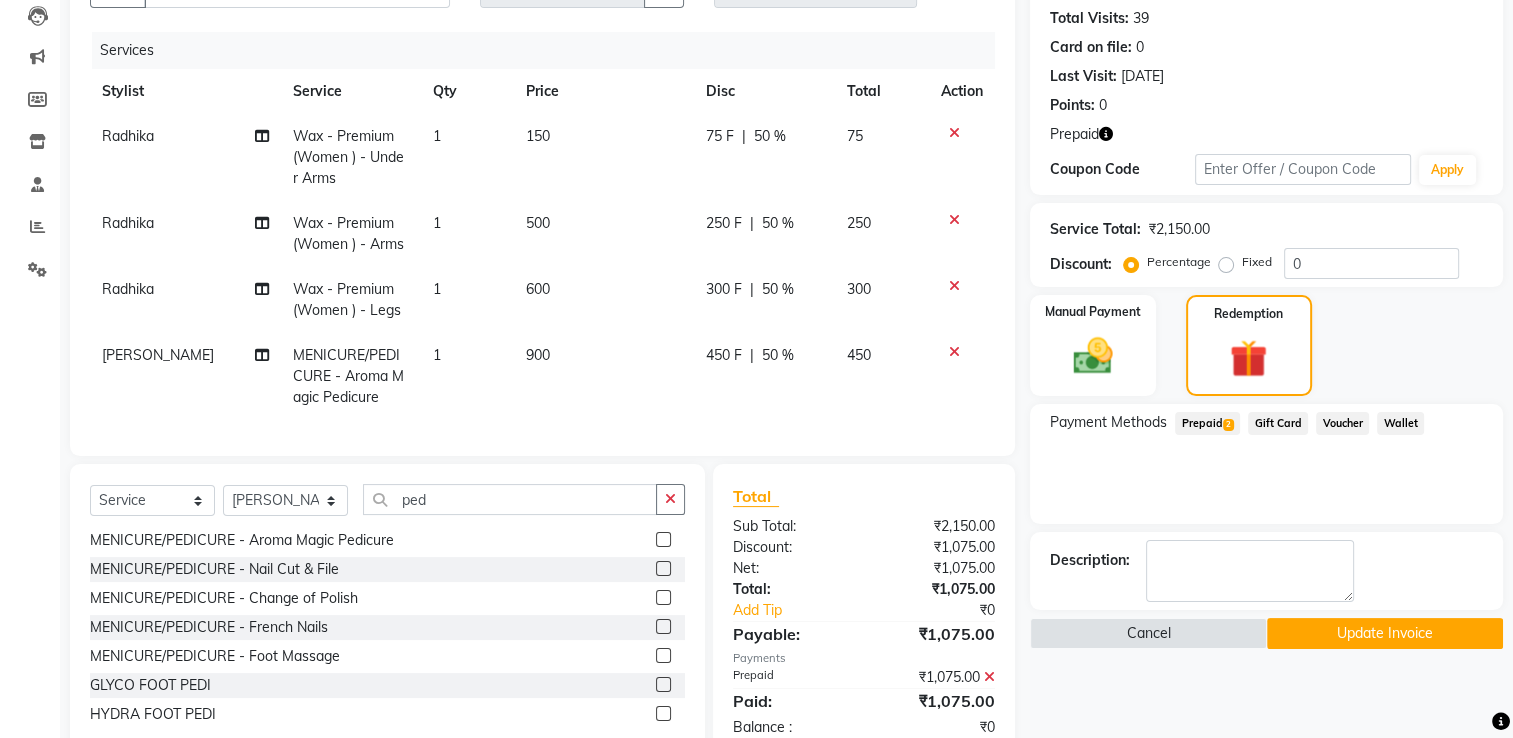 click on "150" 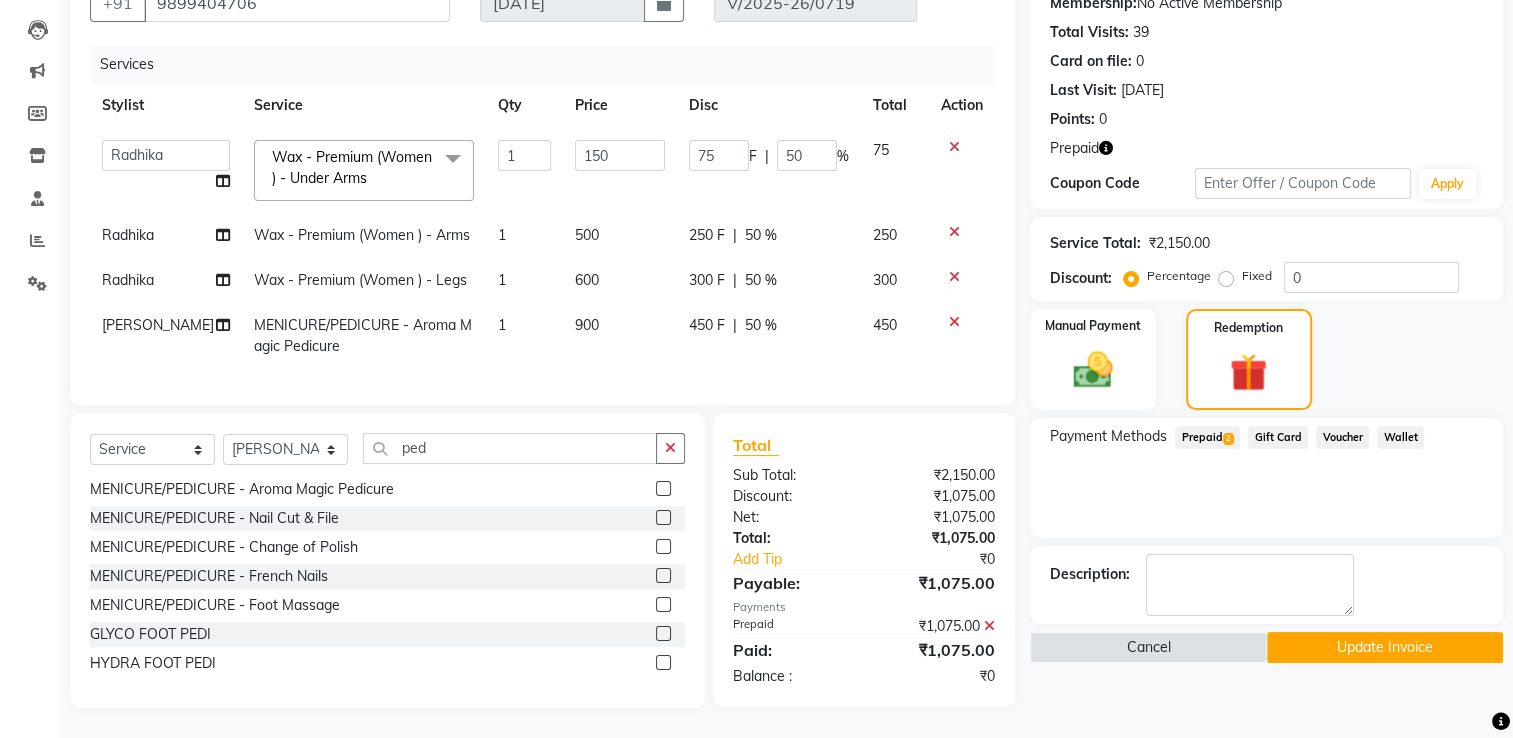 click on "150" 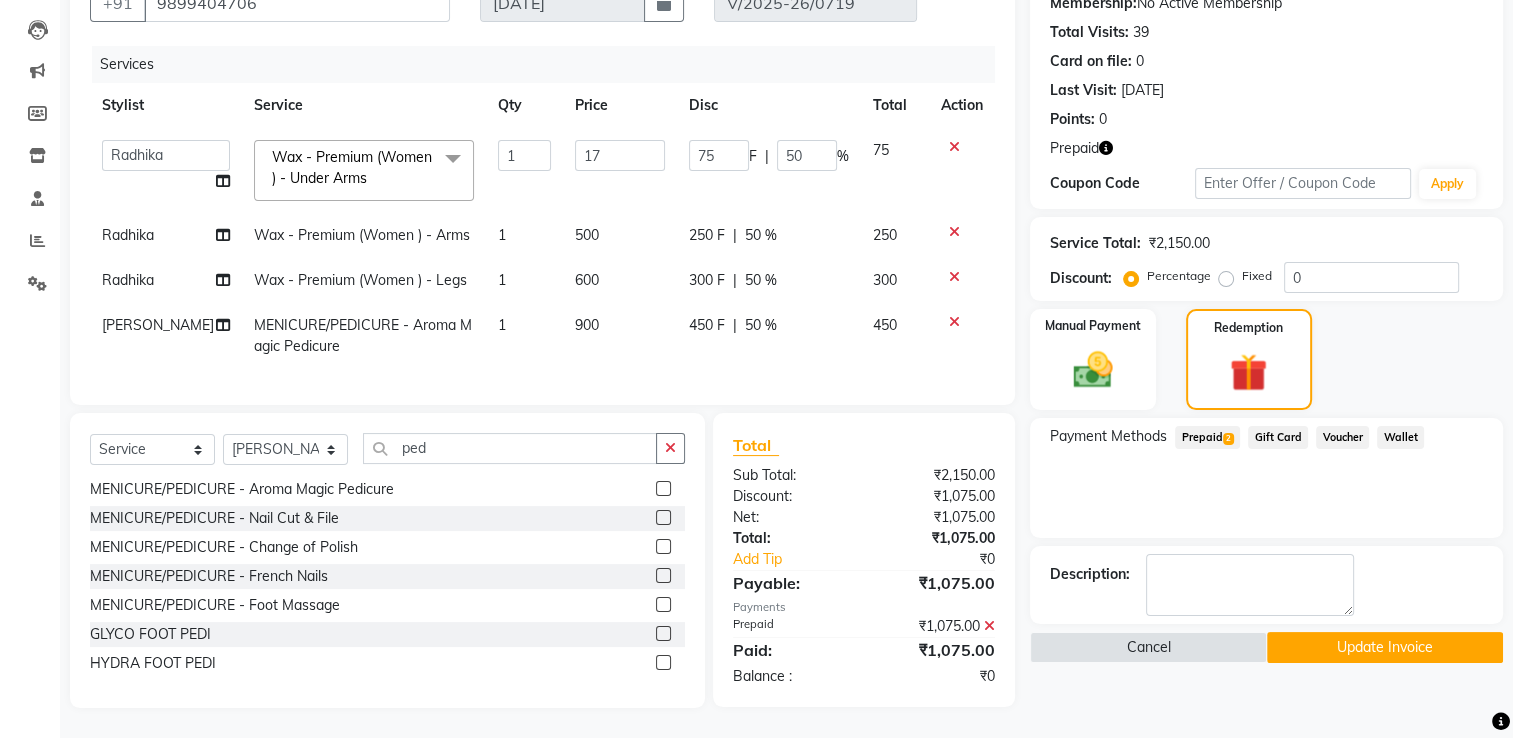 type on "177" 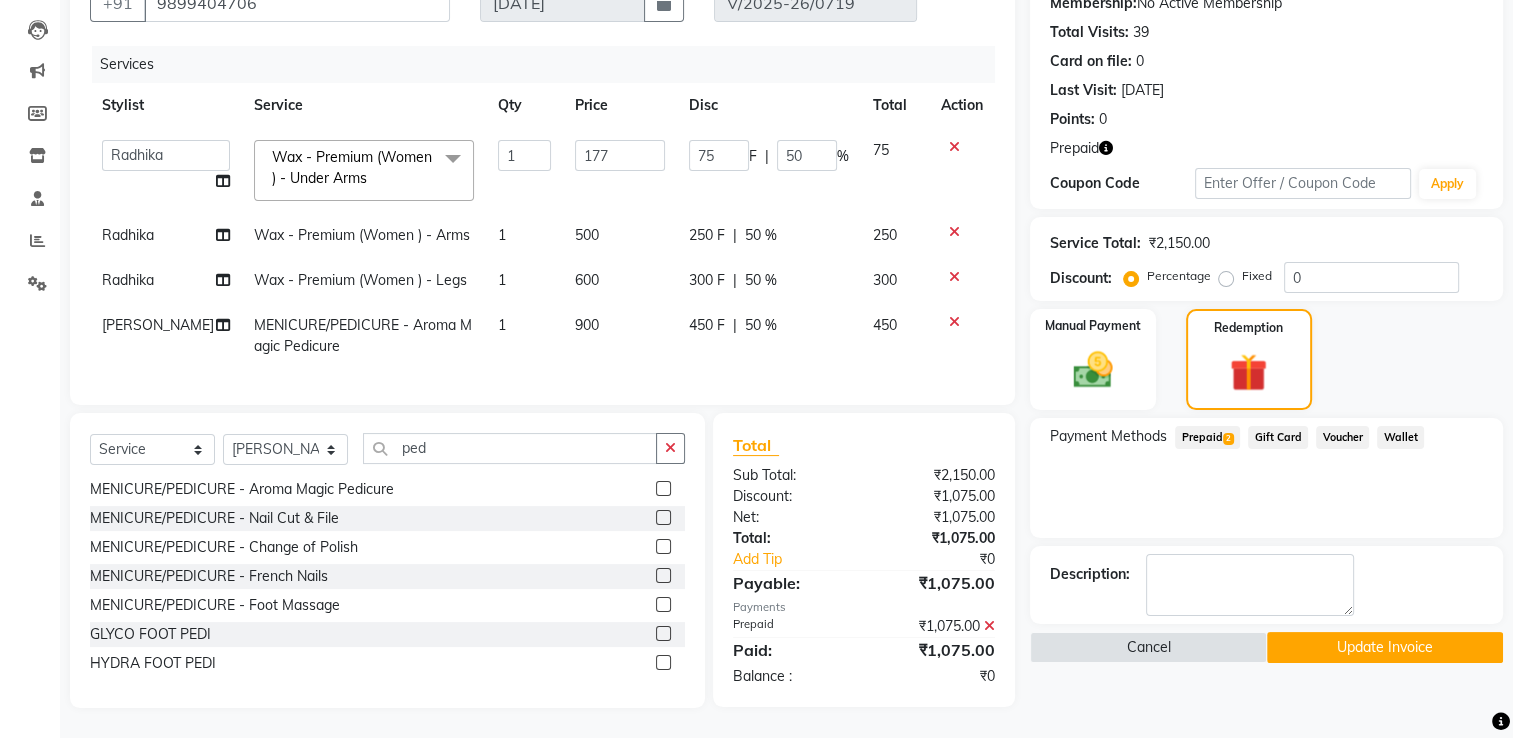 click on "500" 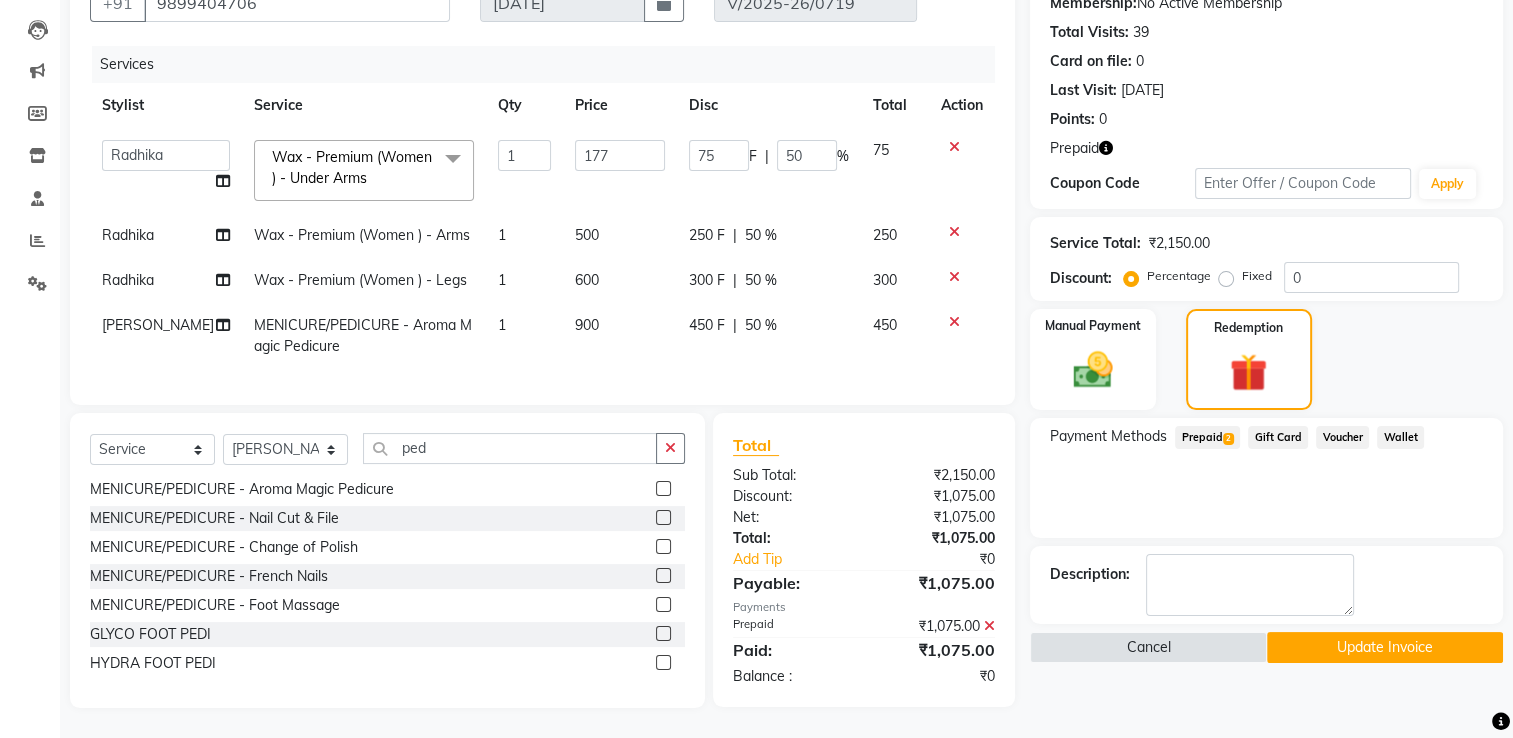select on "35445" 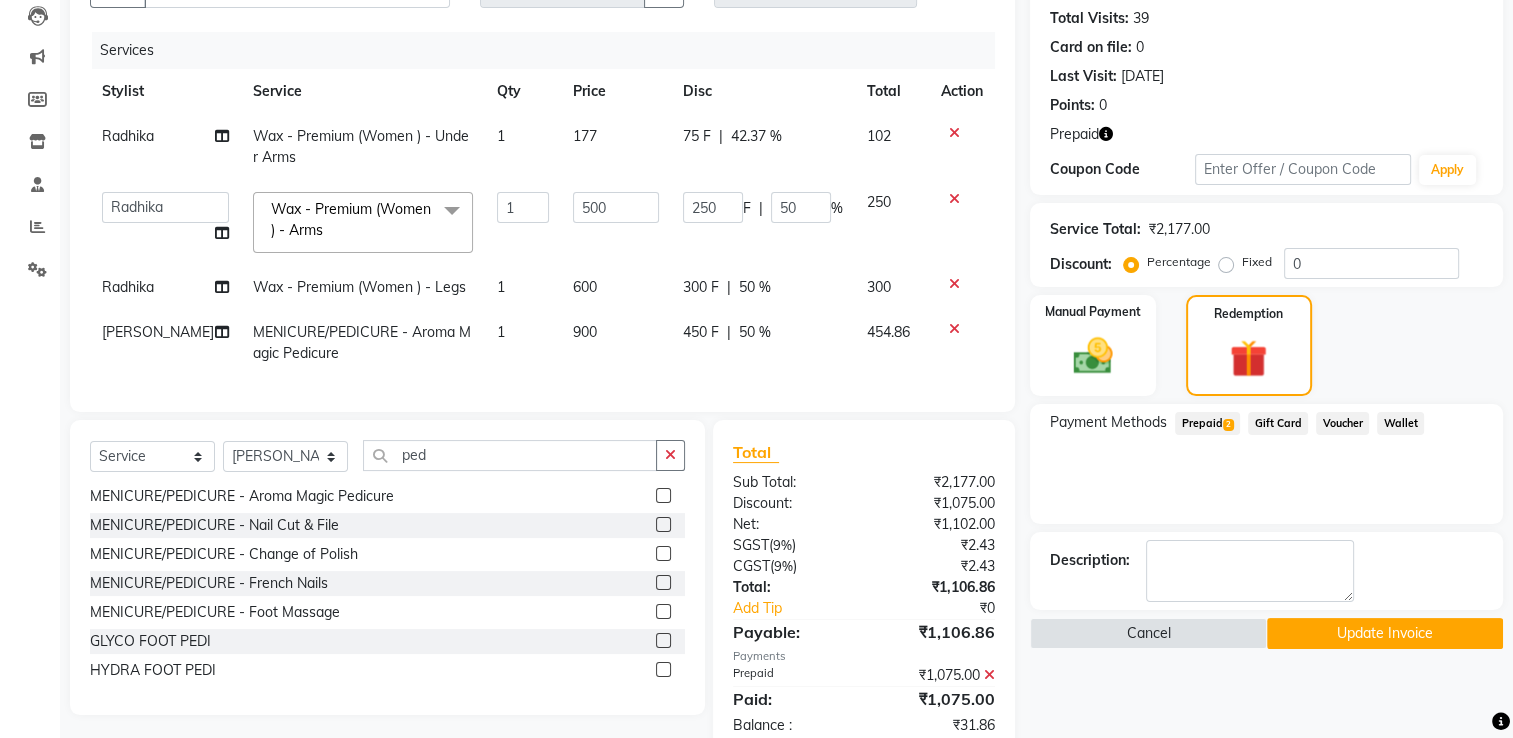 click on "500" 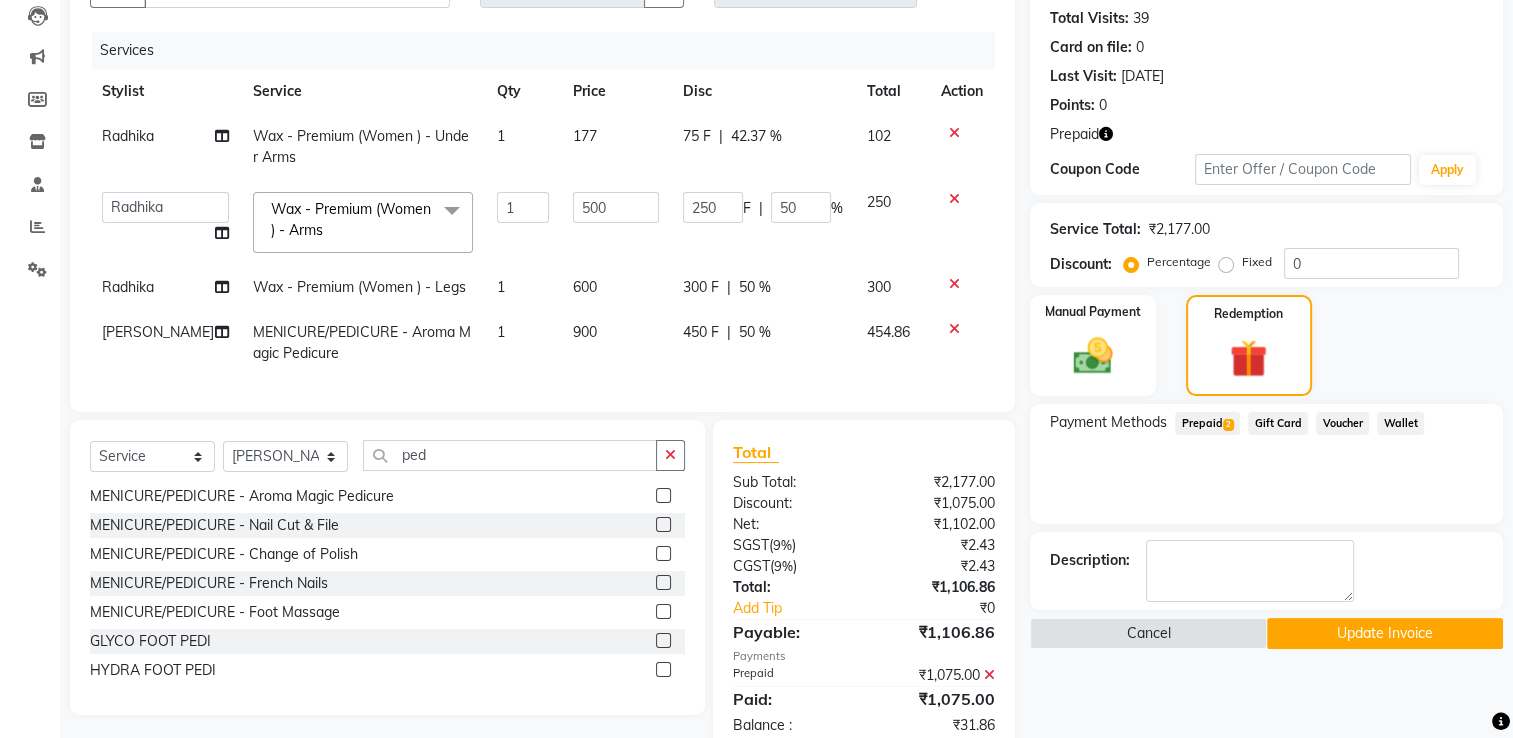 click on "500" 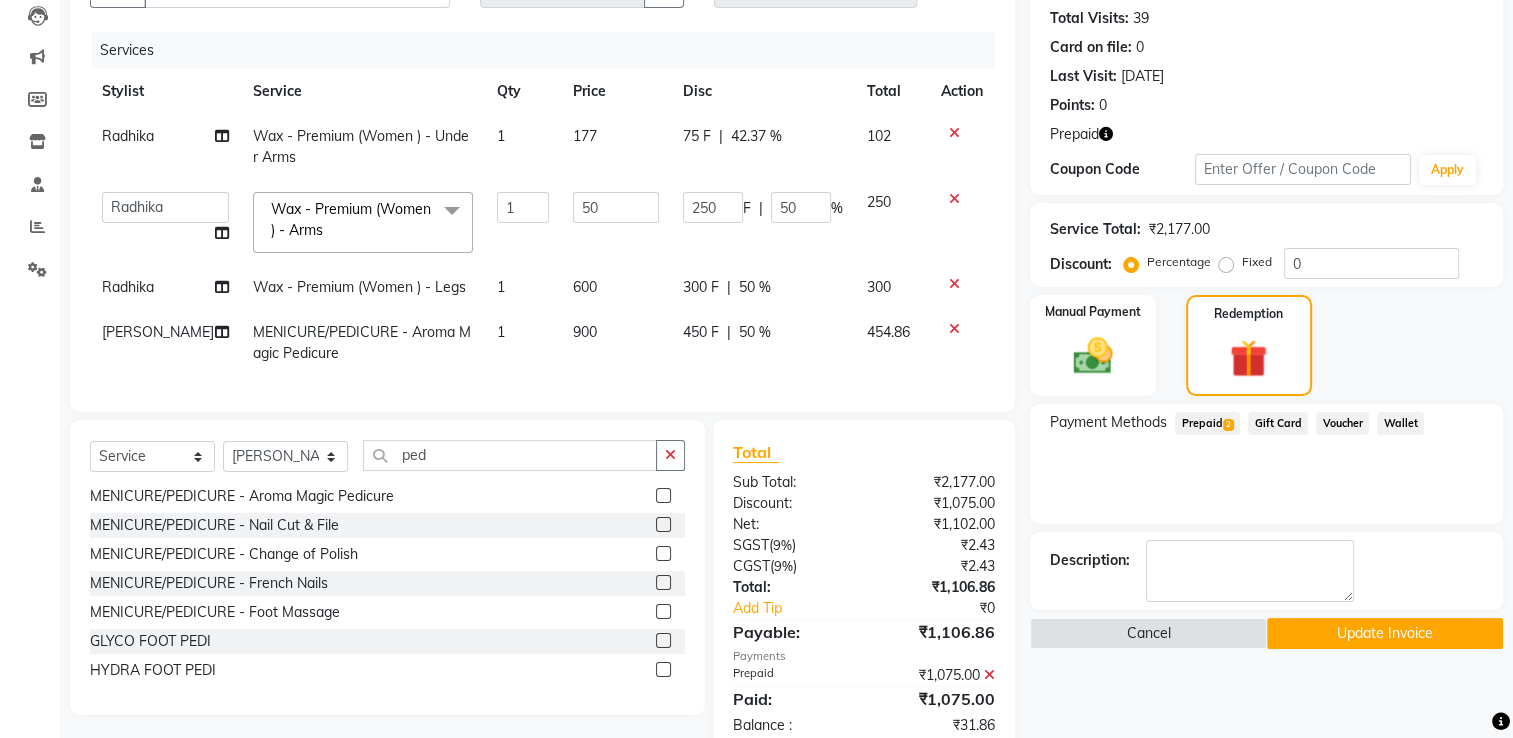 type on "5" 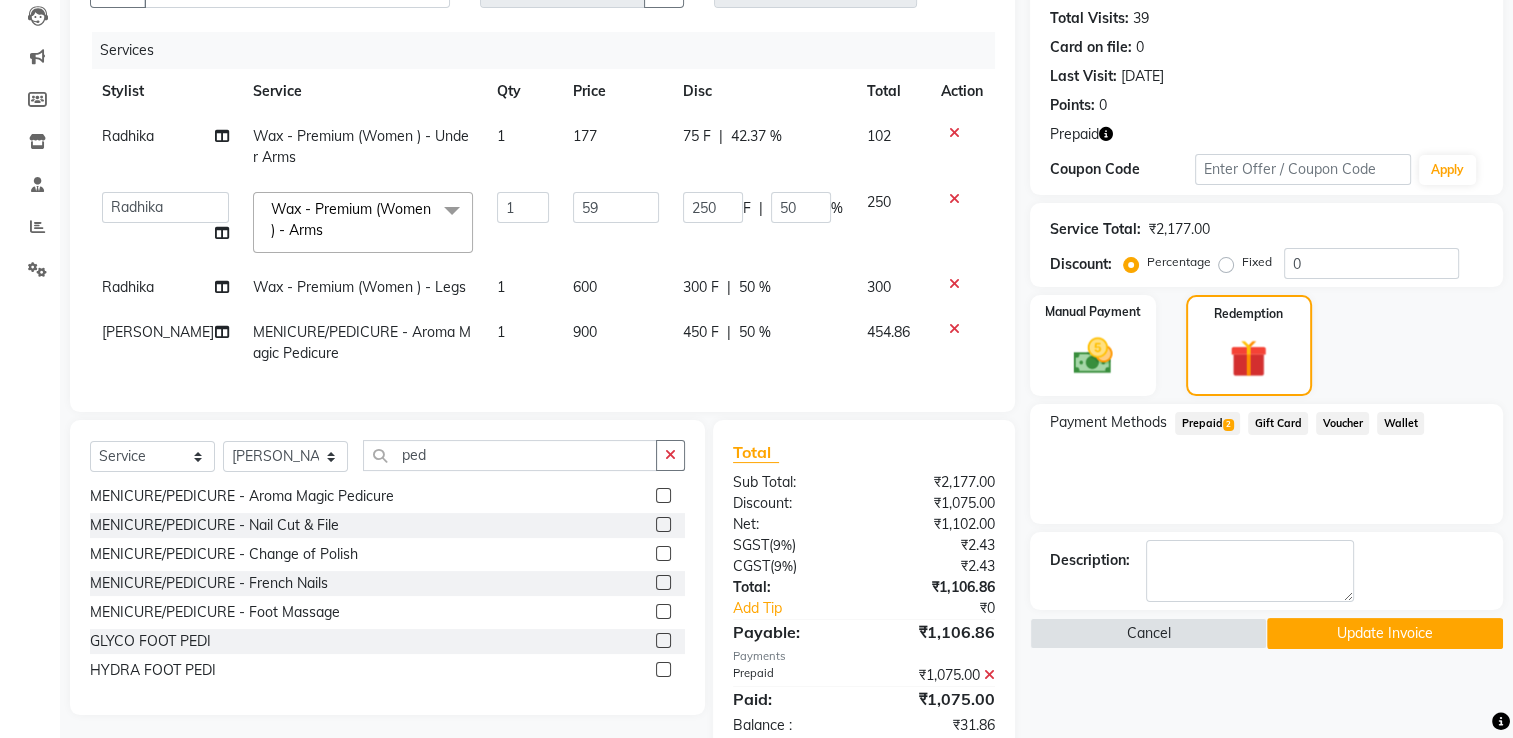 type on "590" 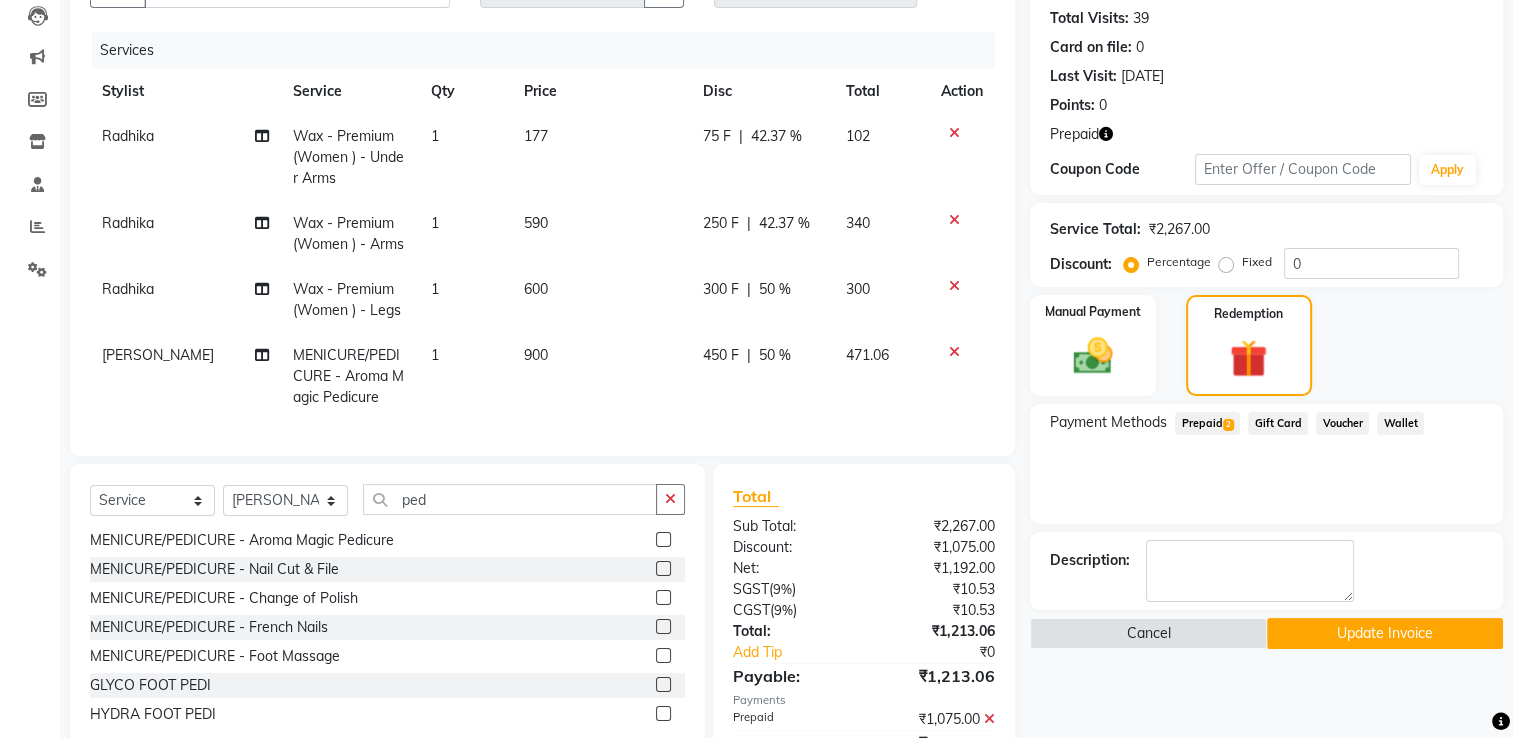 click on "600" 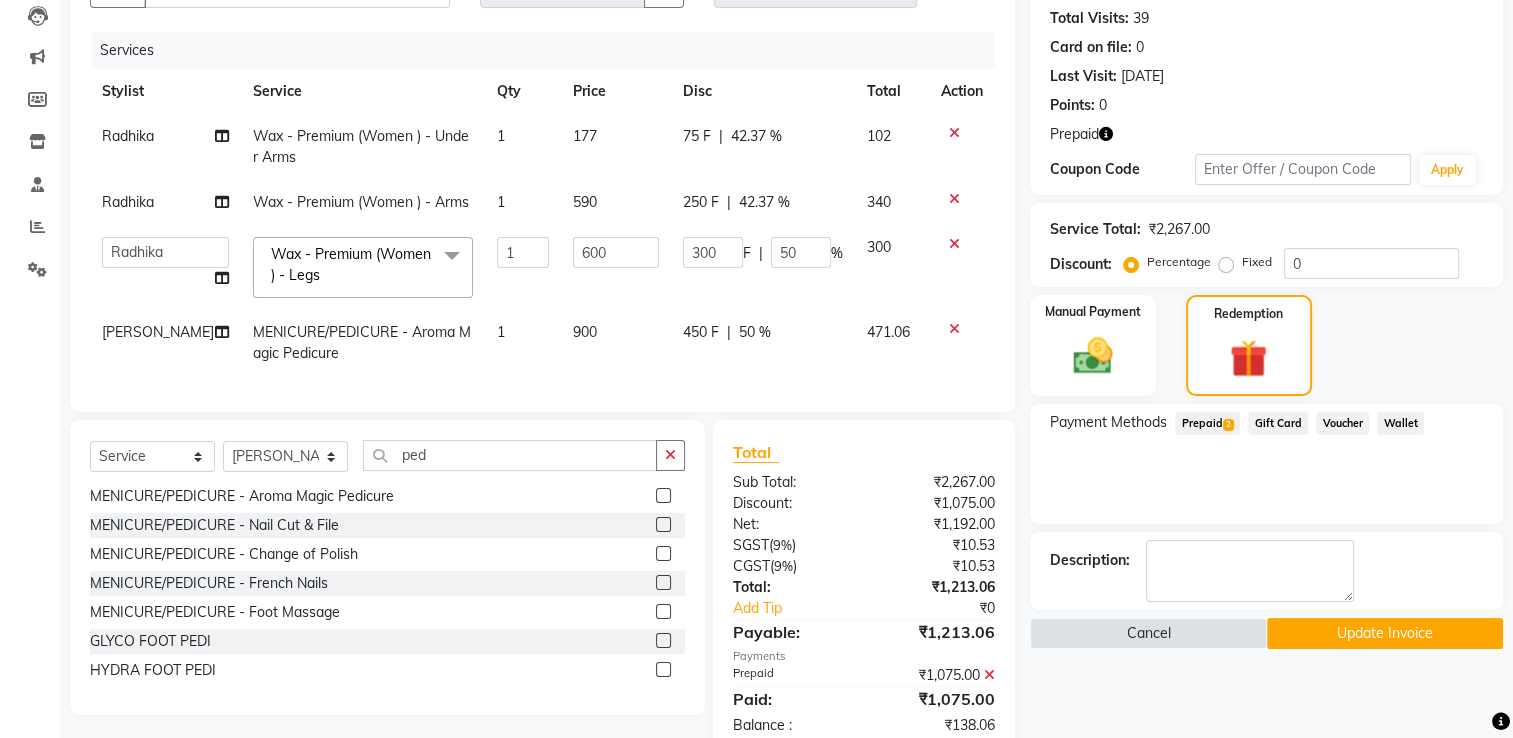 click on "600" 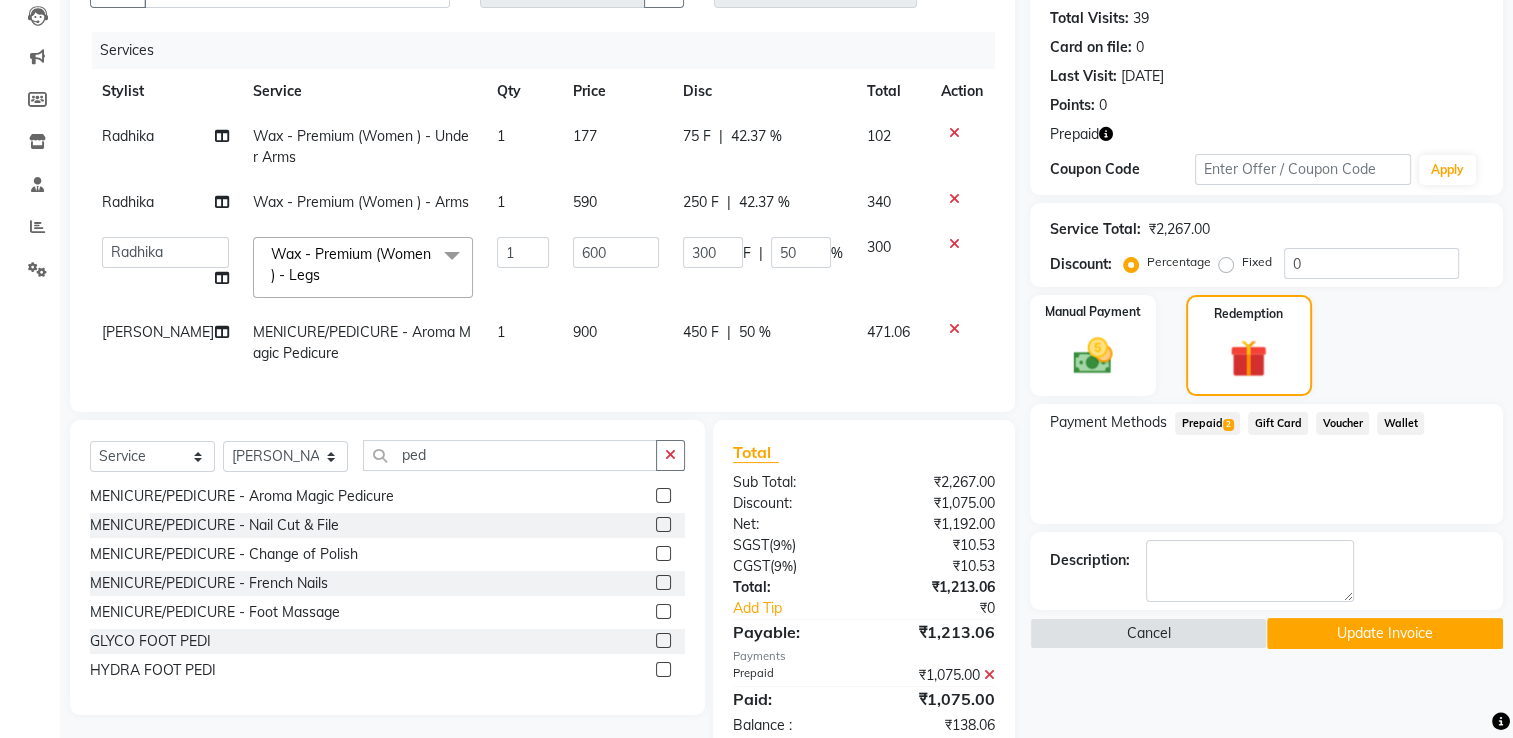 click on "600" 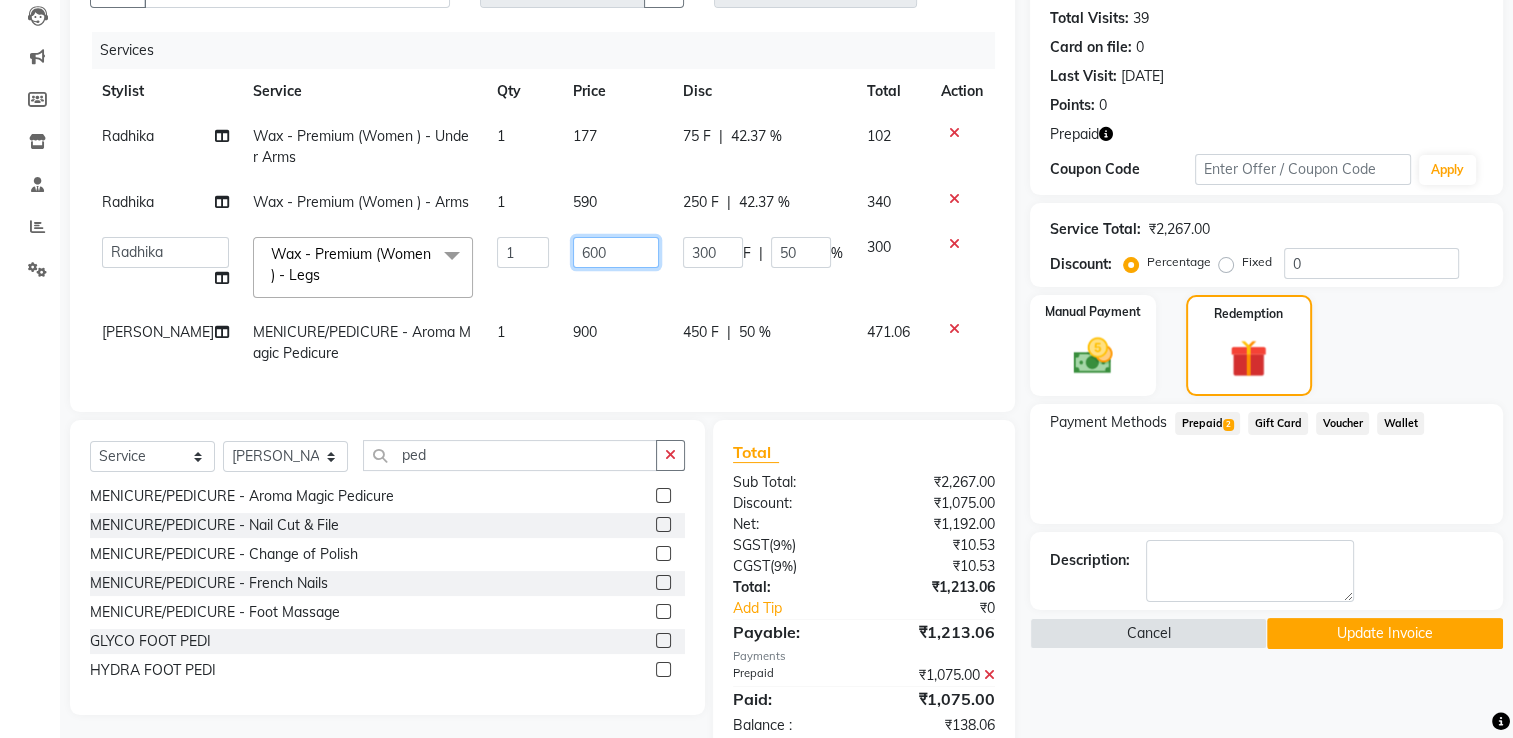 click on "600" 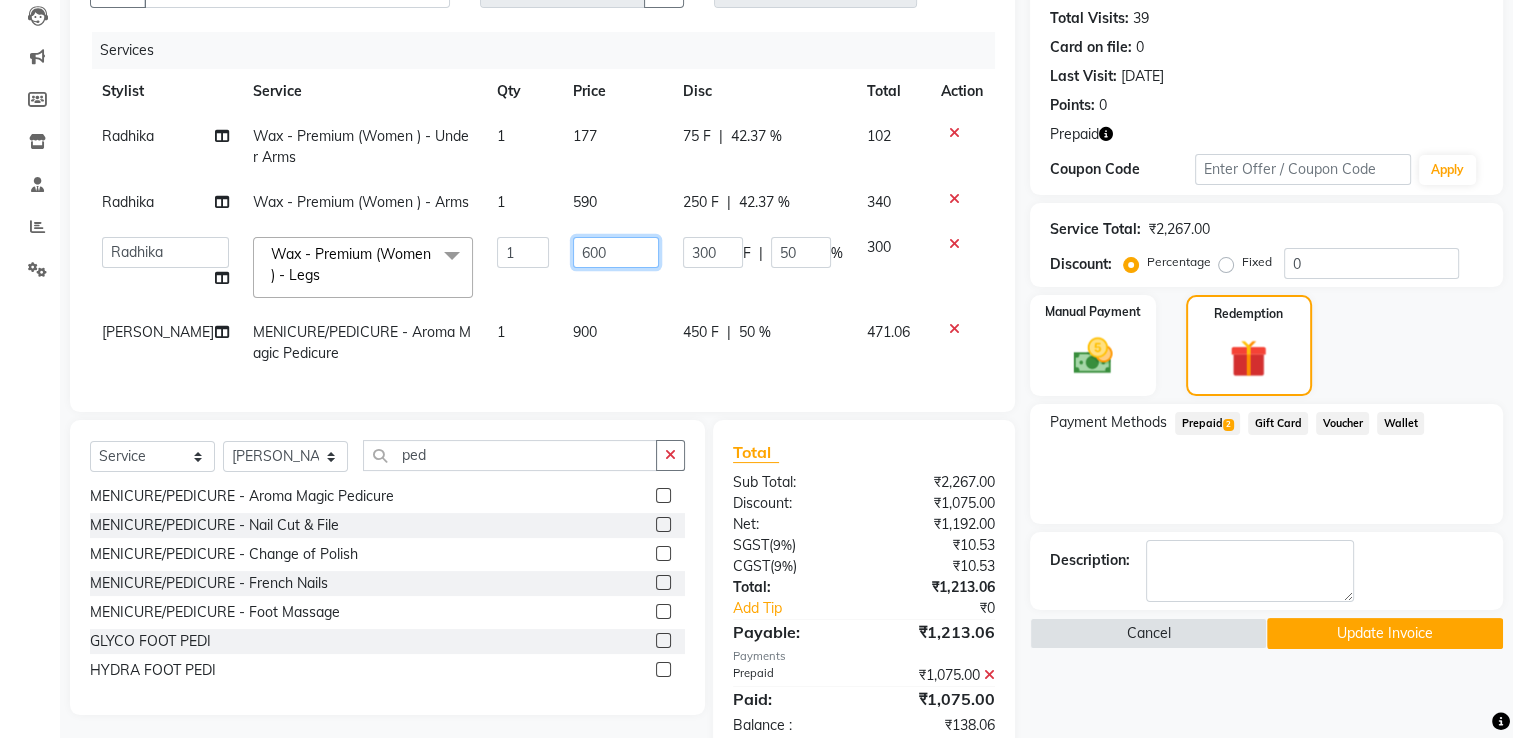 drag, startPoint x: 600, startPoint y: 252, endPoint x: 527, endPoint y: 264, distance: 73.97973 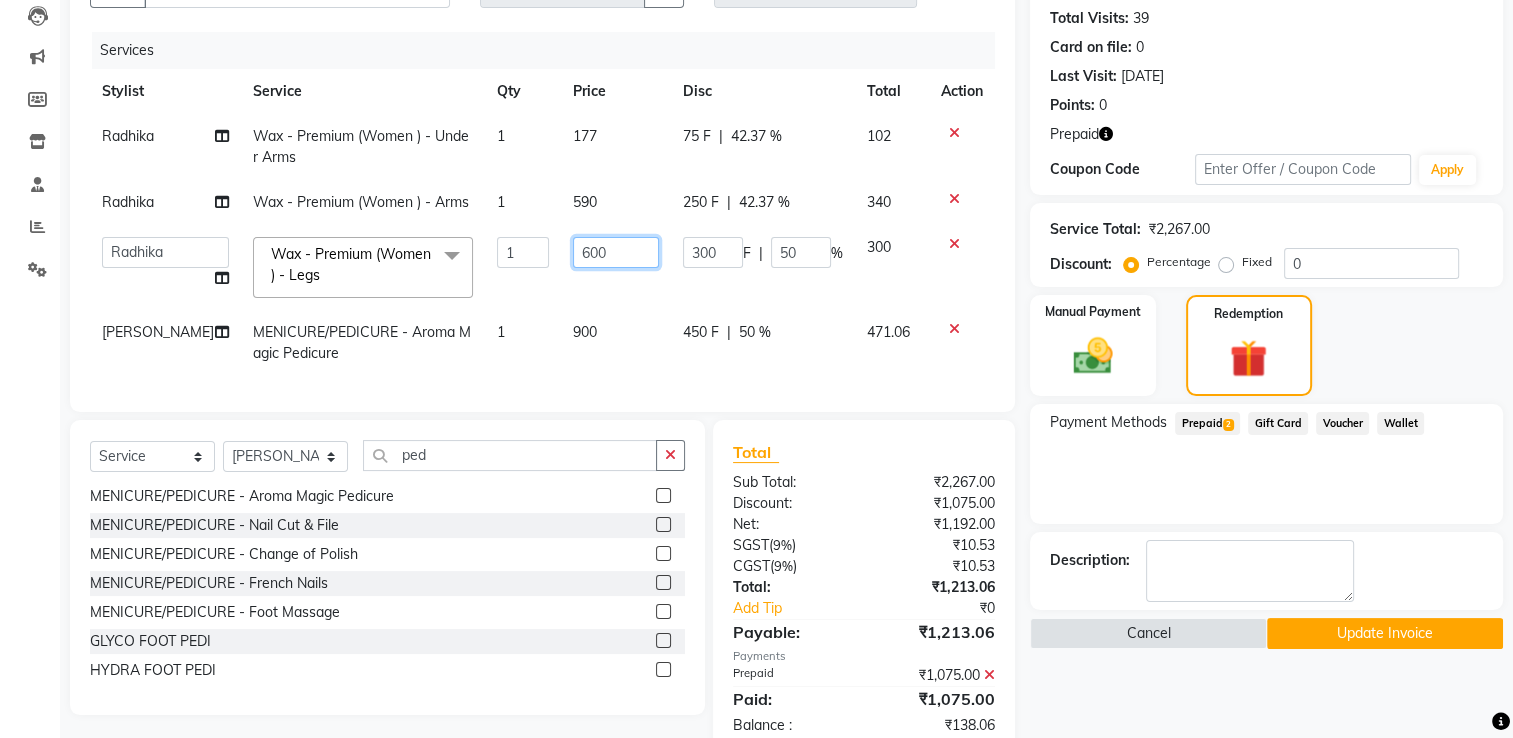 click on "Haidar   juyel   Kunal uni   Monika   prabin    Radhika   Sohail   Vishal pedi  Wax - Premium   (Women )   -   Legs  x BLEACH   -   Face (Oxy/Detan) BLEACH   -   Face (Cheryls Oxyderm) BLEACH   -   Face (Cheryls Gold) BLEACH   -   Arms BLEACH   -   Legs BLEACH   -   Front/Back BLEACH   -   Full Body MENICURE/PEDICURE   -   03+ Pedicure MENICURE/PEDICURE   -   Lotus Crystal Pedicure MENICURE/PEDICURE   -   Sara Pedicure MENICURE/PEDICURE   -   Aroma Magic Pedicure MENICURE/PEDICURE   -   Nail Cut & File MENICURE/PEDICURE   -   Change of Polish MENICURE/PEDICURE   -   French Nails MENICURE/PEDICURE   -   Foot Massage THREADING   -   Eye Brow/Forehead THREADING   -   Chin / Upper Lip THREADING   -   Side Locks THREADING   -   Full Face MAKE-UP   -   Saree Draping MAKE-UP   -   Eye Make-up MAKE-UP   -   Party Make-up+hair Do+Dress-up MAKE-UP   -   Occasion Make-up+Hair Do + Dress-up MAKE-UP   -   Bridal Make-up MAKE-UP   -   Groom Make-up MAKE-UP   -   Airbrush Light Make-up KIDS   -   Mundan (in Salon) ALGA 1" 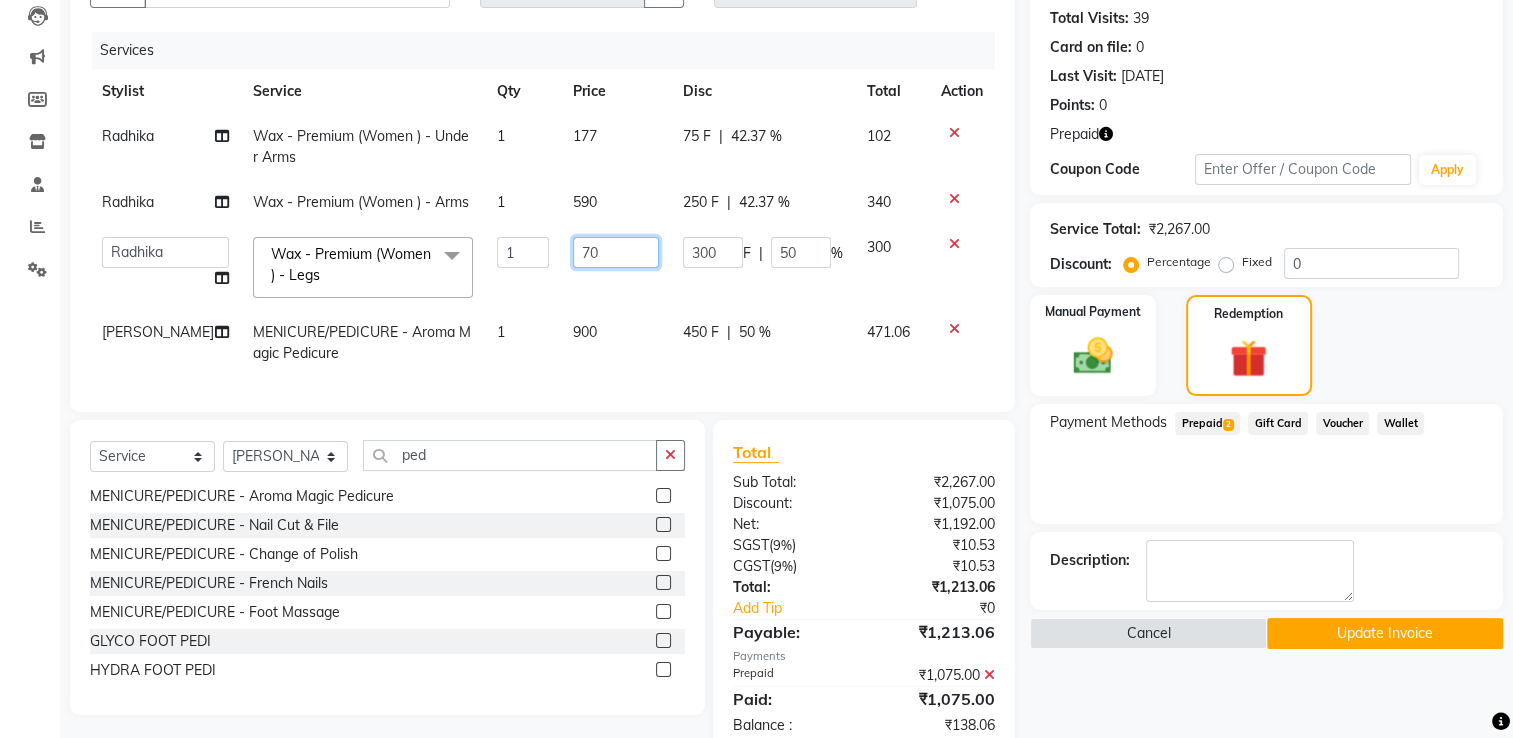 type on "708" 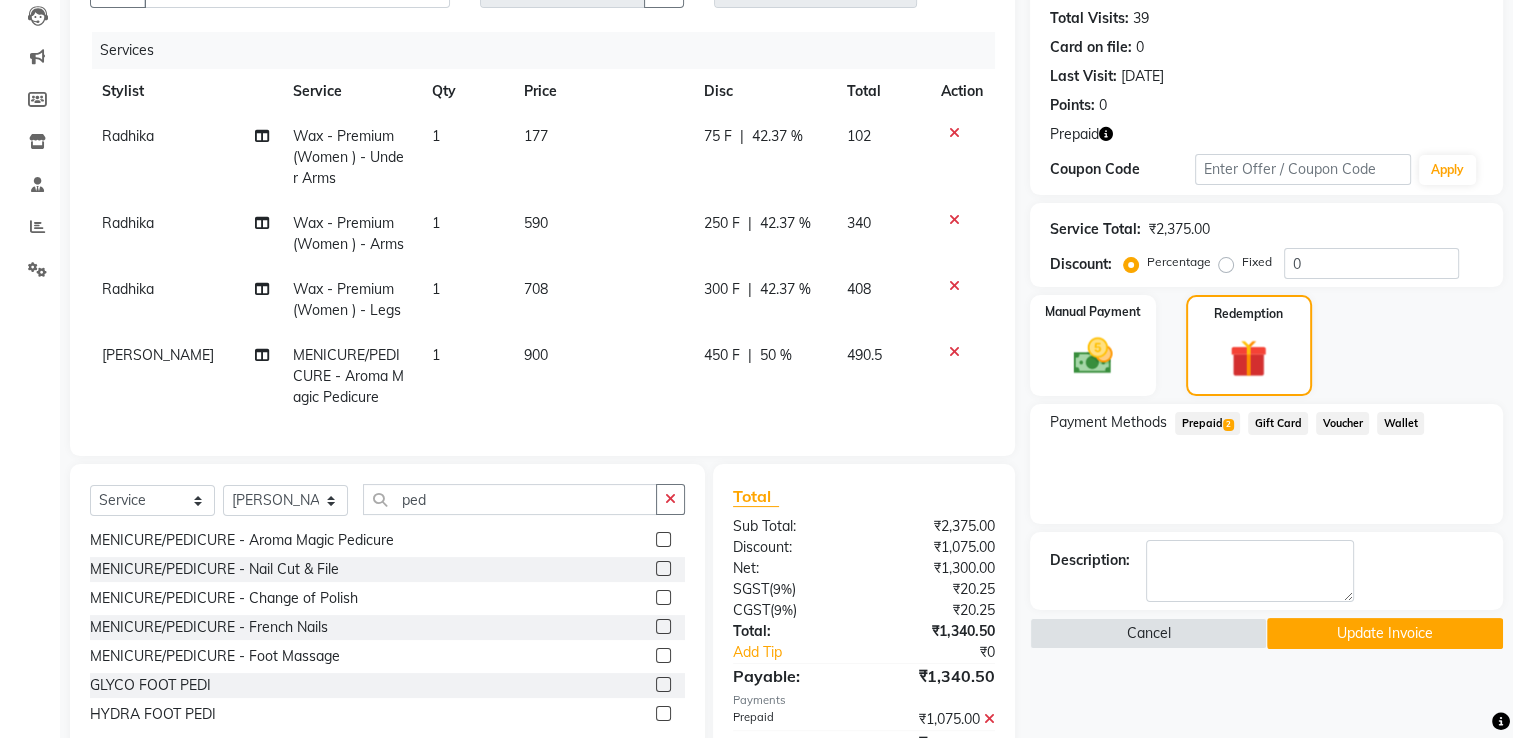 click on "900" 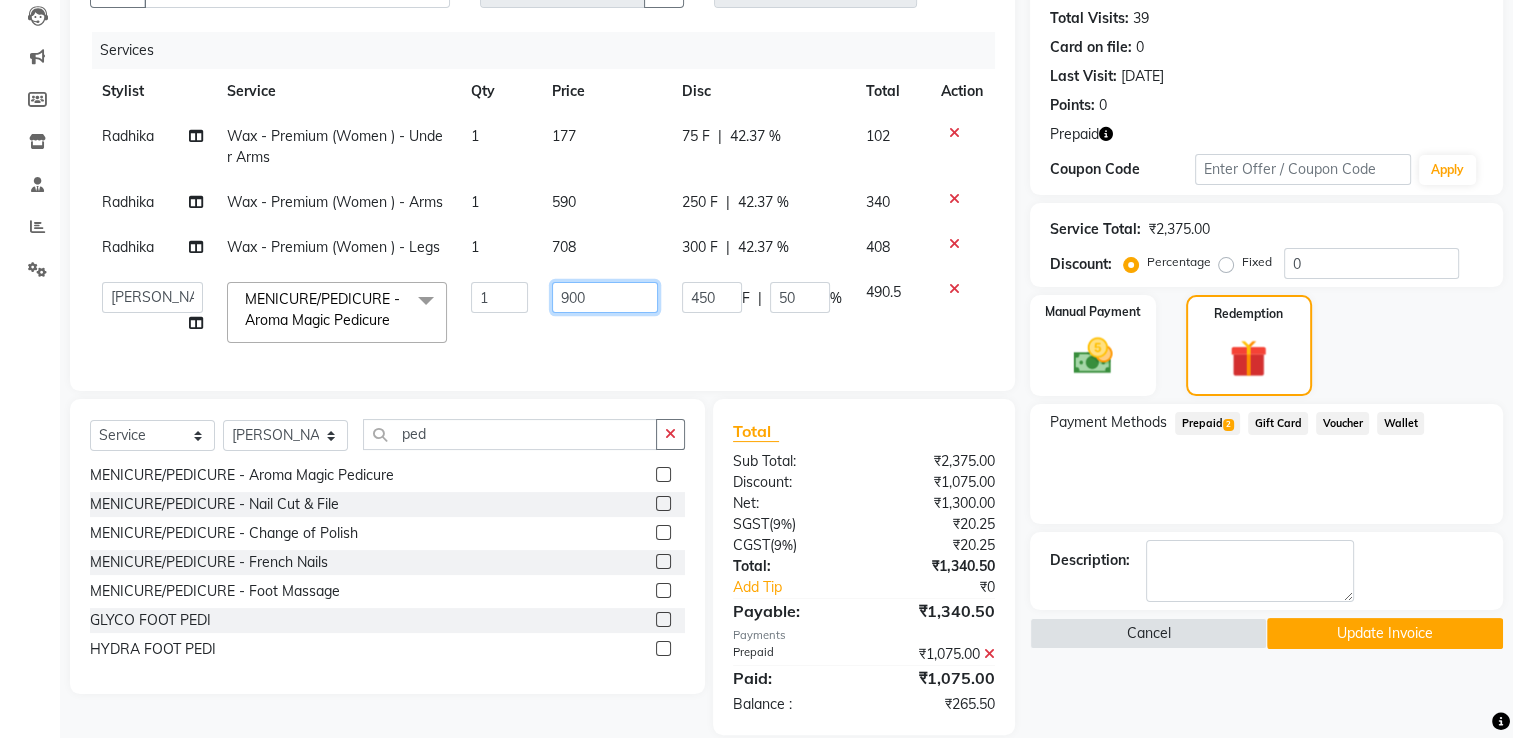 click on "900" 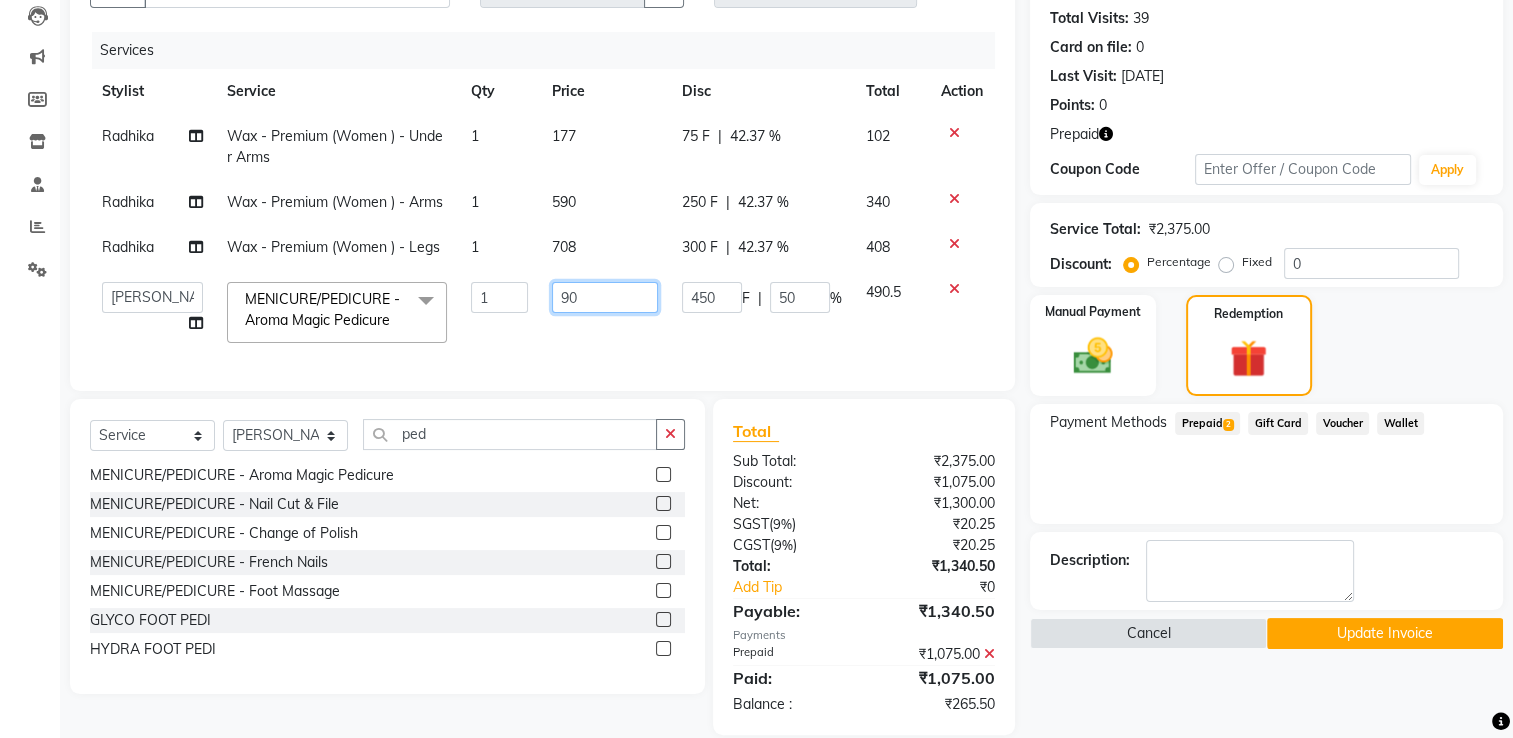 type on "9" 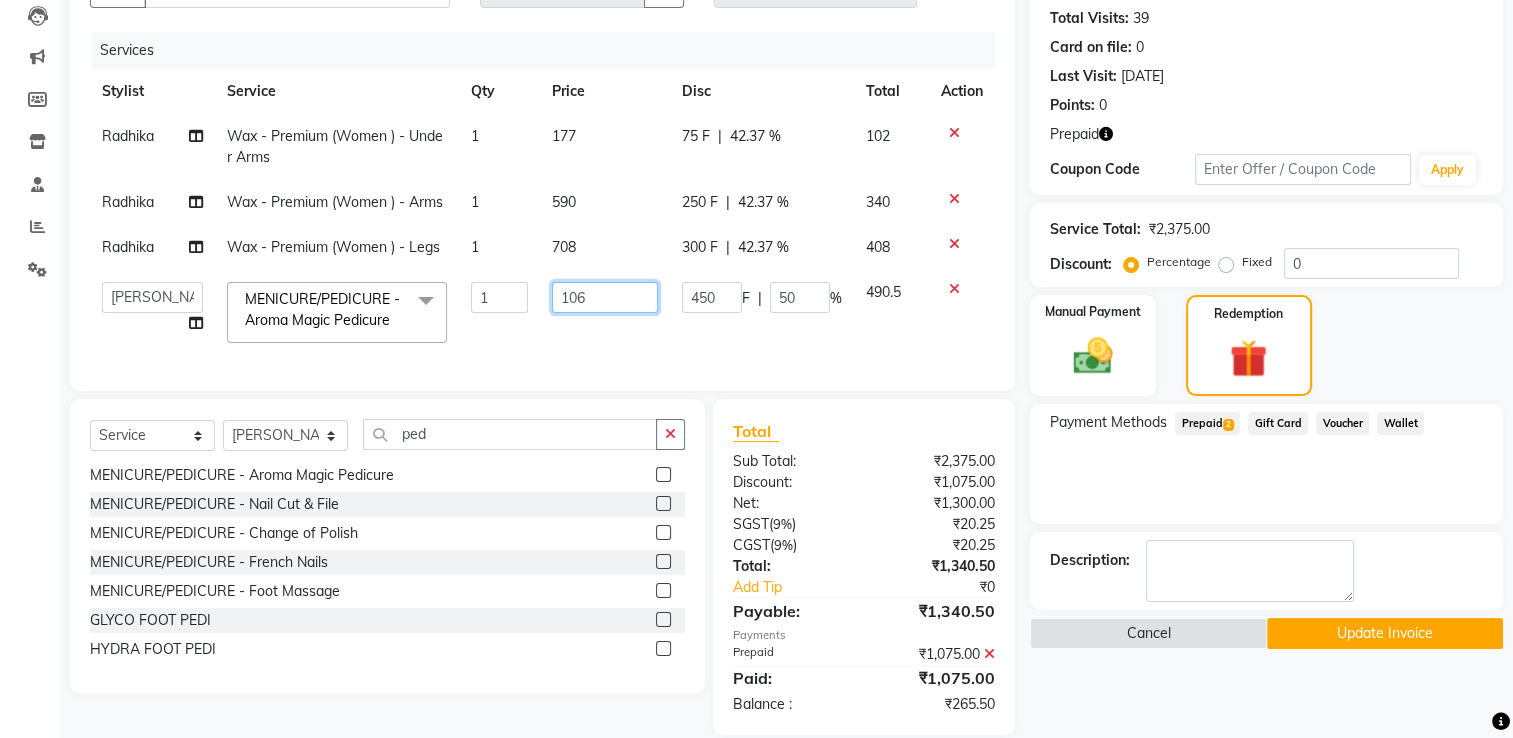 type on "1062" 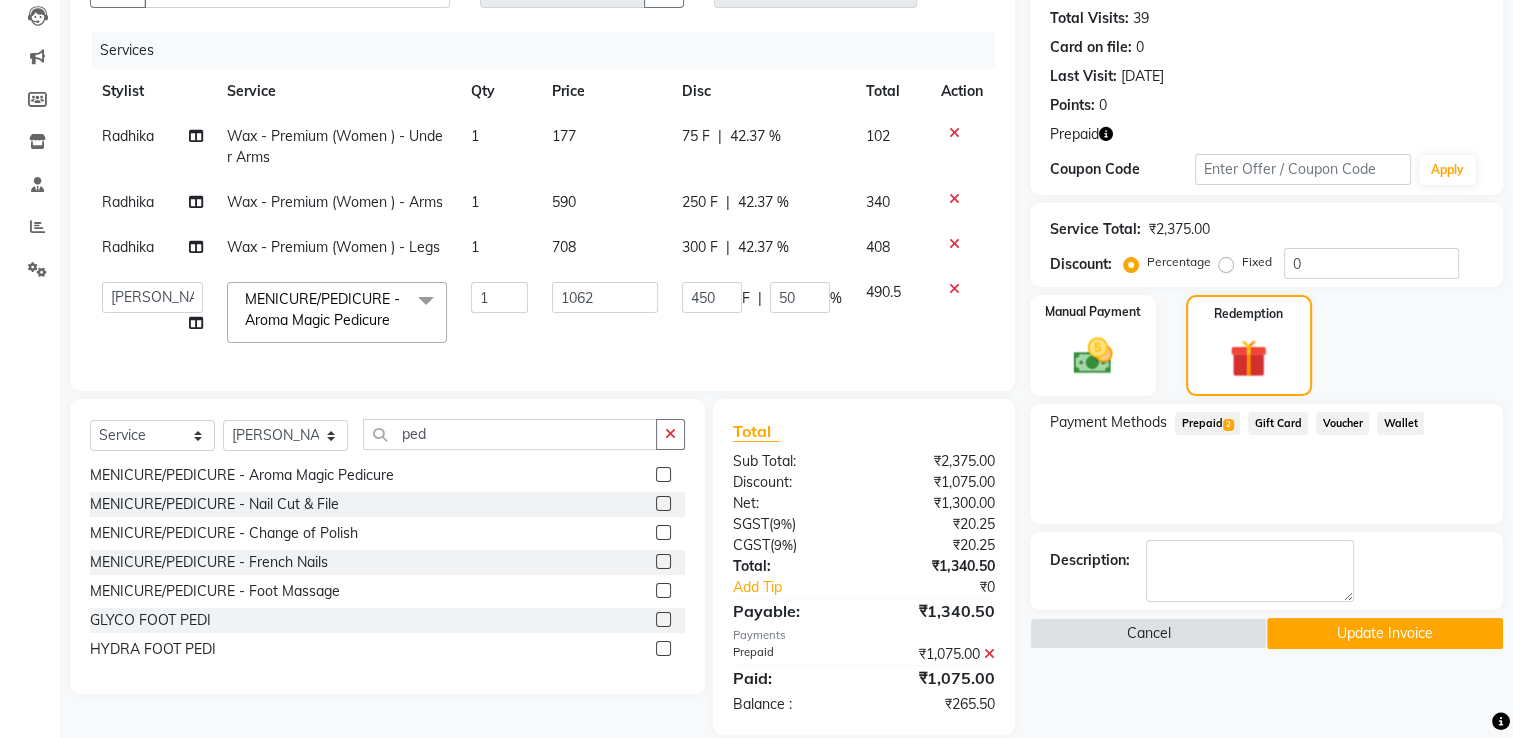 click on "Payment Methods  Prepaid  2  Gift Card   Voucher   Wallet" 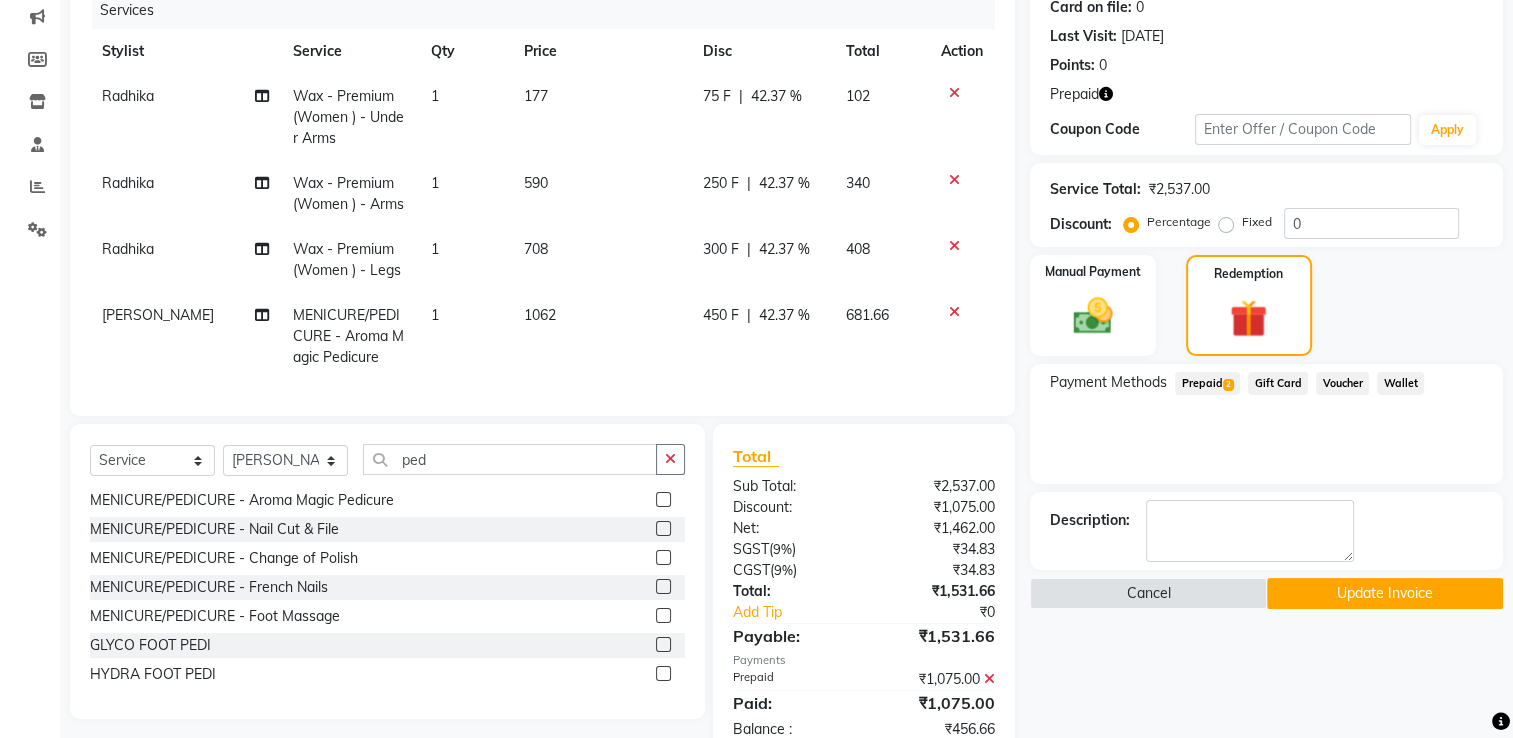 scroll, scrollTop: 296, scrollLeft: 0, axis: vertical 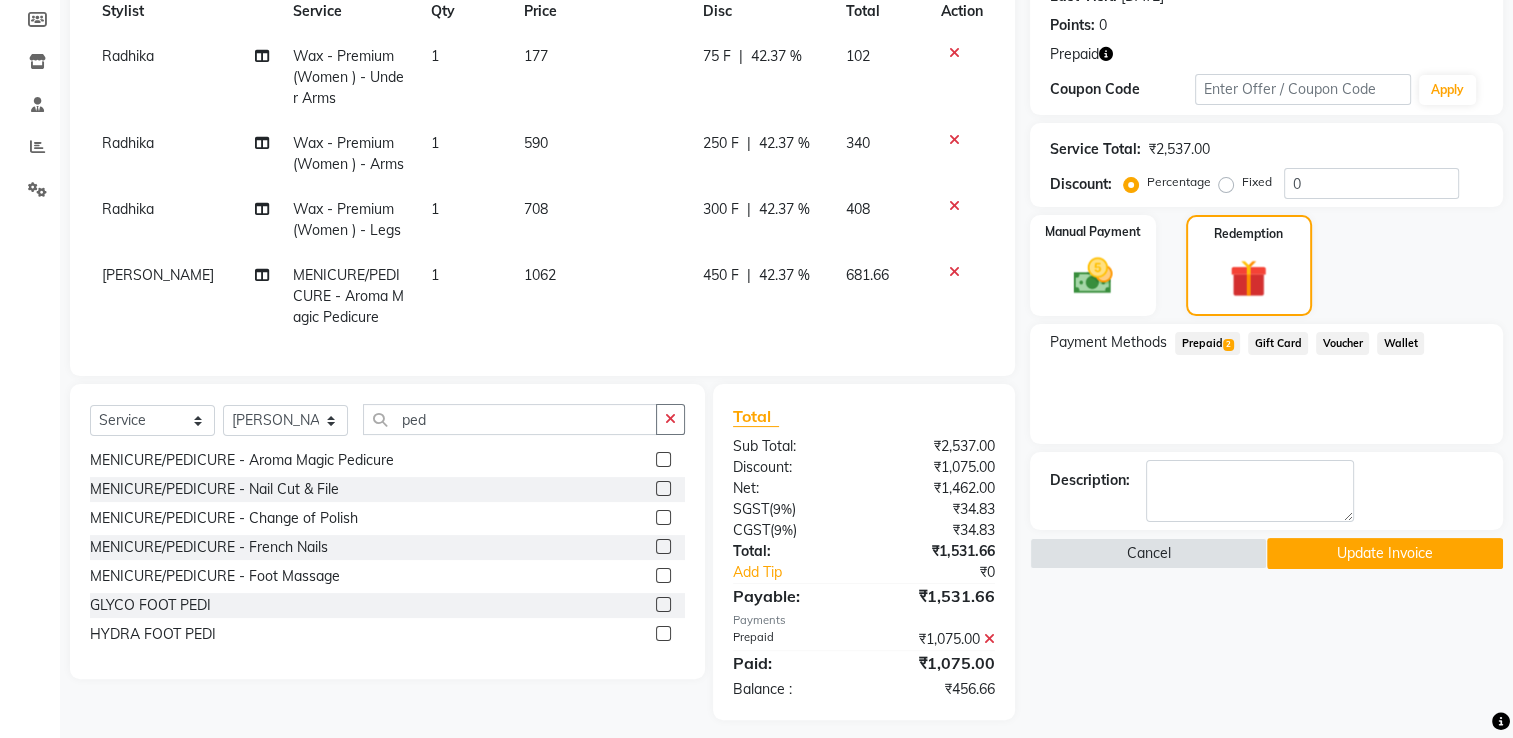 click 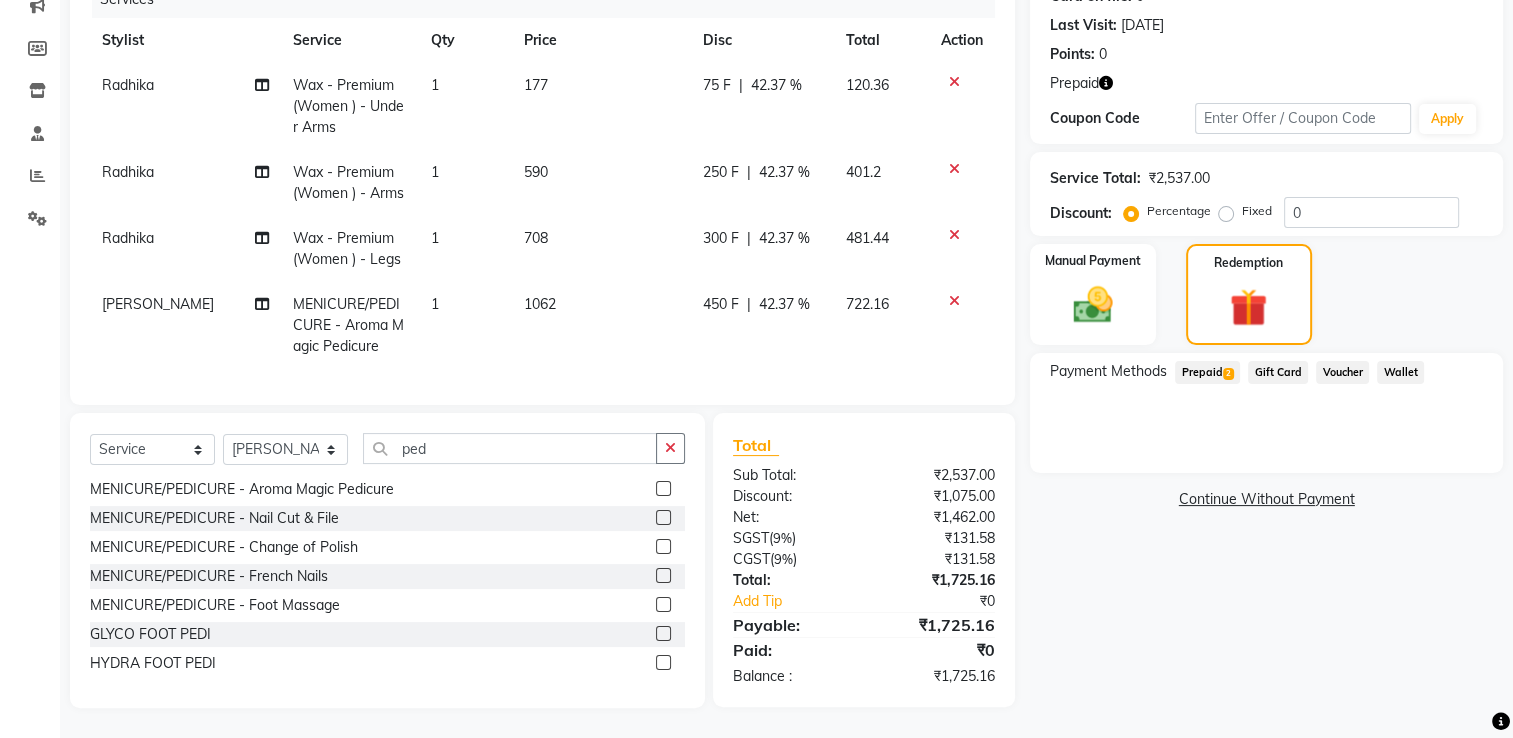 click on "Prepaid  2" 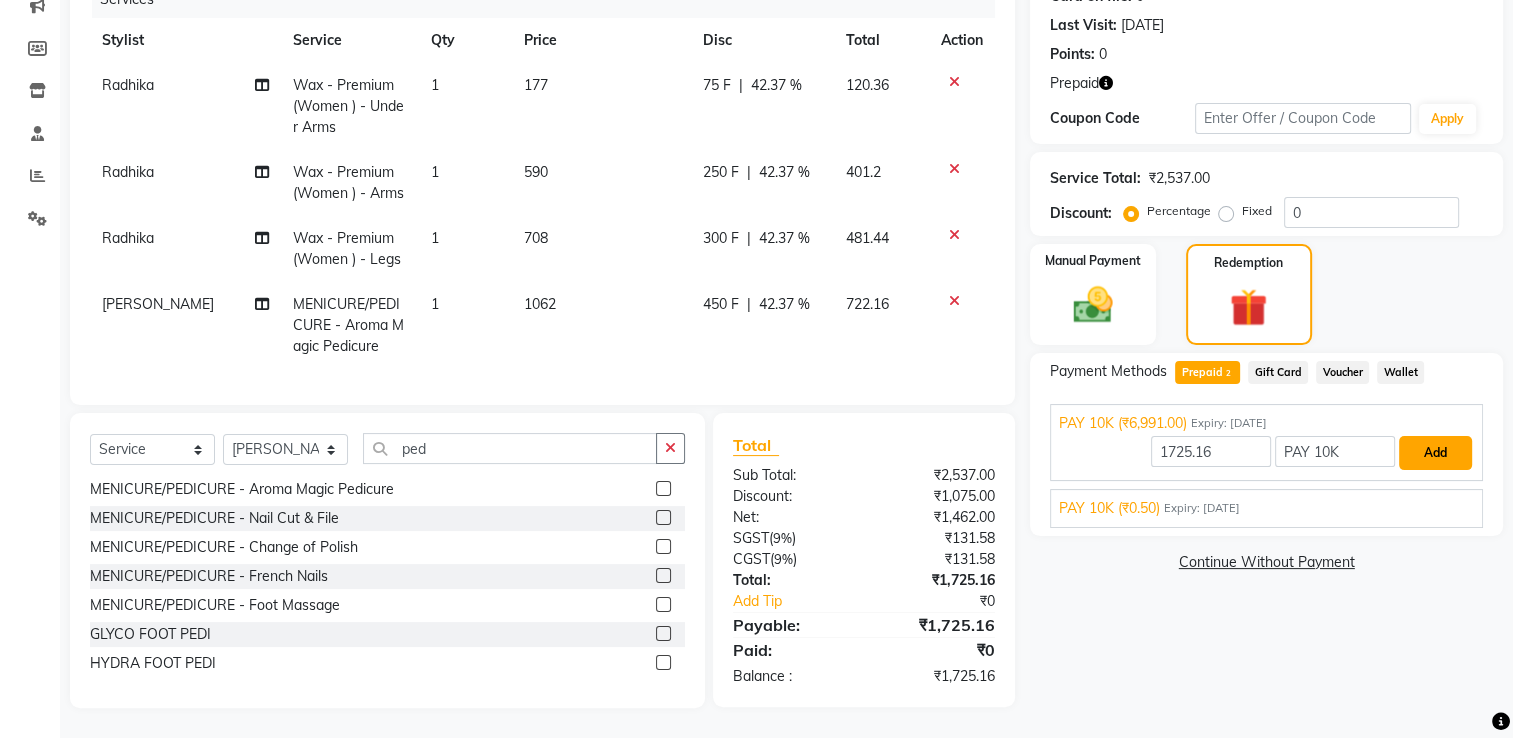 click on "Add" at bounding box center (1435, 453) 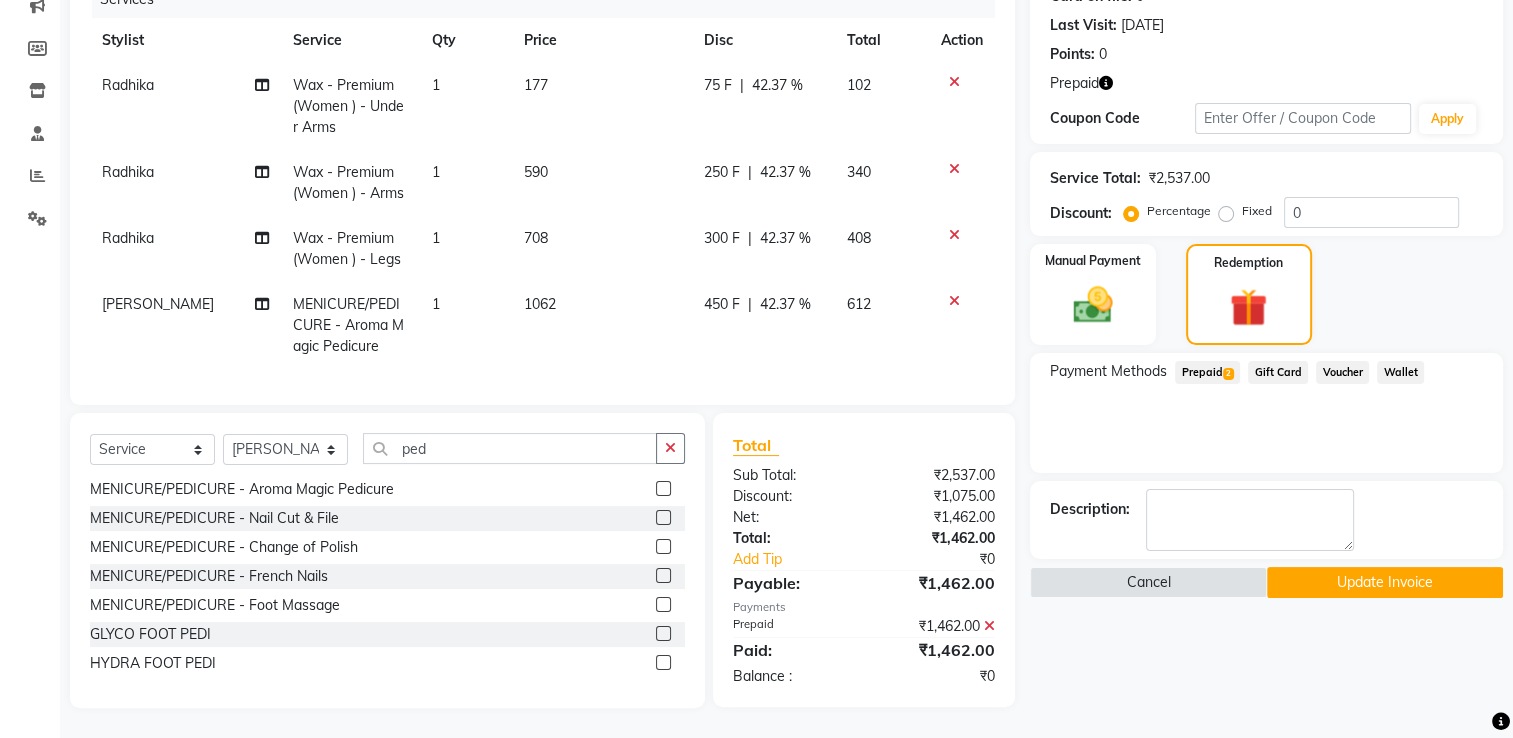 click on "1062" 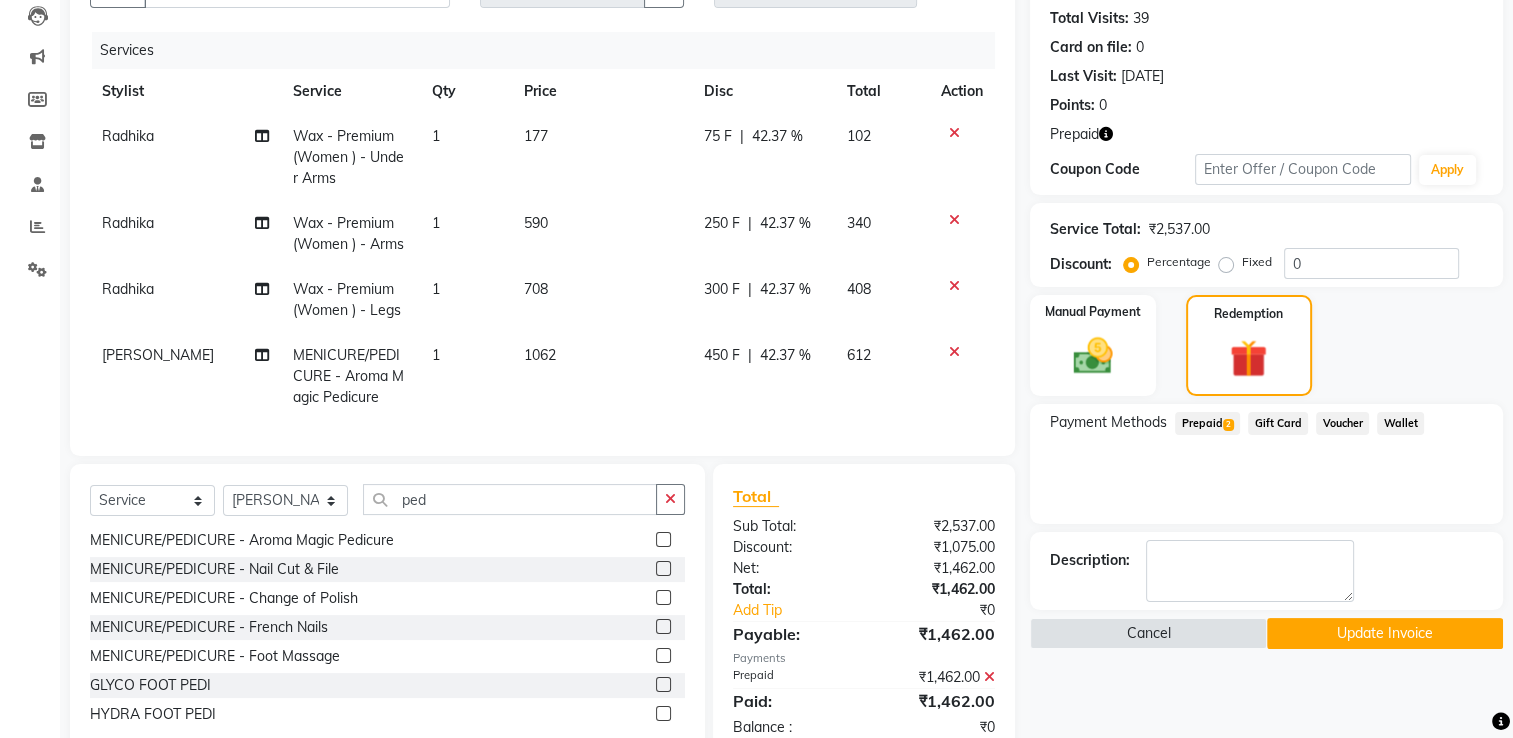 select on "45307" 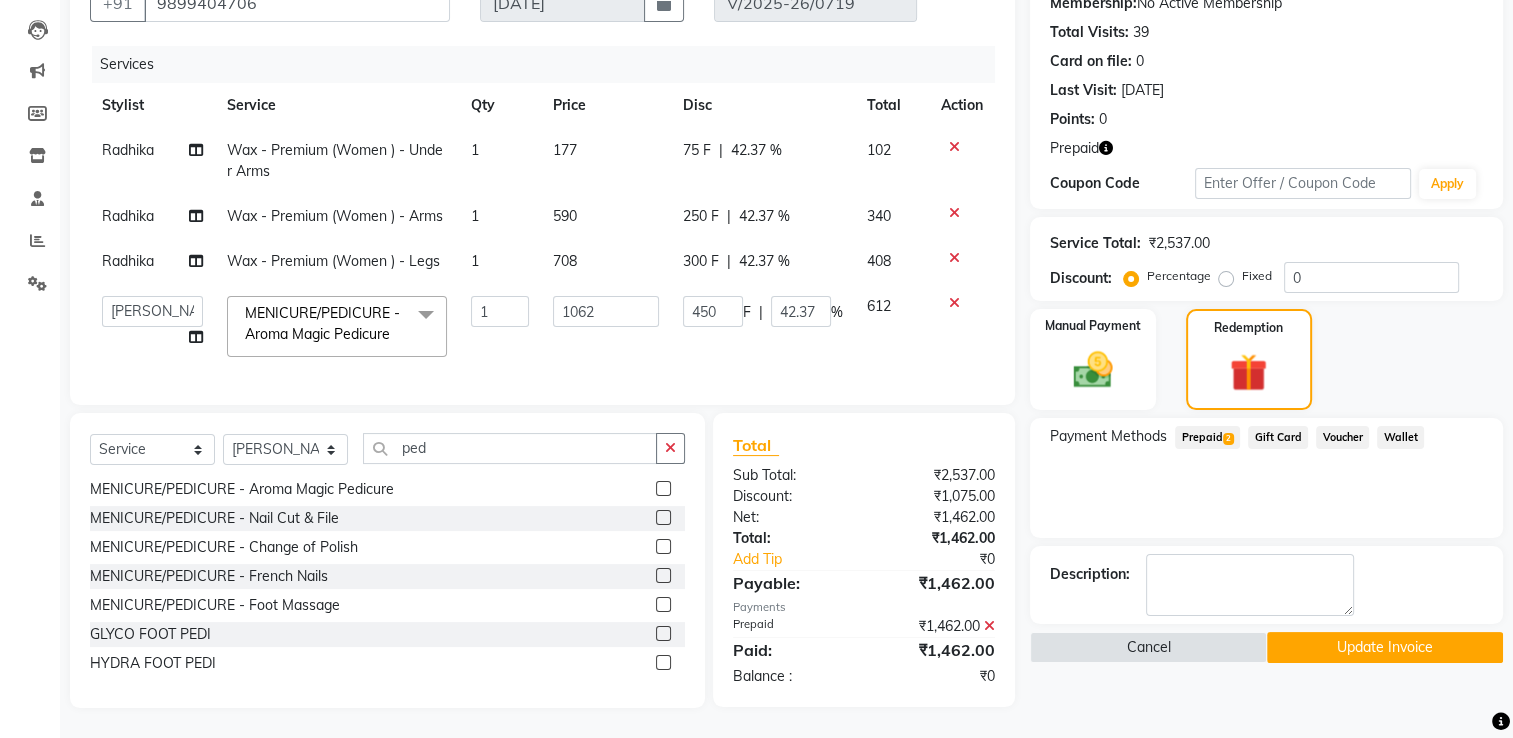 click 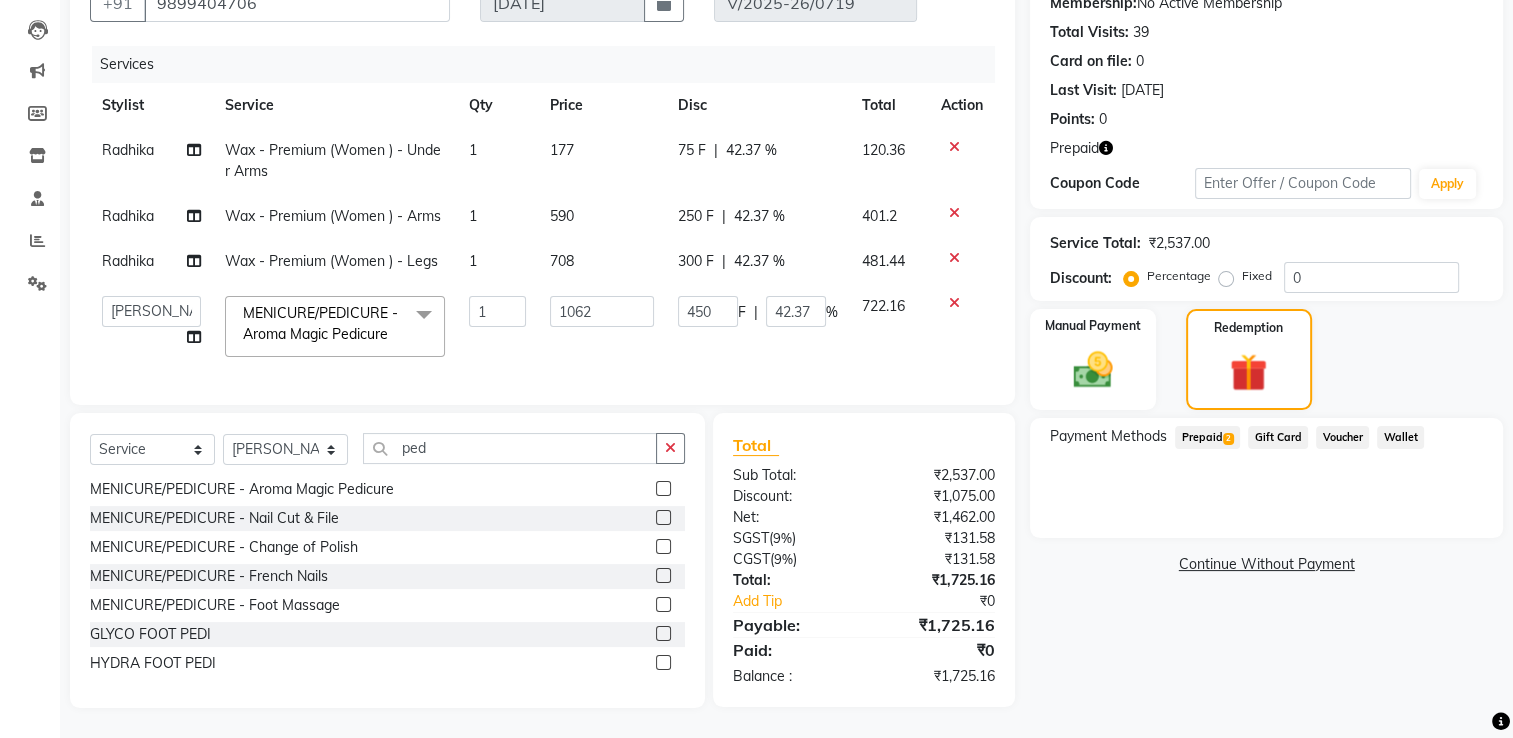 click 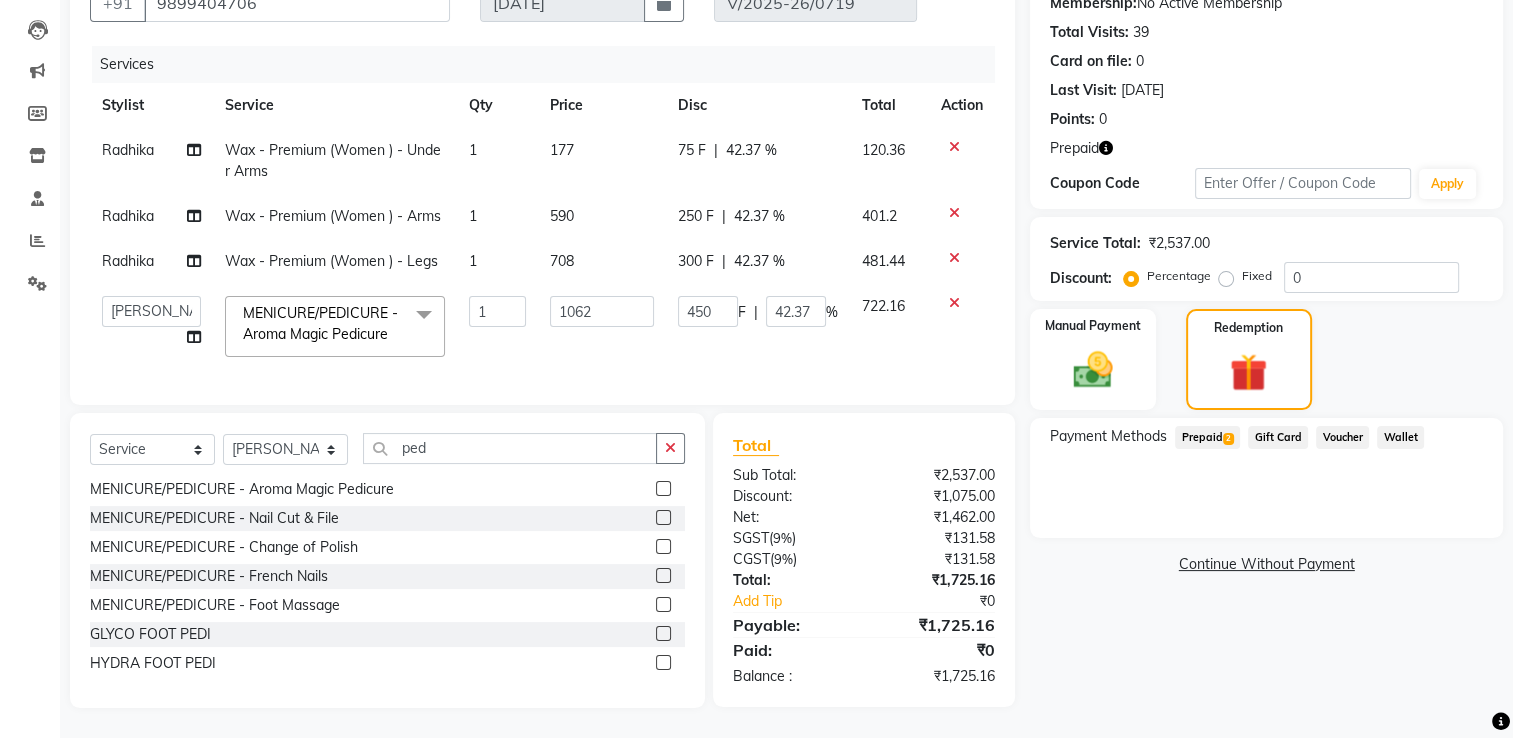 scroll, scrollTop: 151, scrollLeft: 0, axis: vertical 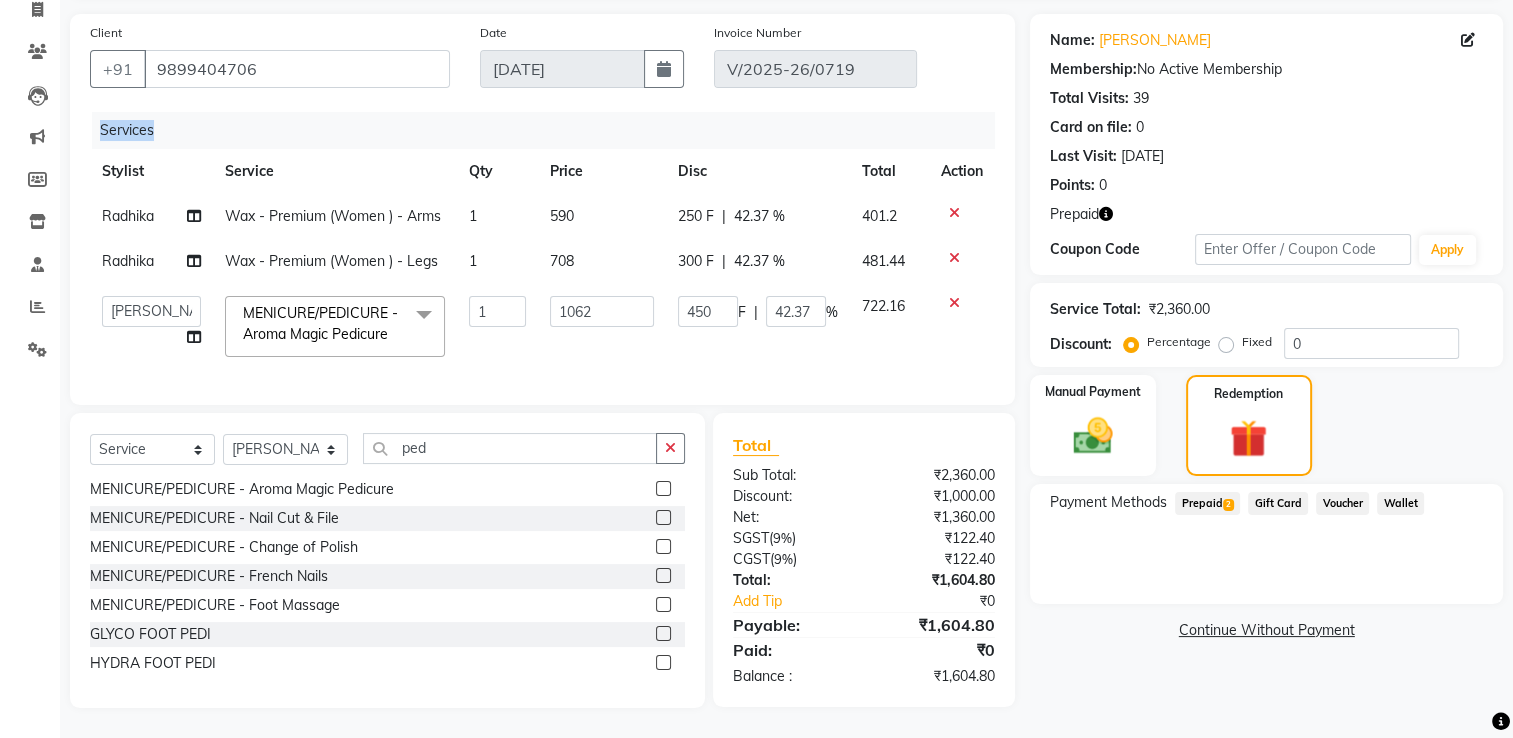 click on "Services" 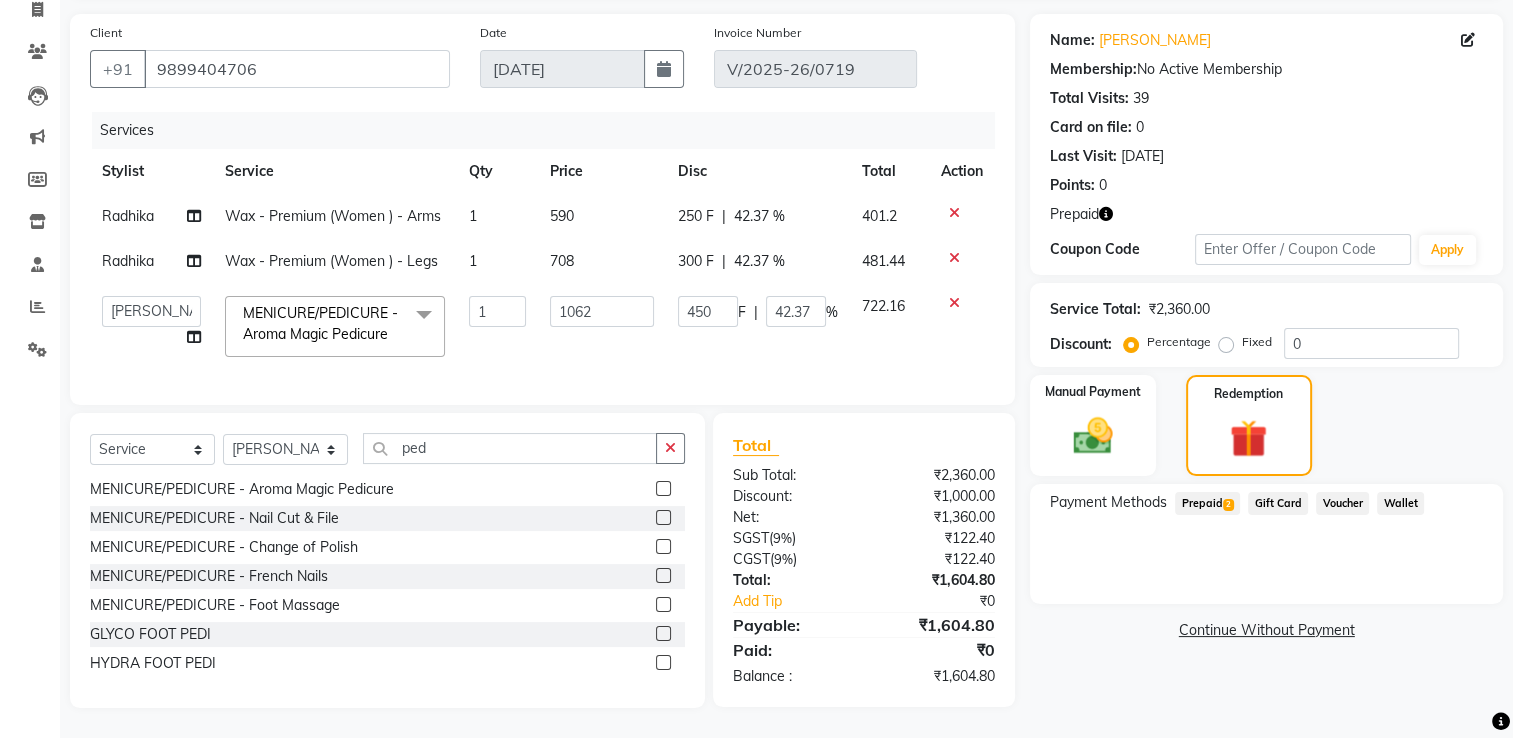 click 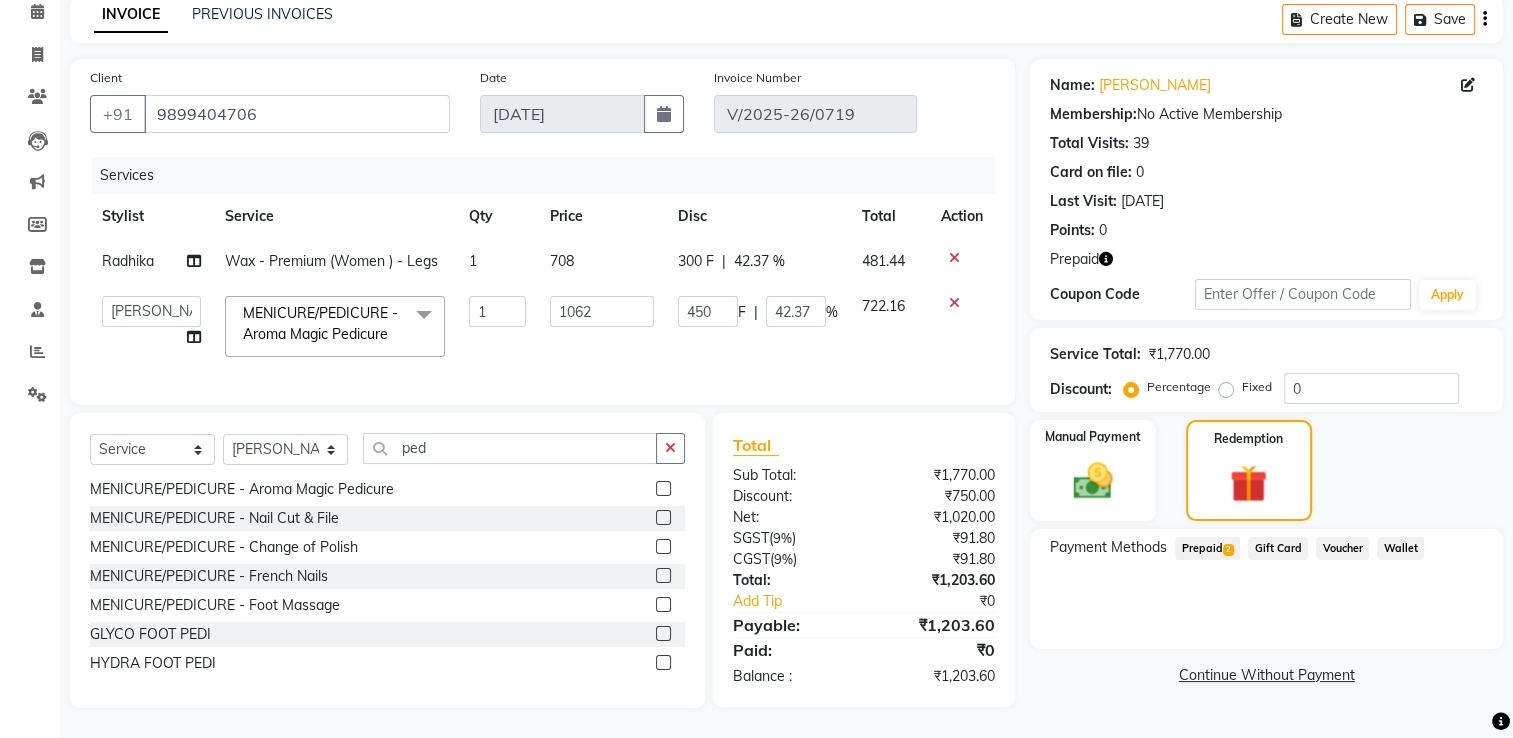 click 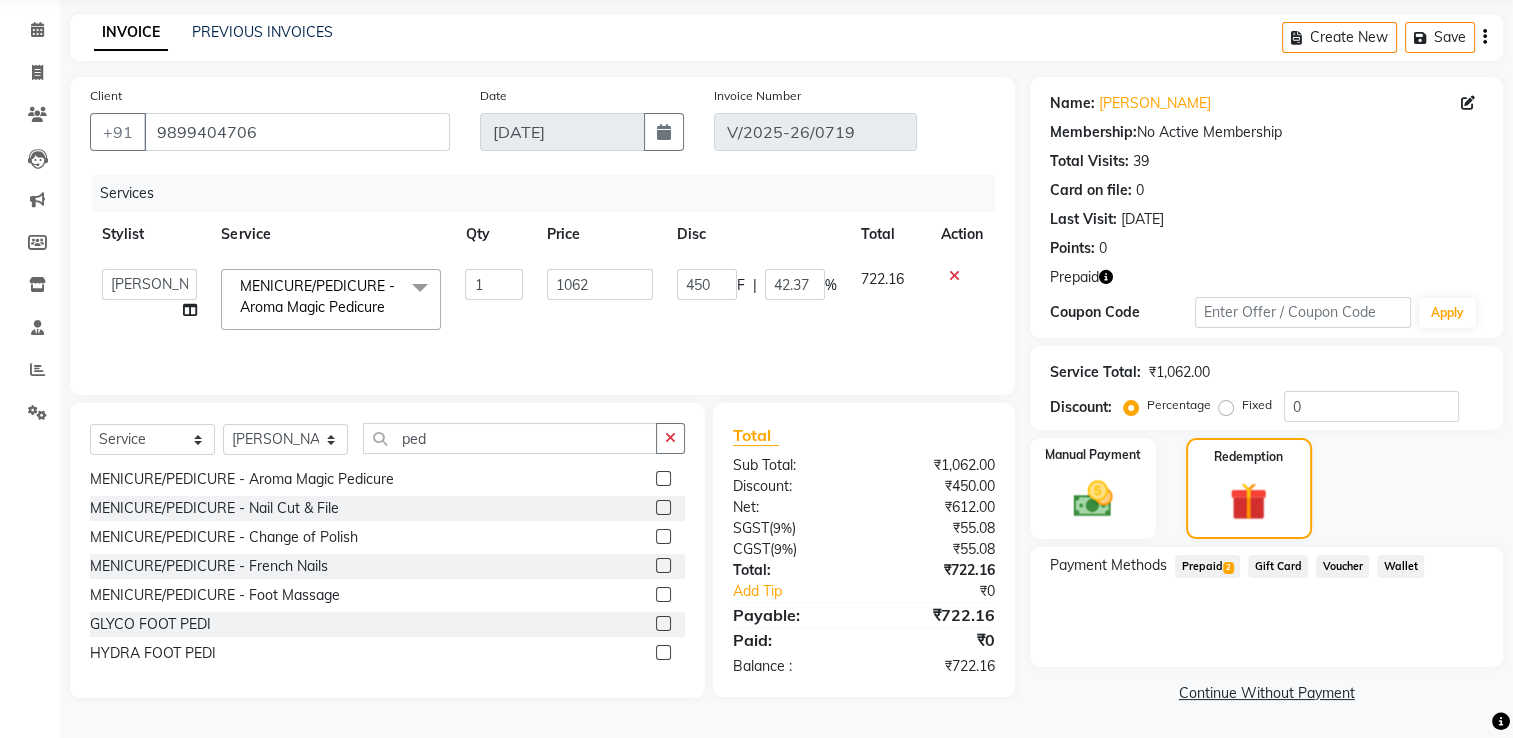 scroll, scrollTop: 72, scrollLeft: 0, axis: vertical 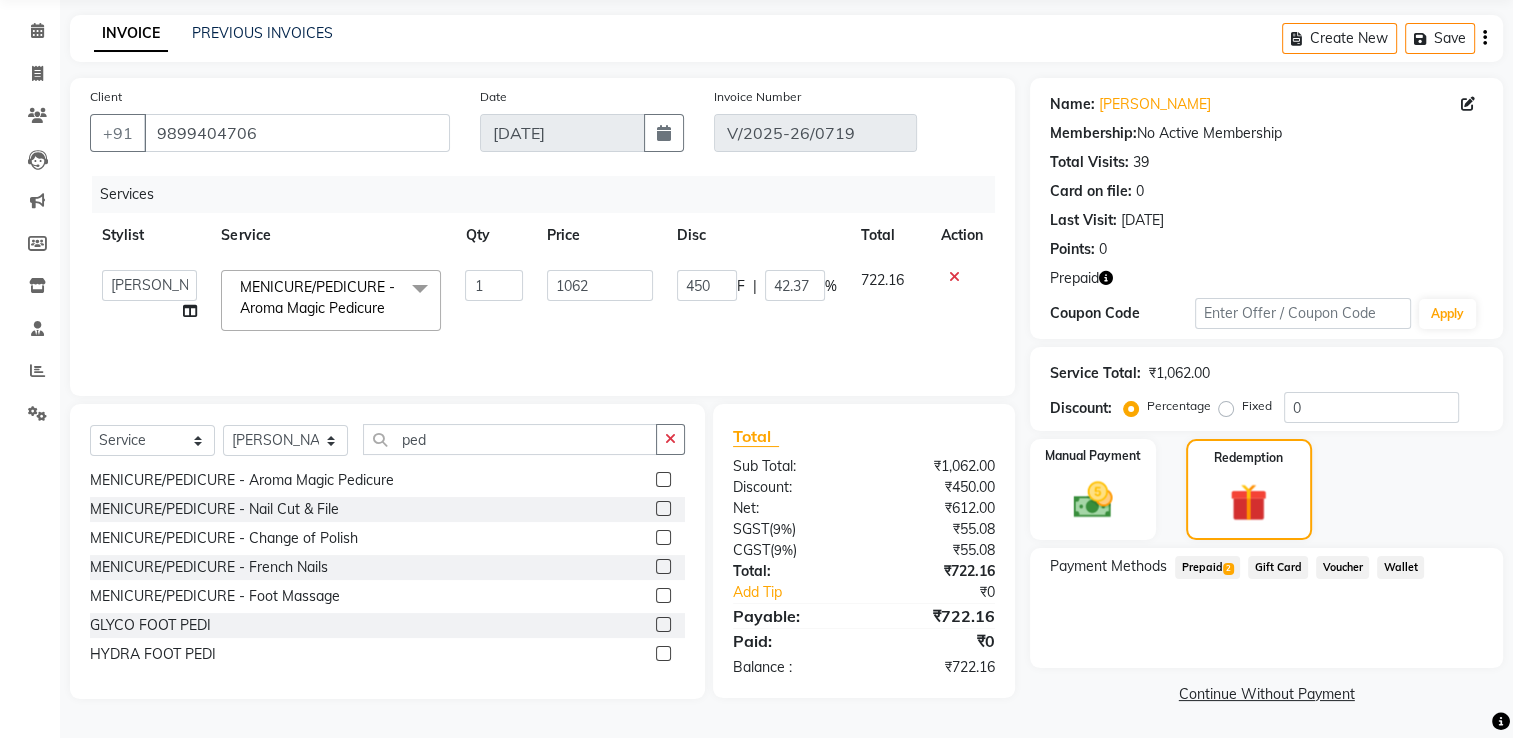 click 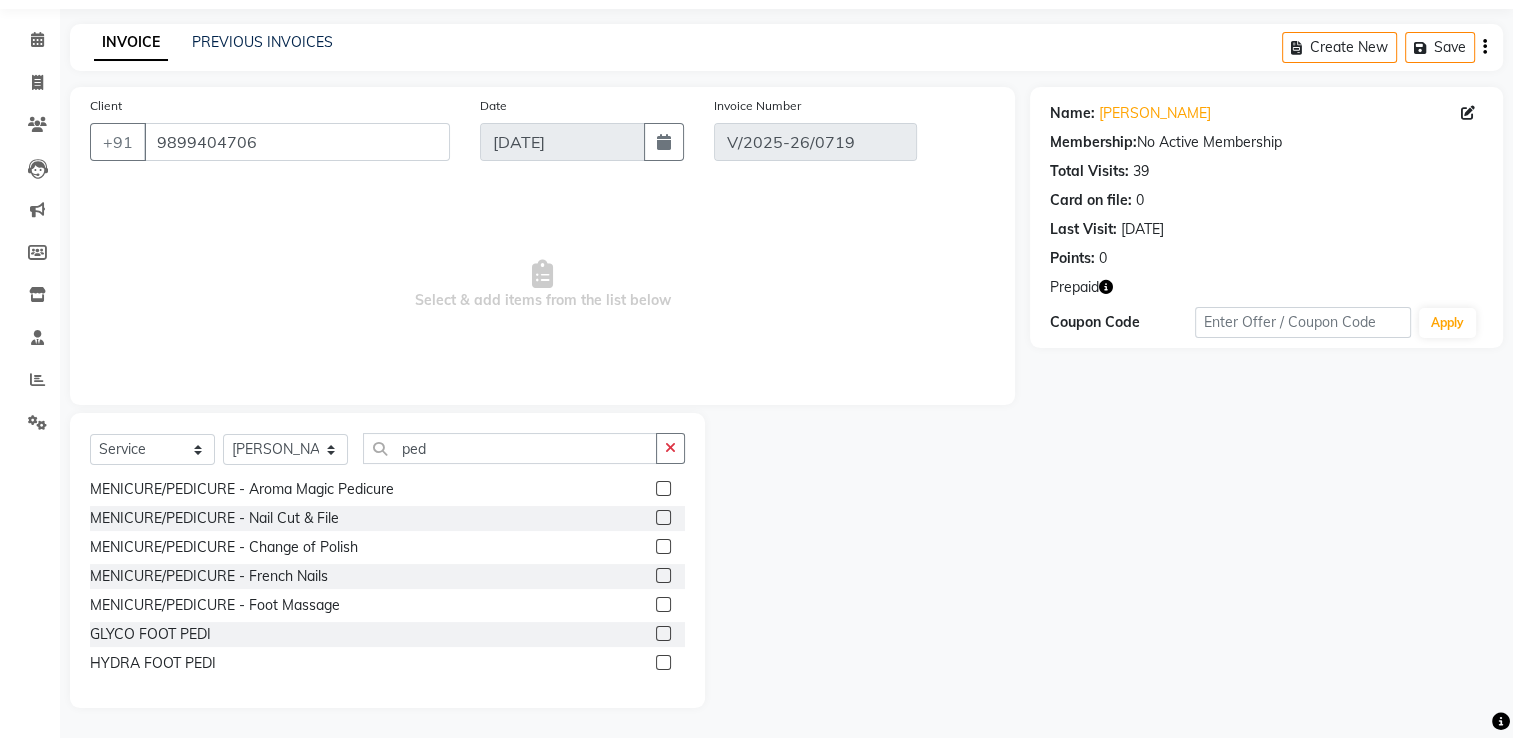 scroll, scrollTop: 63, scrollLeft: 0, axis: vertical 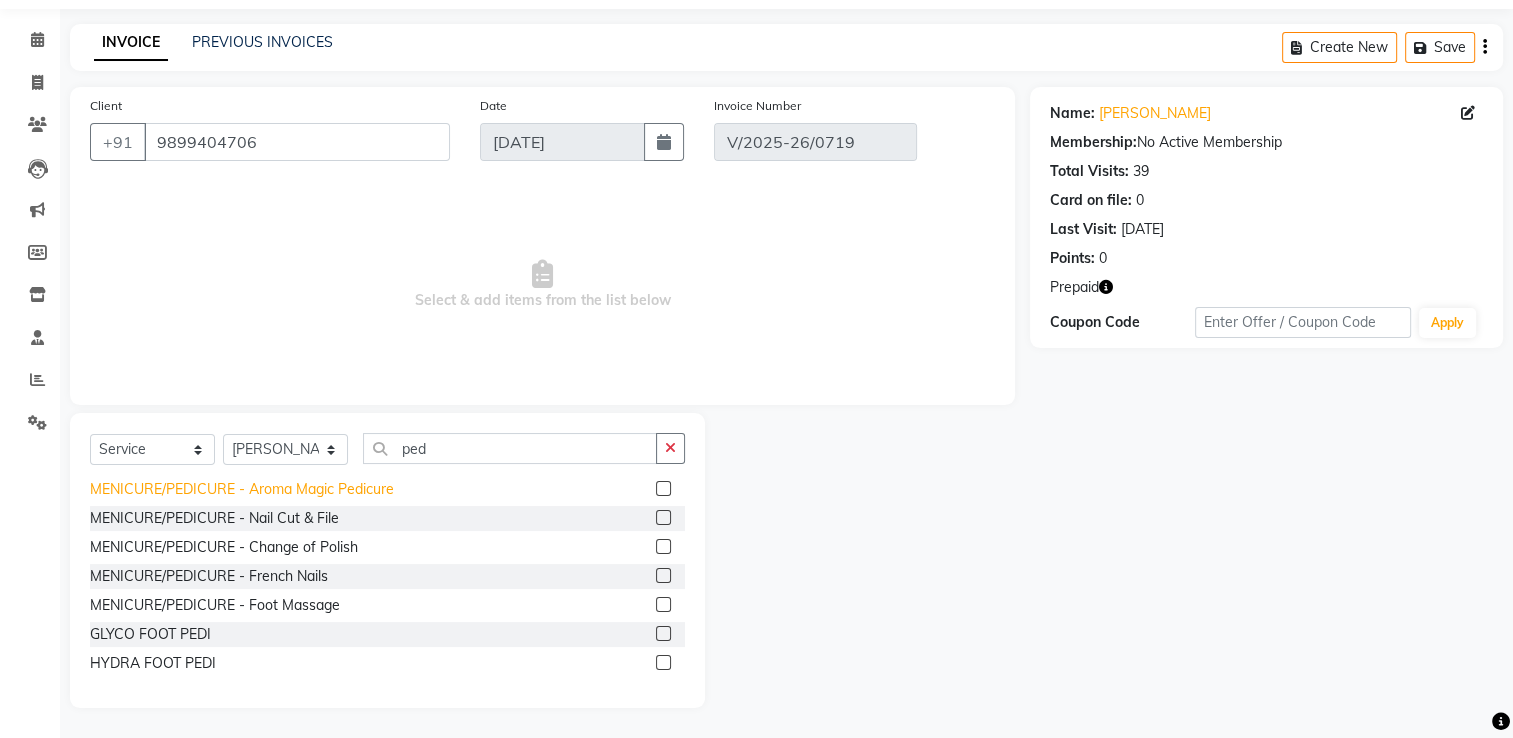 click on "MENICURE/PEDICURE   -   Aroma Magic Pedicure" 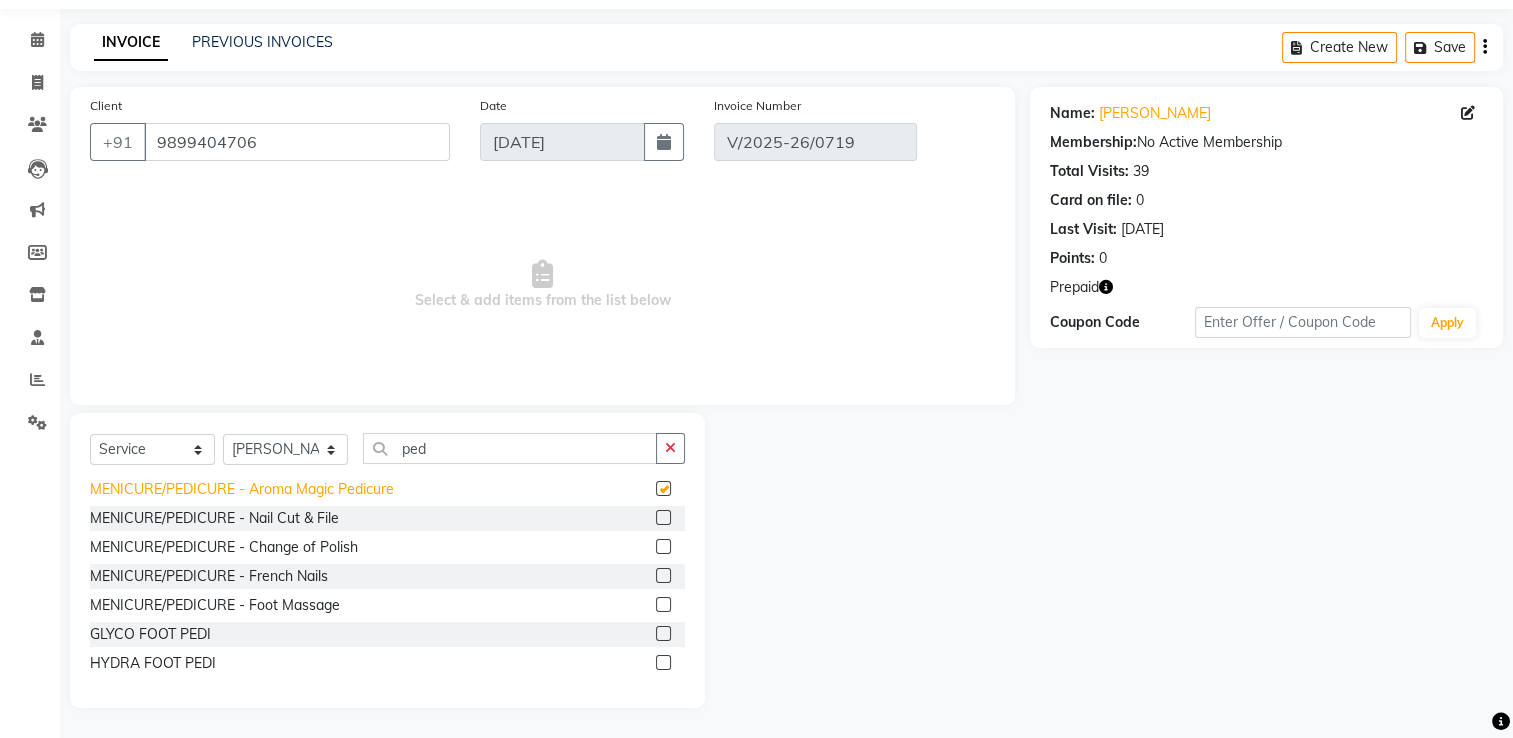 scroll, scrollTop: 72, scrollLeft: 0, axis: vertical 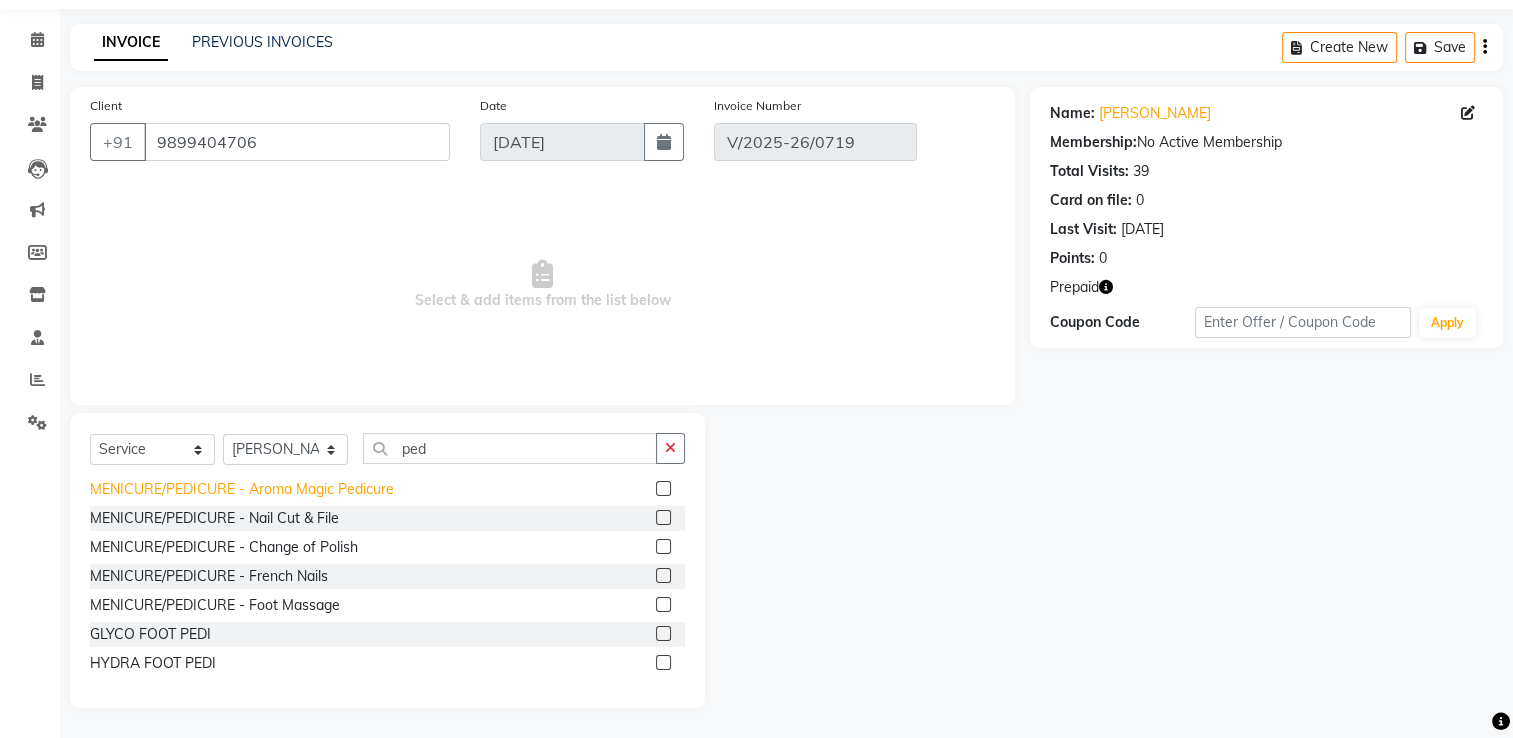 checkbox on "false" 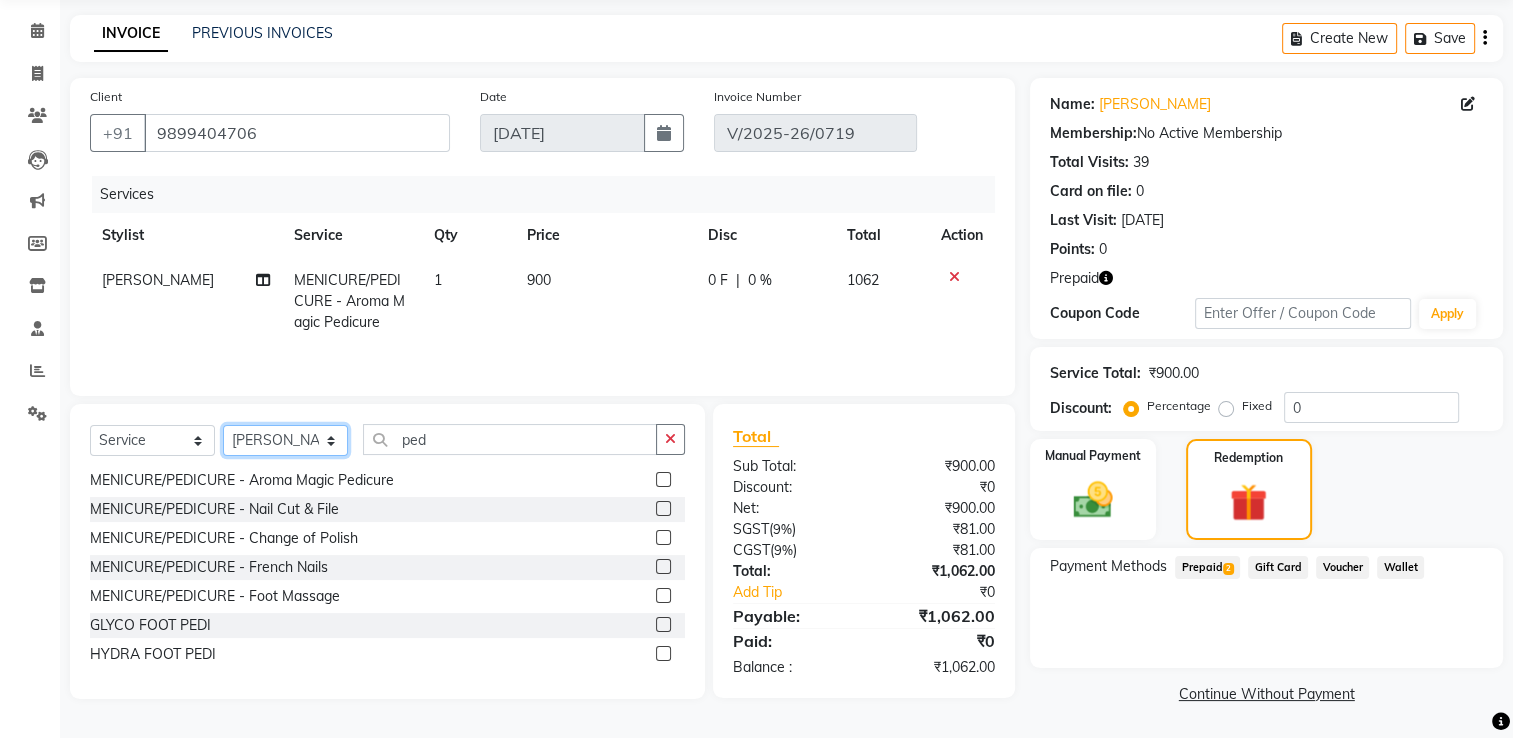click on "Select Stylist [PERSON_NAME] uni [PERSON_NAME]  [PERSON_NAME] [PERSON_NAME]" 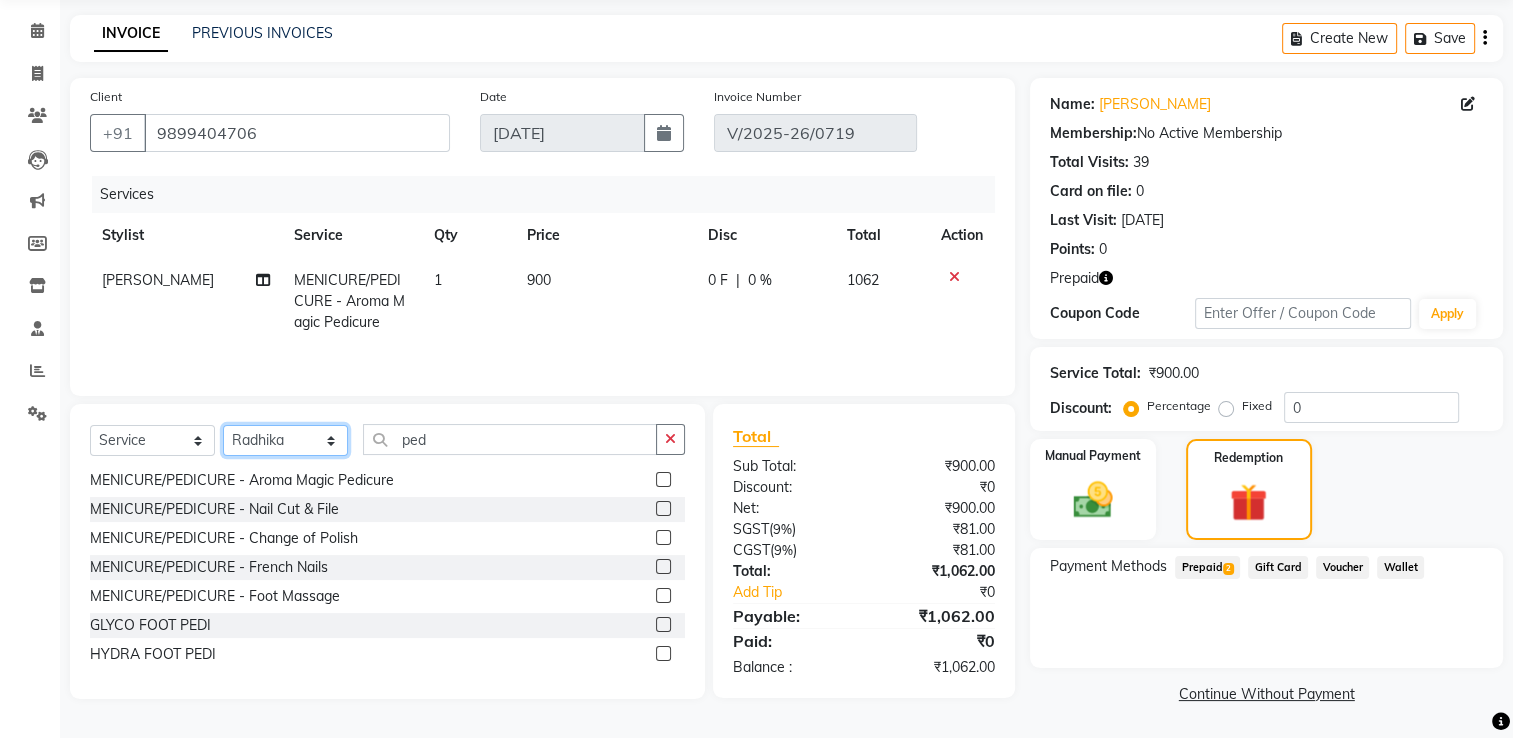click on "Select Stylist [PERSON_NAME] uni [PERSON_NAME]  [PERSON_NAME] [PERSON_NAME]" 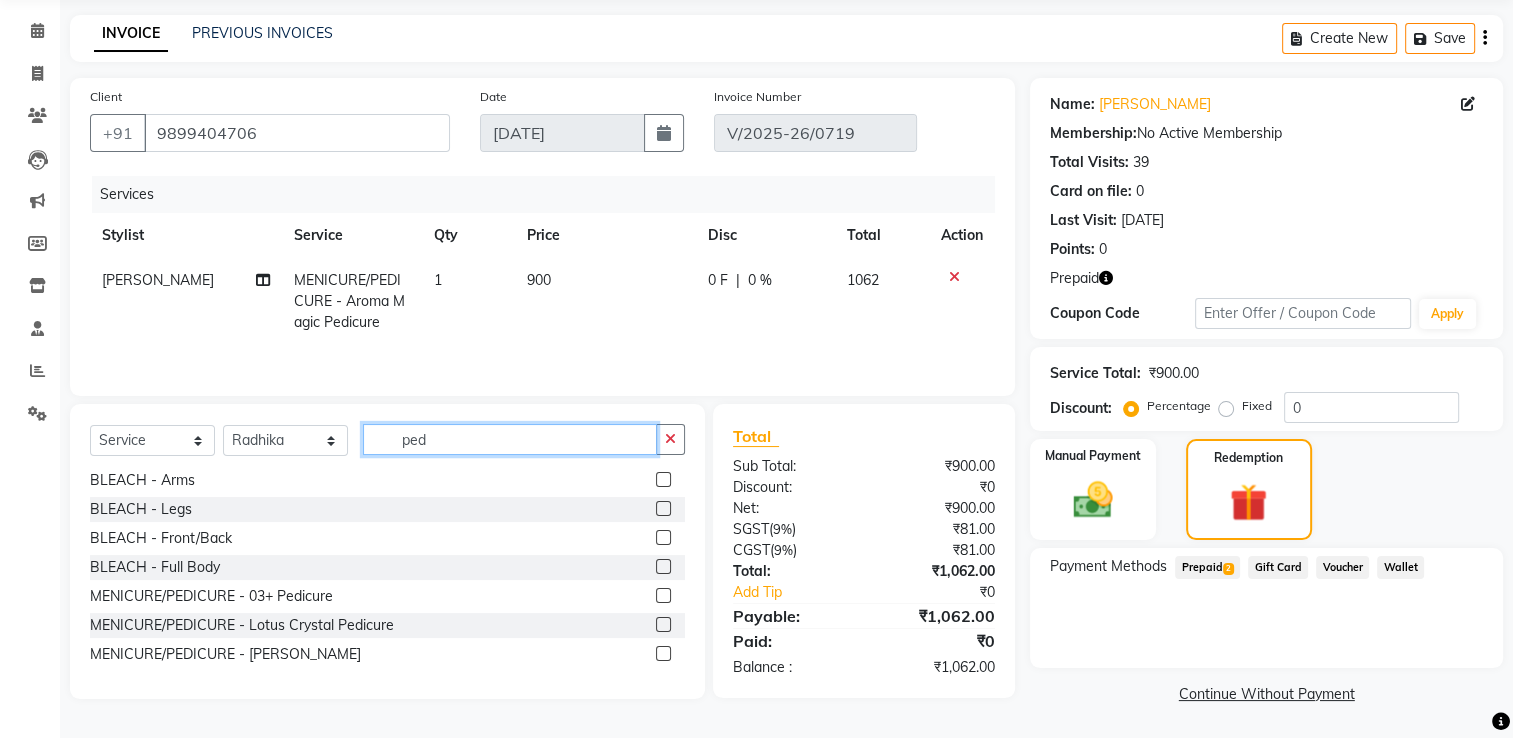 drag, startPoint x: 500, startPoint y: 442, endPoint x: 393, endPoint y: 468, distance: 110.11358 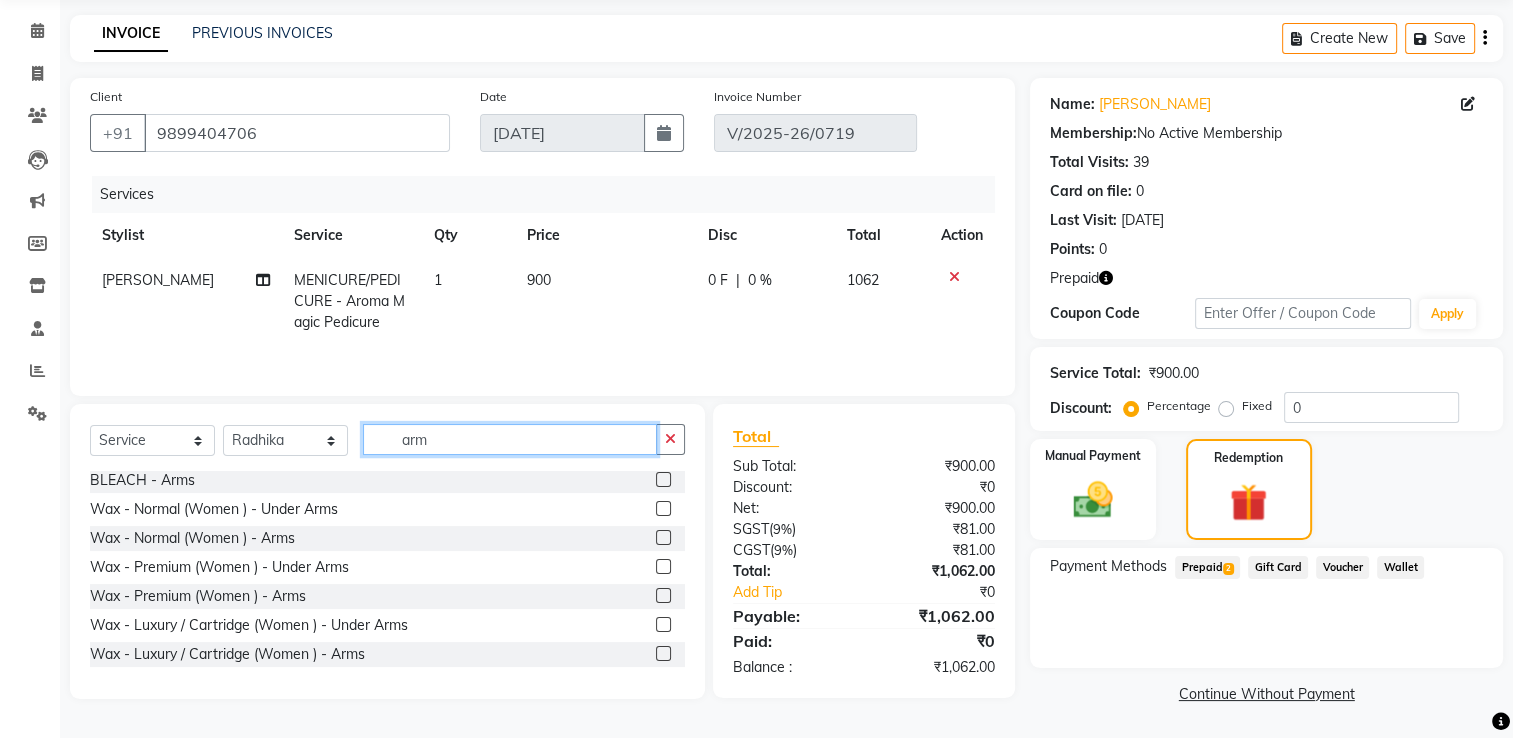 scroll, scrollTop: 3, scrollLeft: 0, axis: vertical 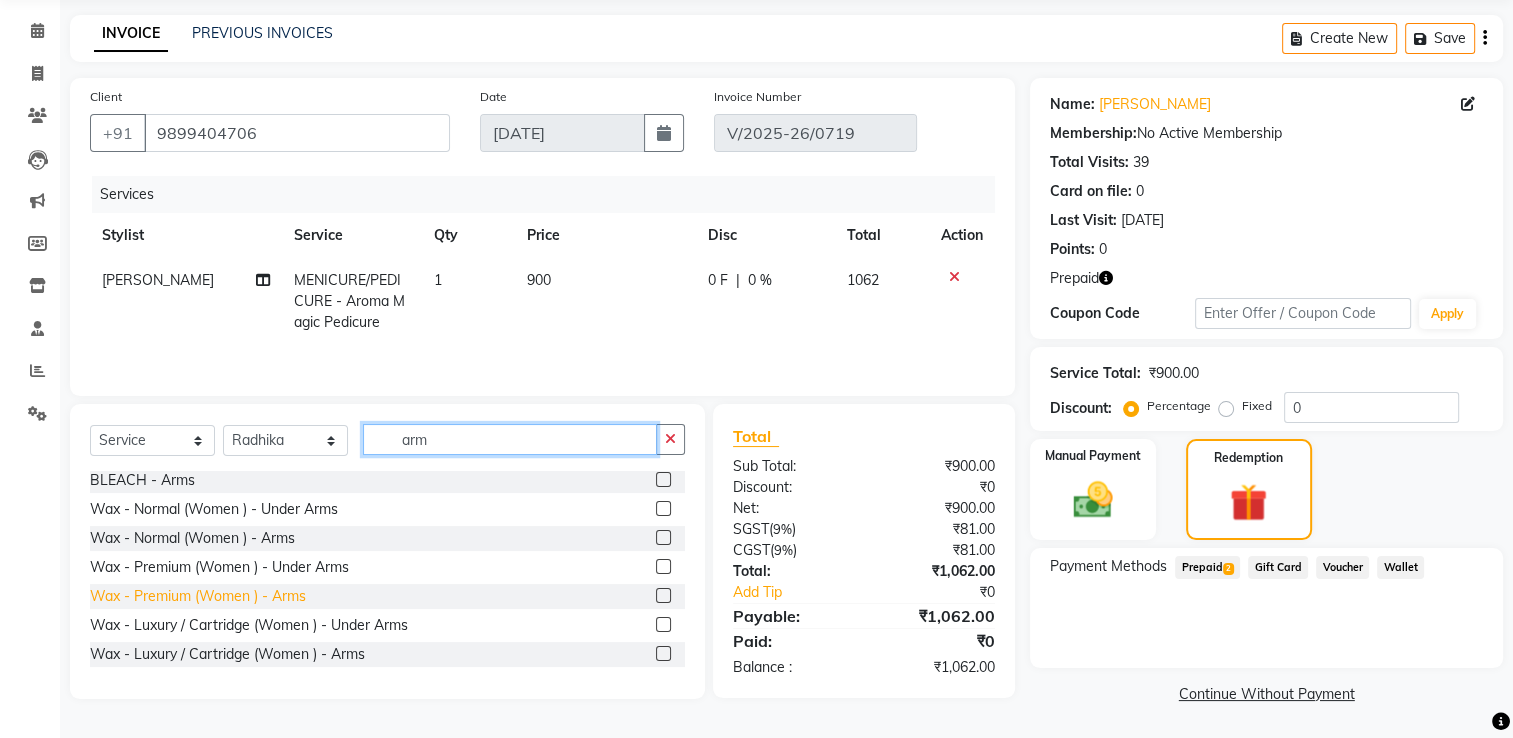 type on "arm" 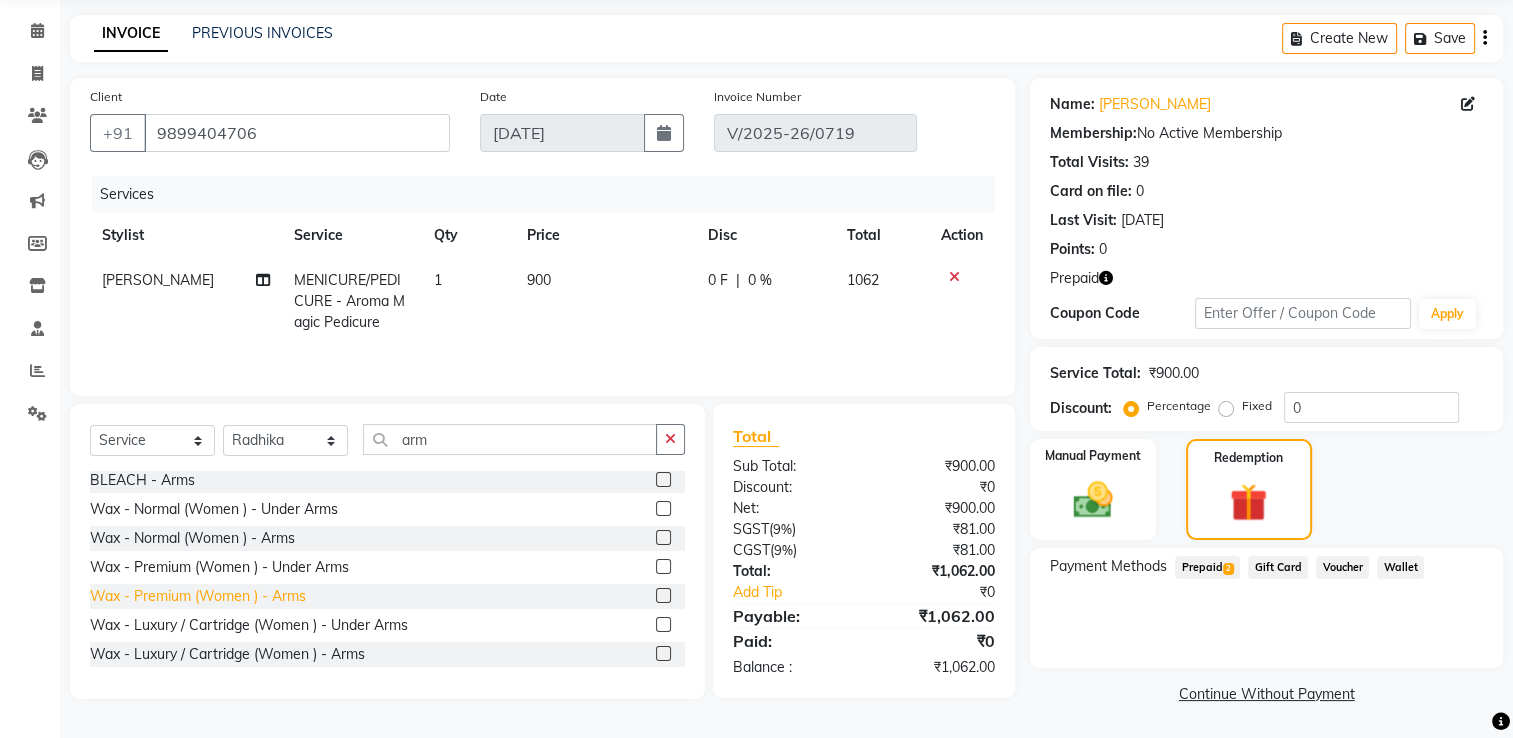 click on "Wax - Premium   (Women )   -   Arms" 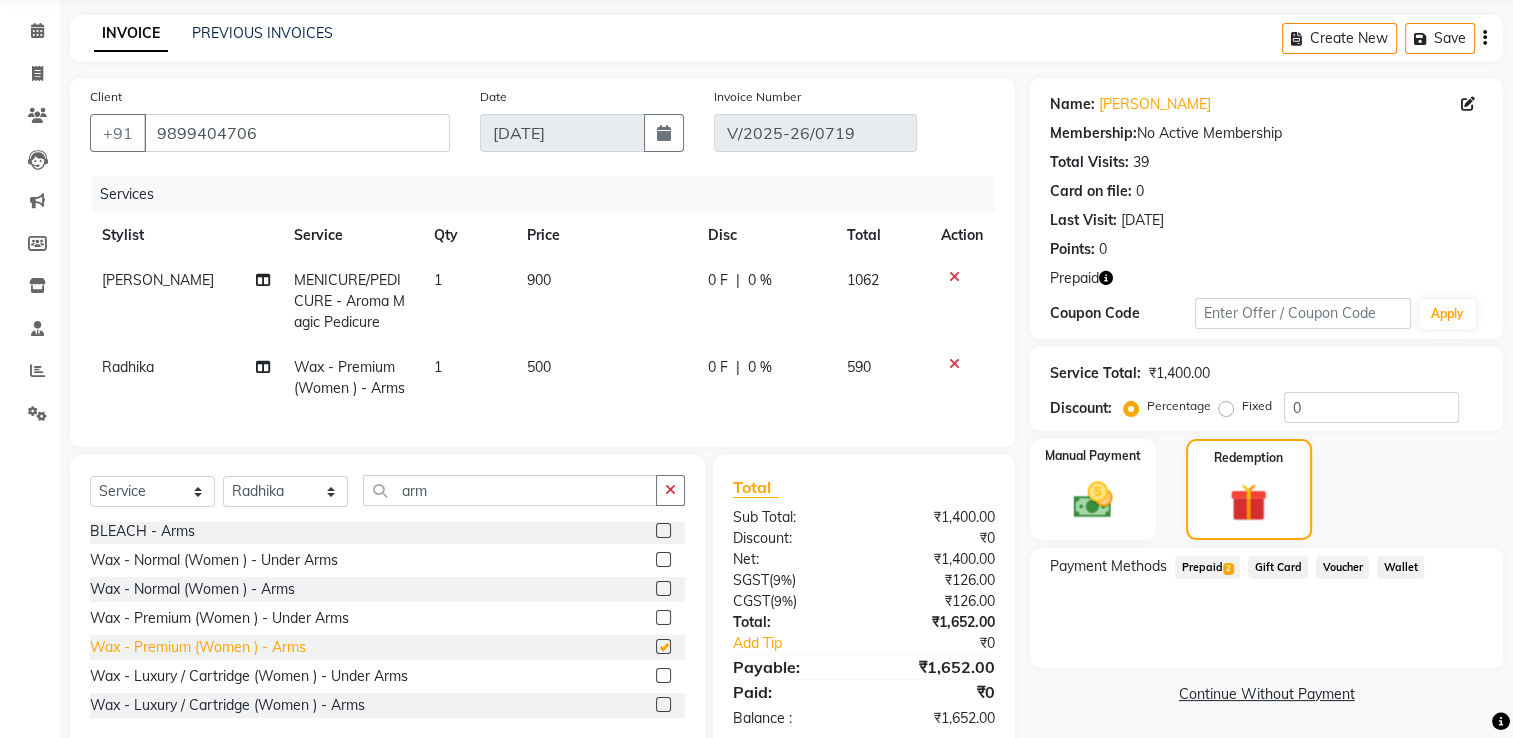 checkbox on "false" 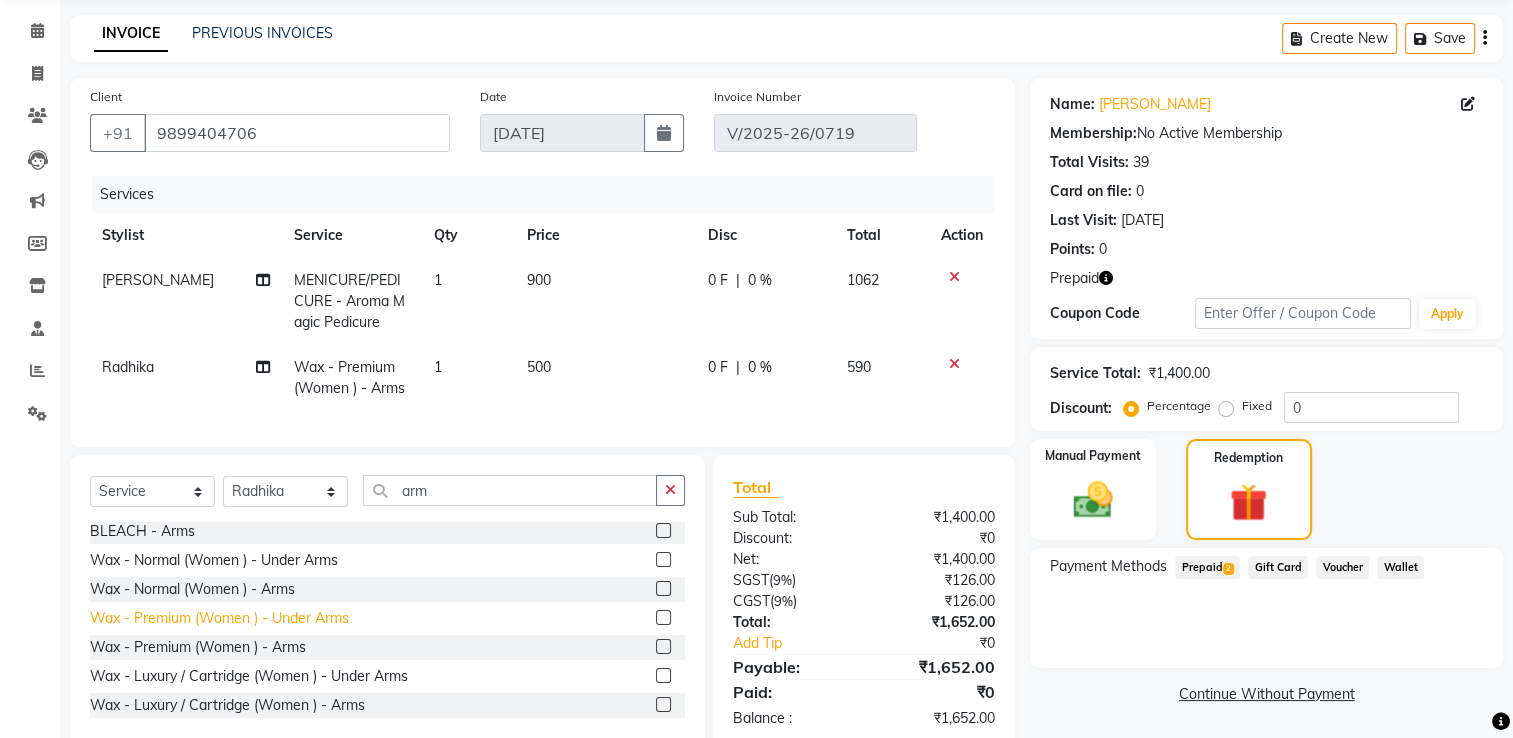 click on "Wax - Premium   (Women )   -   Under Arms" 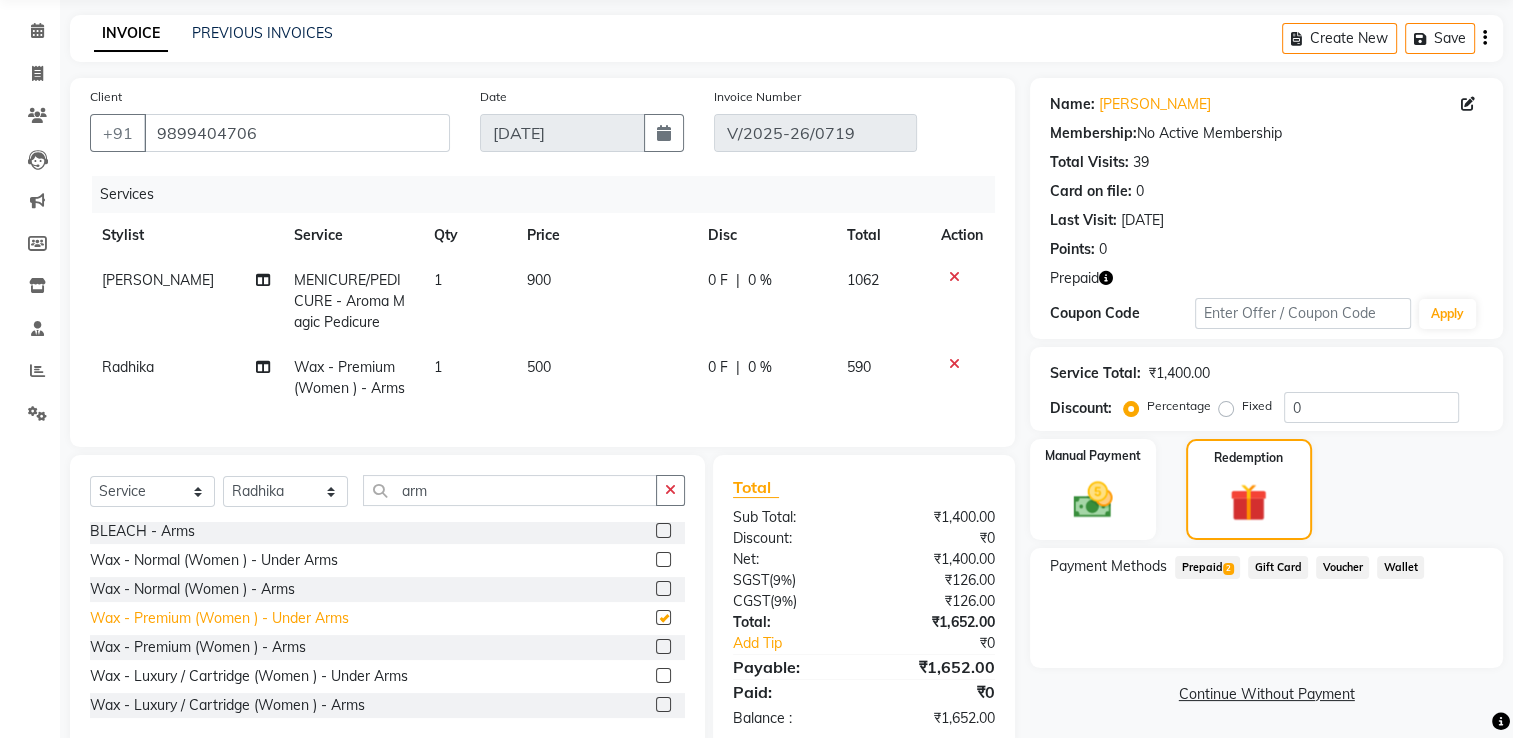 checkbox on "false" 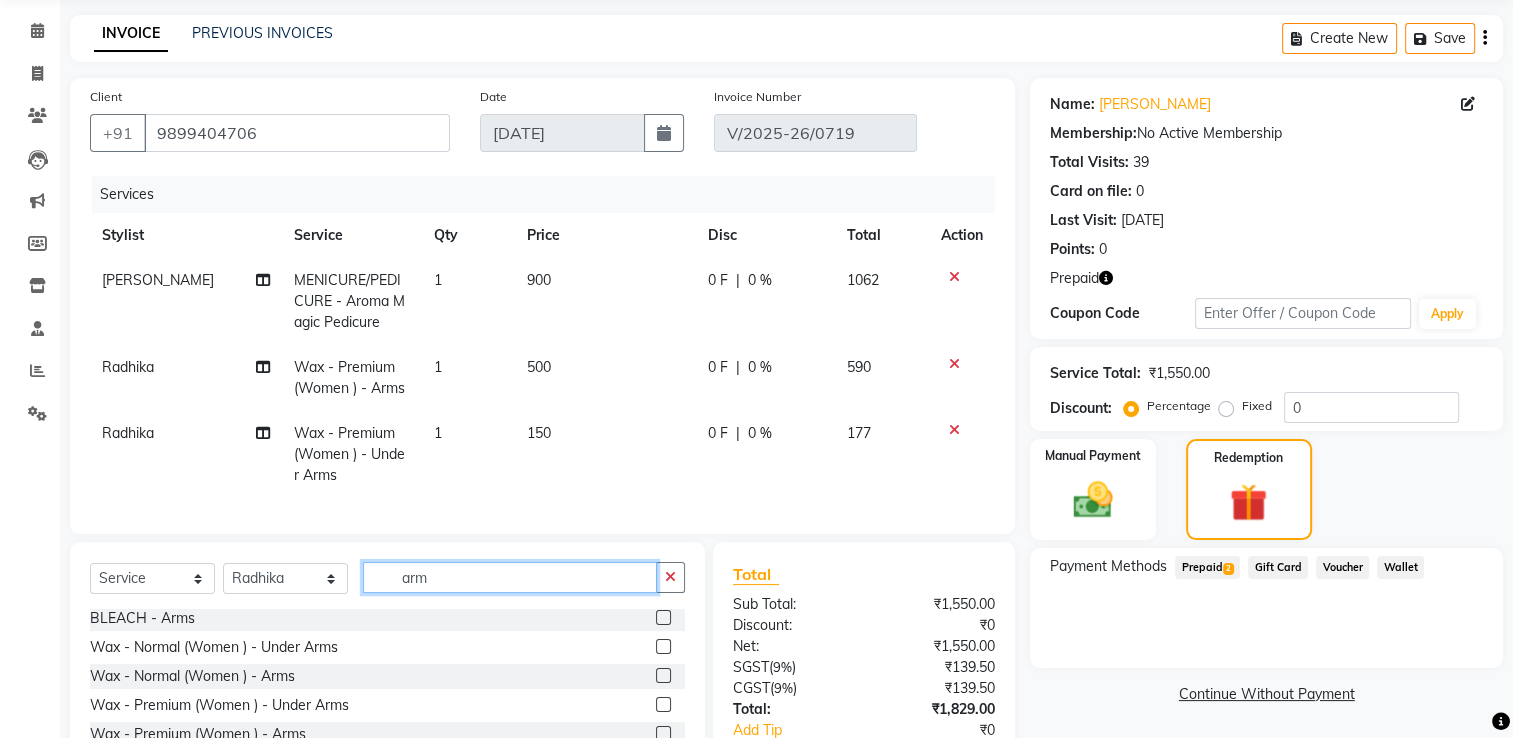 drag, startPoint x: 448, startPoint y: 594, endPoint x: 348, endPoint y: 594, distance: 100 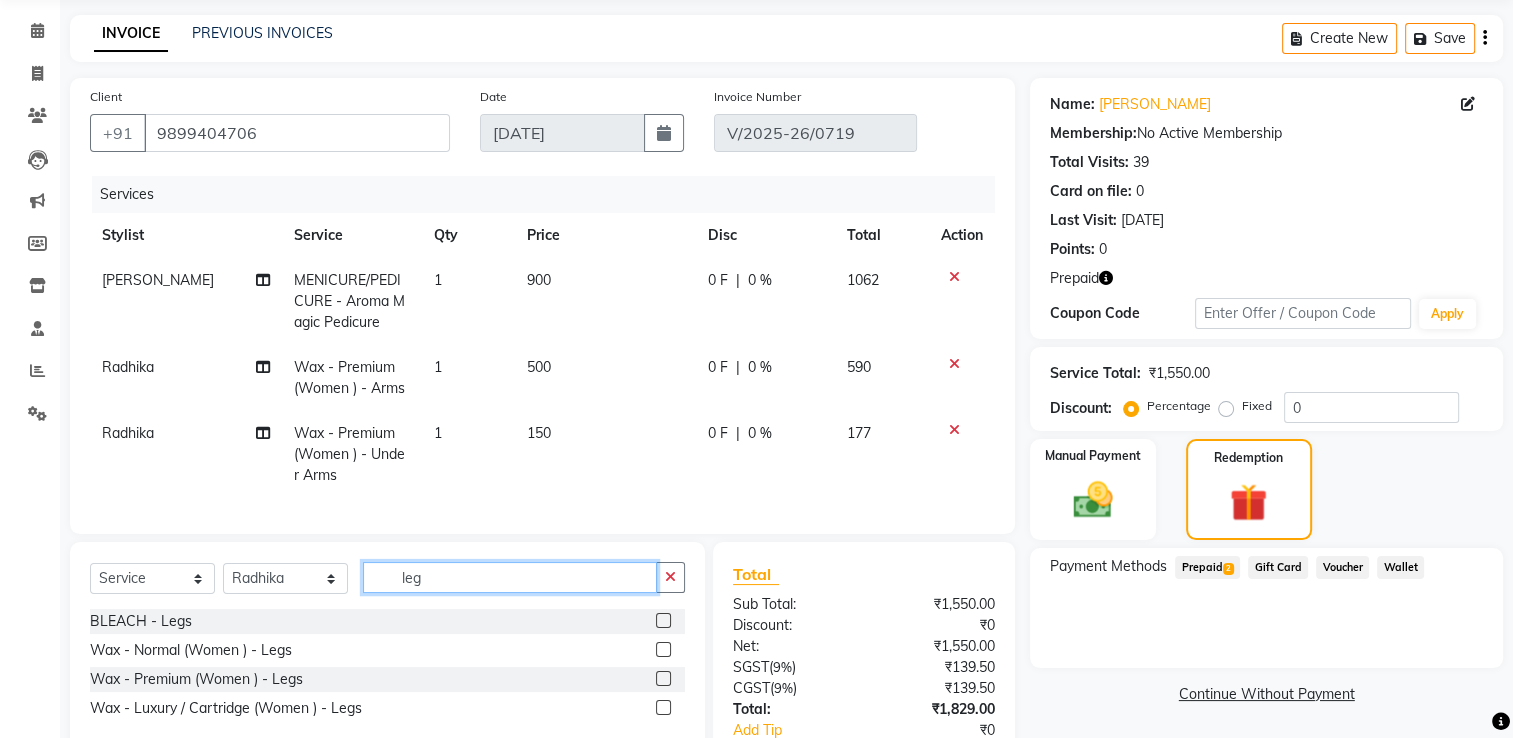 scroll, scrollTop: 0, scrollLeft: 0, axis: both 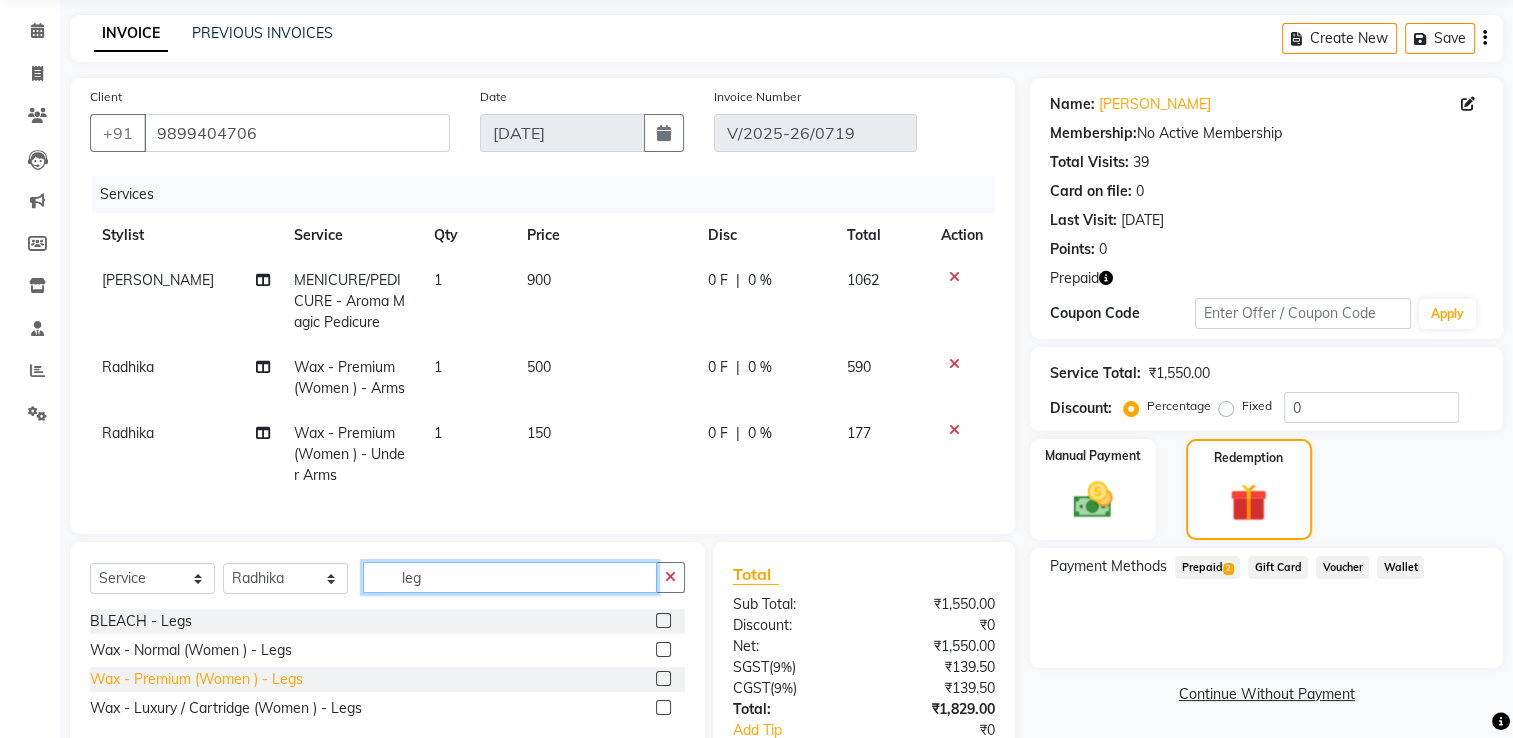 type on "leg" 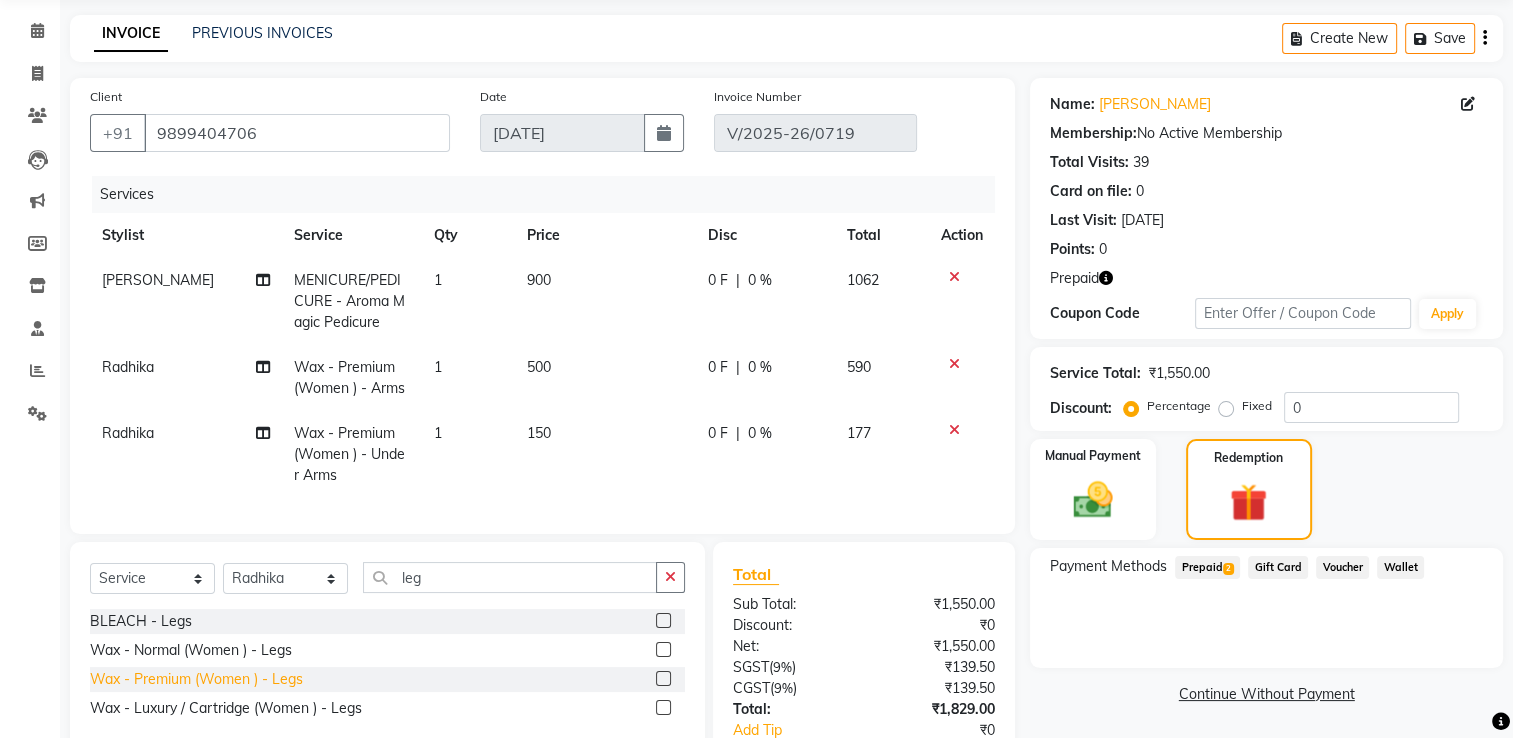 click on "Wax - Premium   (Women )   -   Legs" 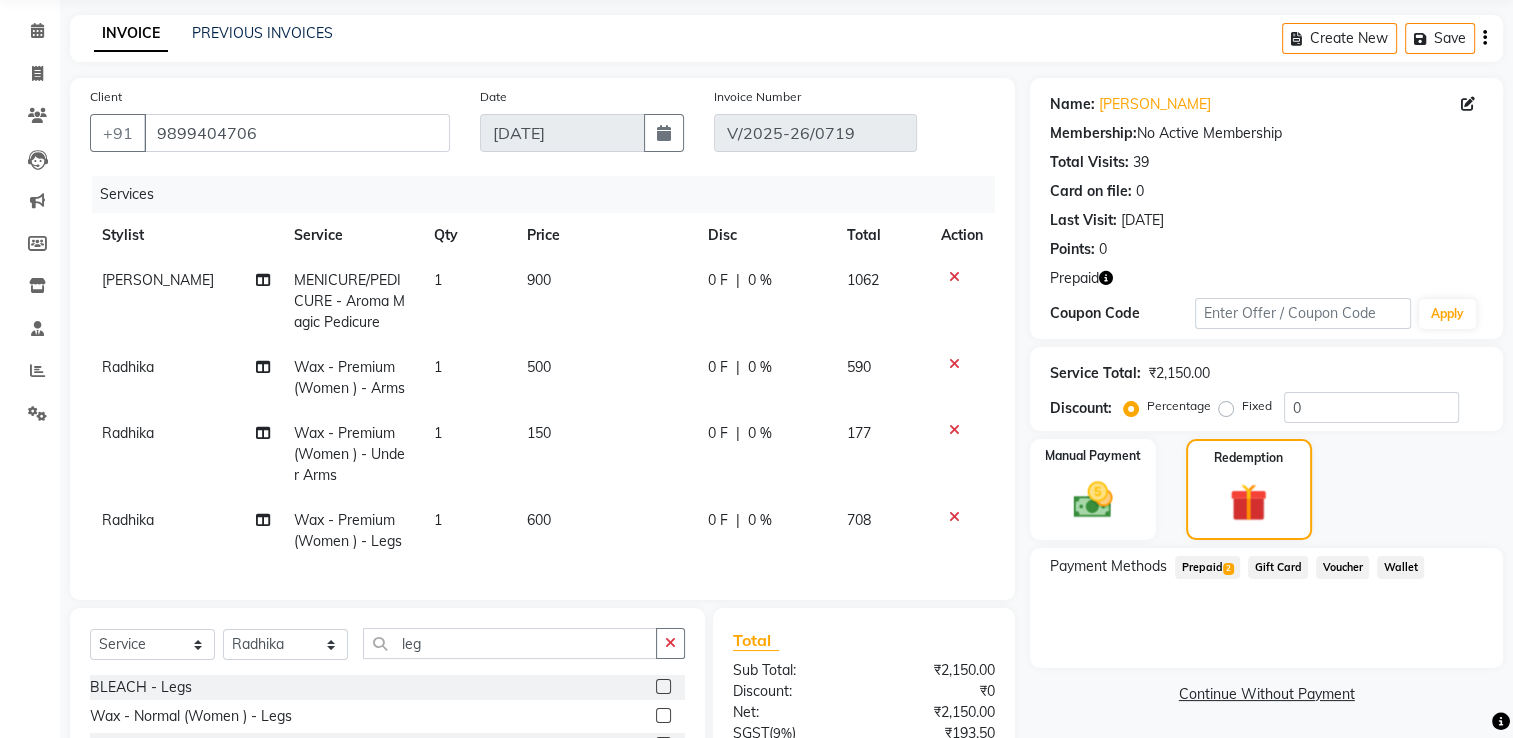 checkbox on "false" 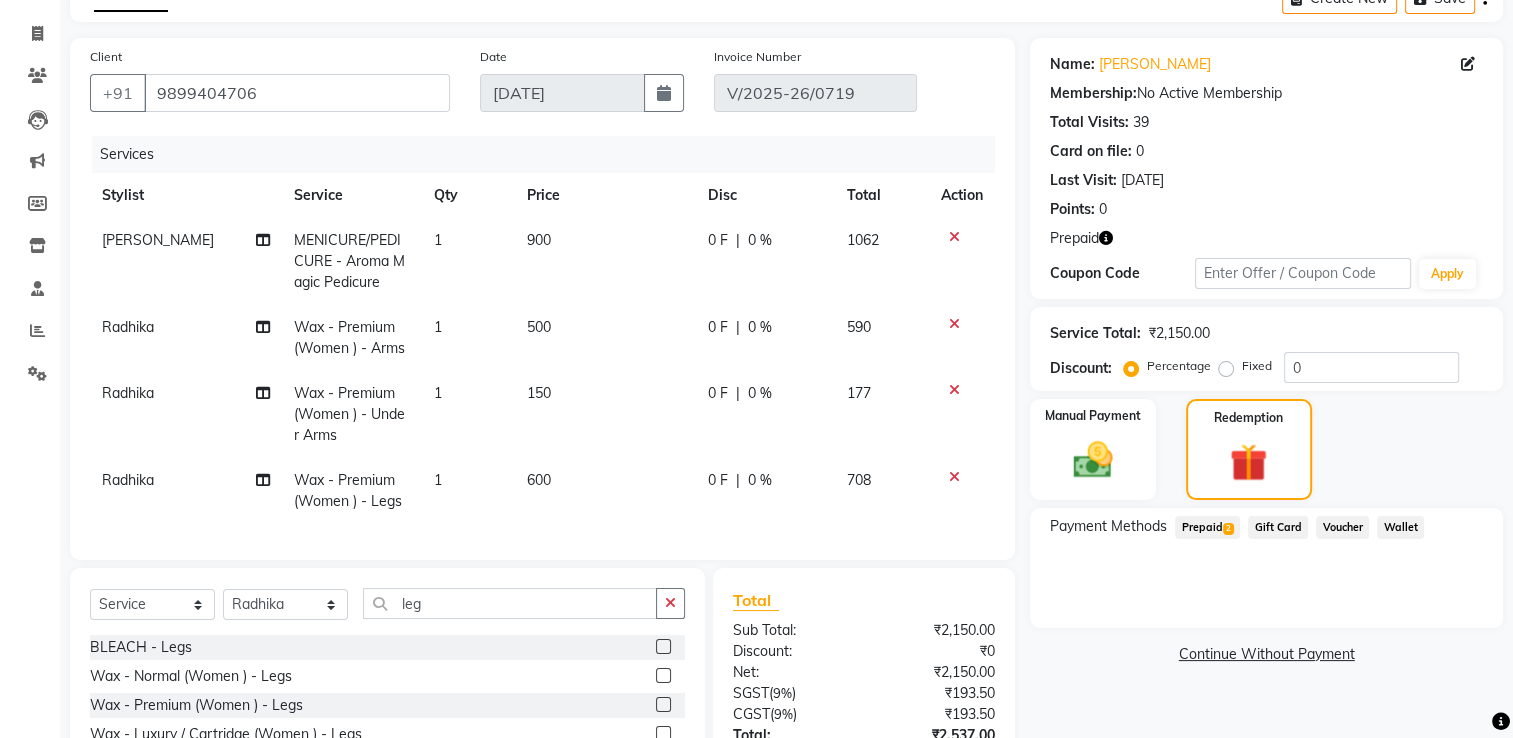 scroll, scrollTop: 281, scrollLeft: 0, axis: vertical 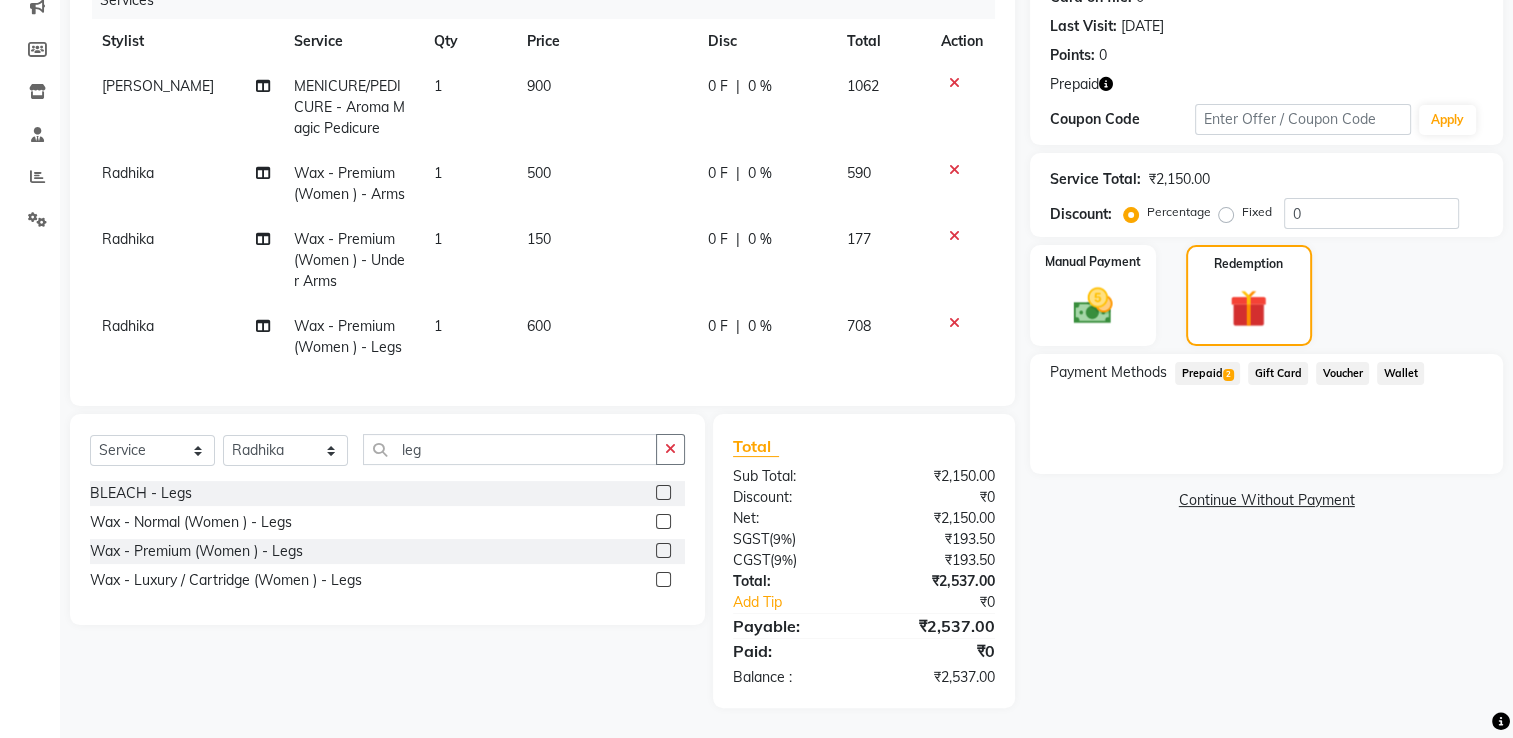click on "900" 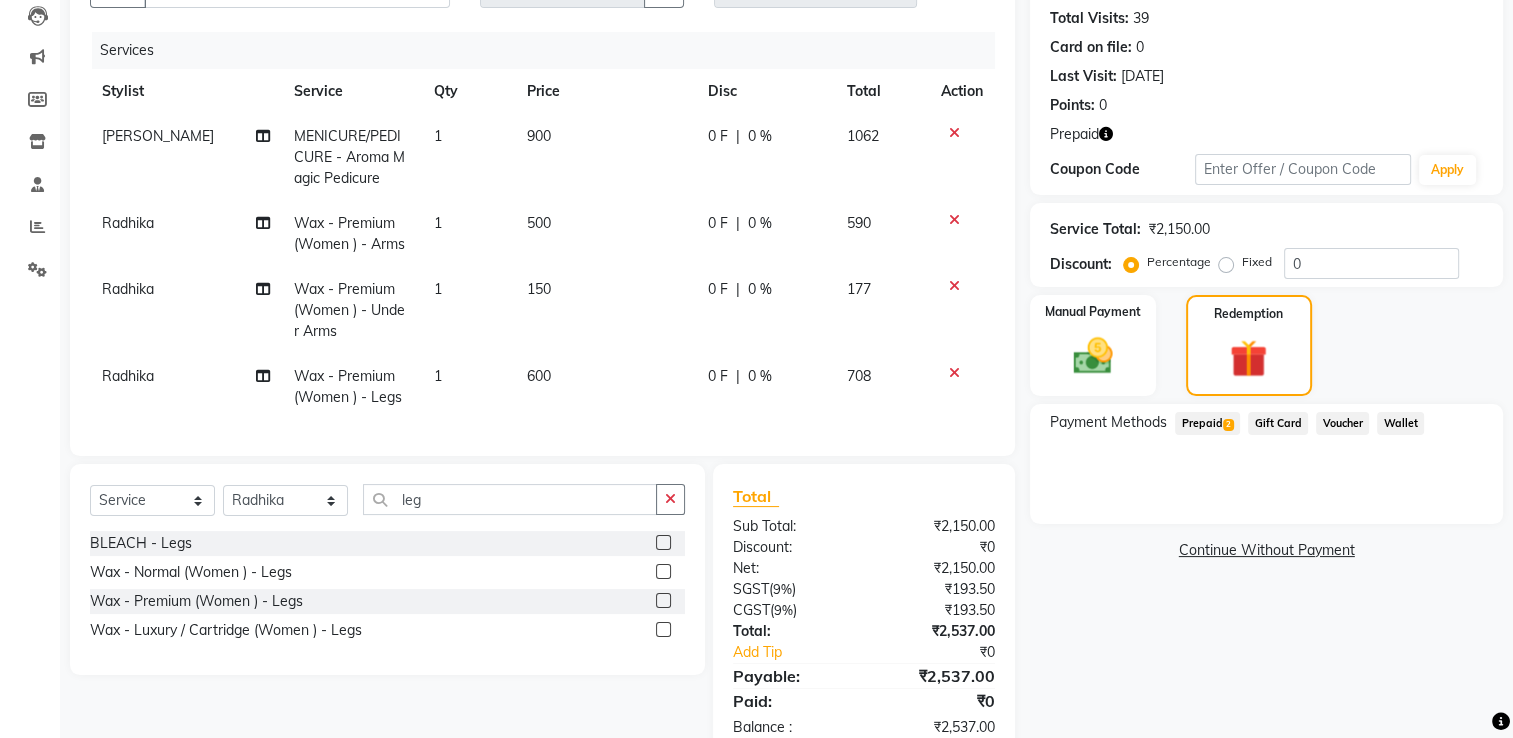 select on "45307" 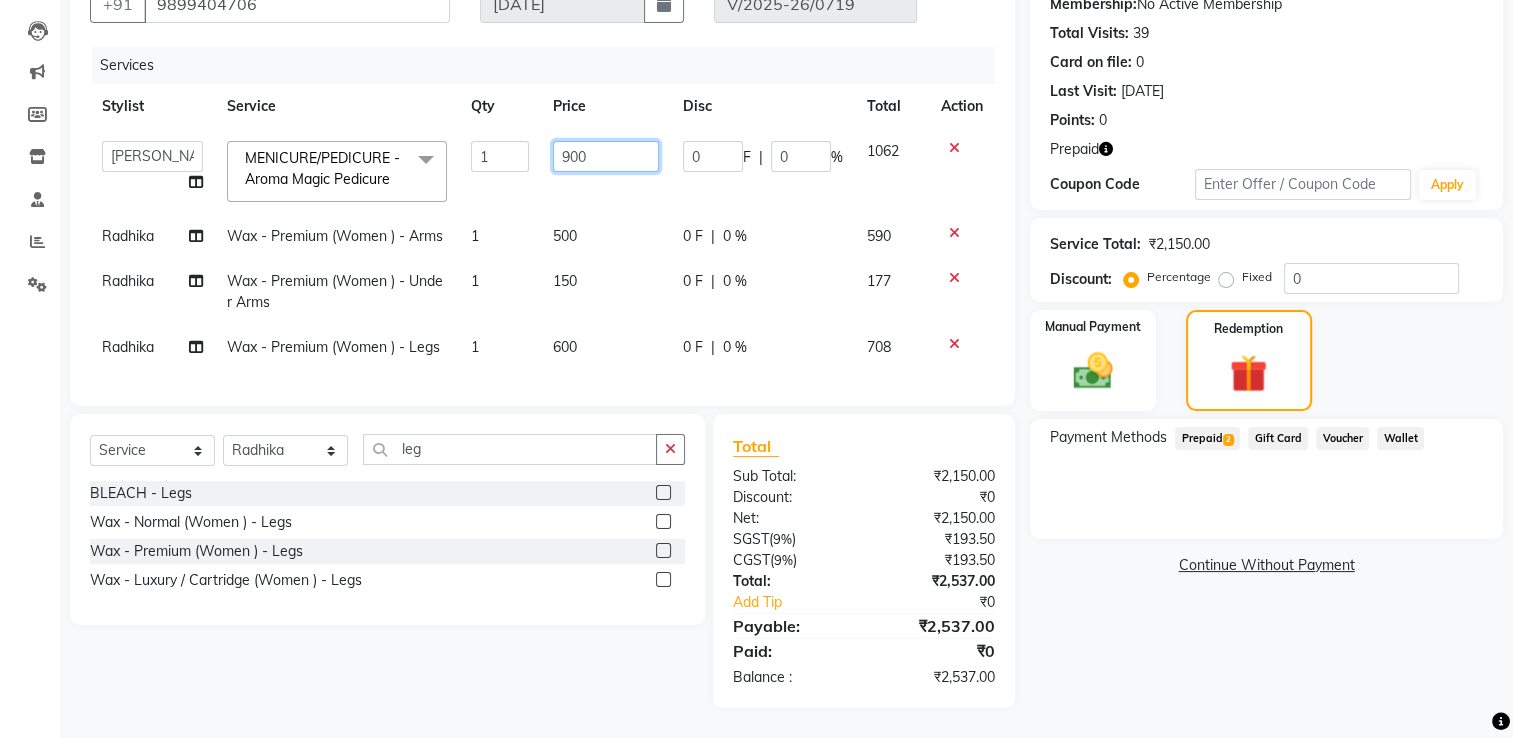 drag, startPoint x: 614, startPoint y: 142, endPoint x: 499, endPoint y: 141, distance: 115.00435 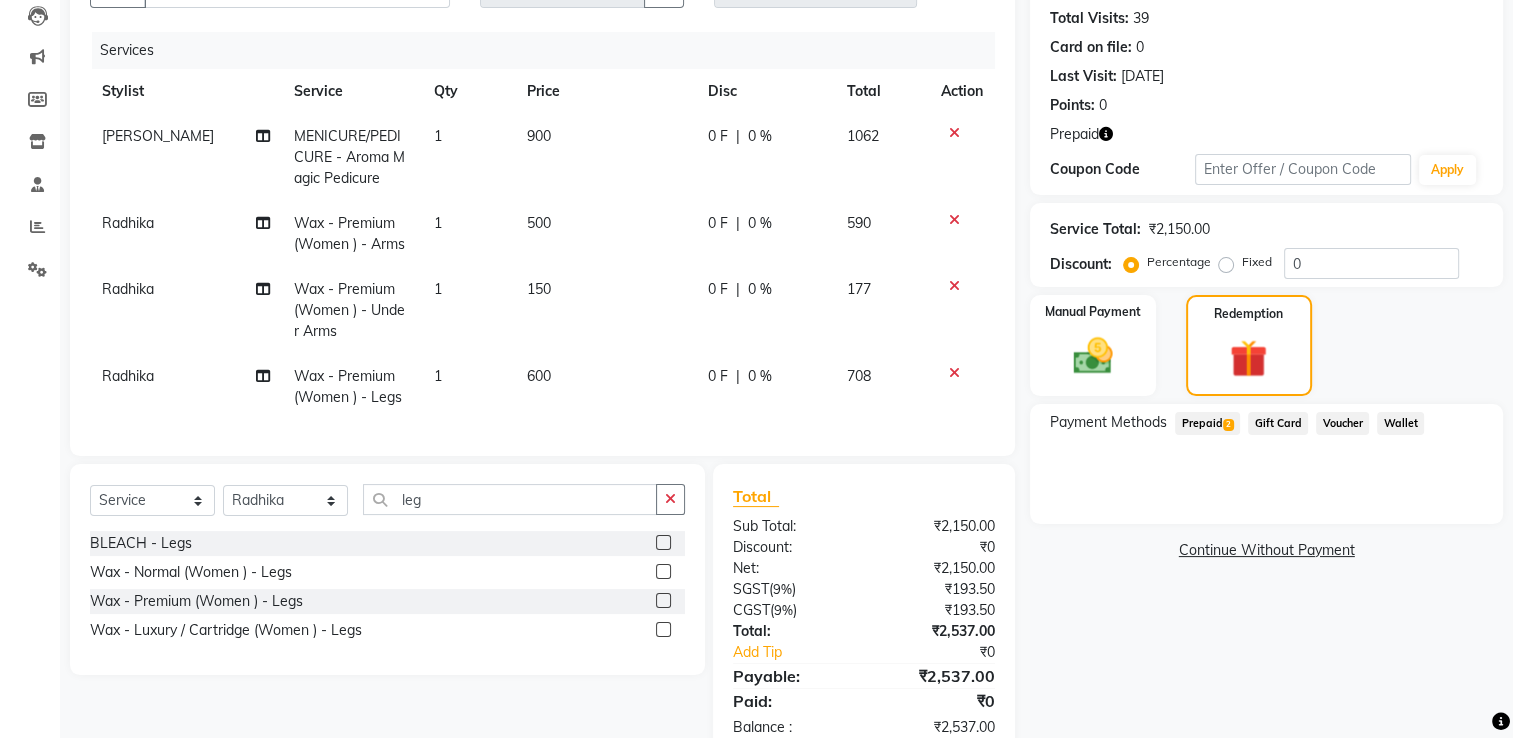 drag, startPoint x: 499, startPoint y: 141, endPoint x: 596, endPoint y: 125, distance: 98.31073 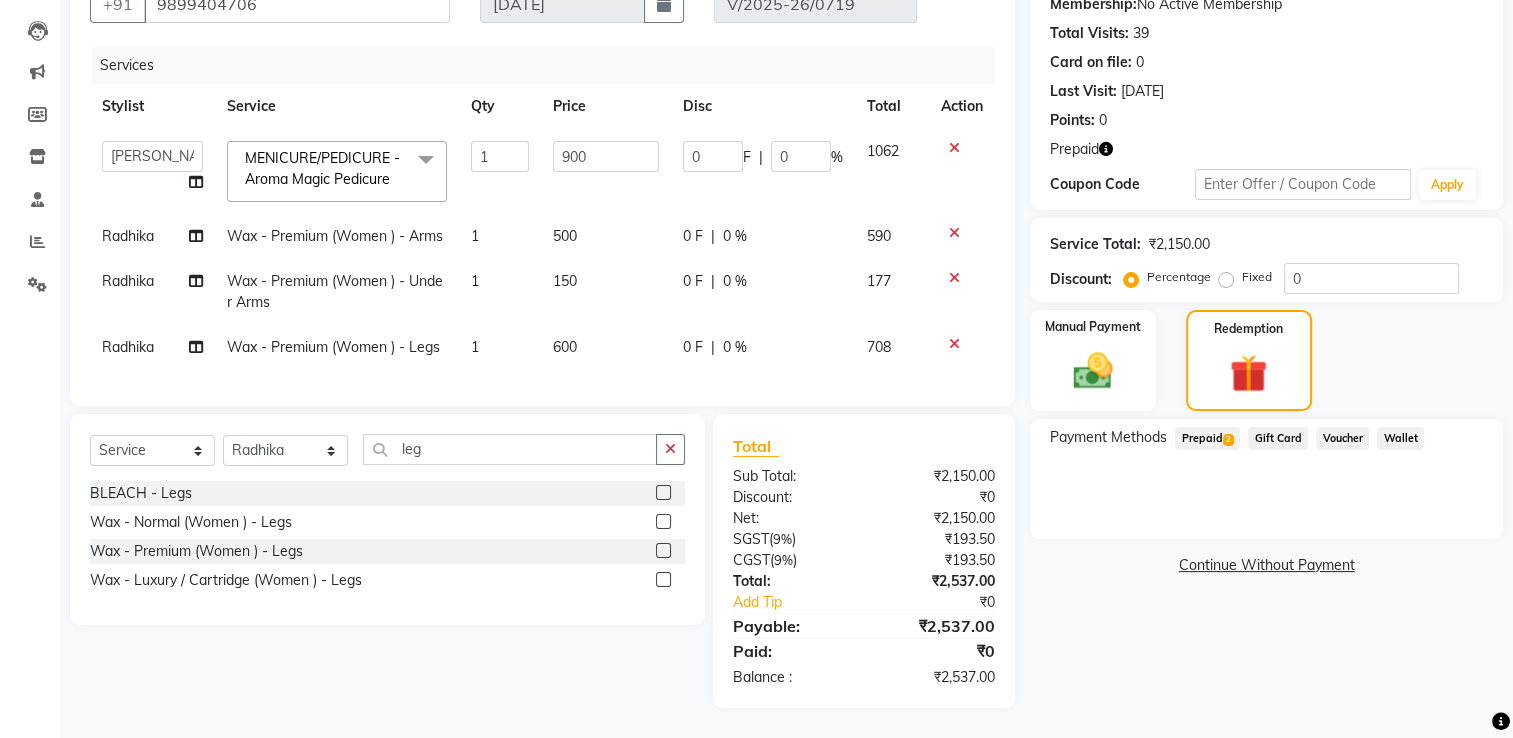 click on "900" 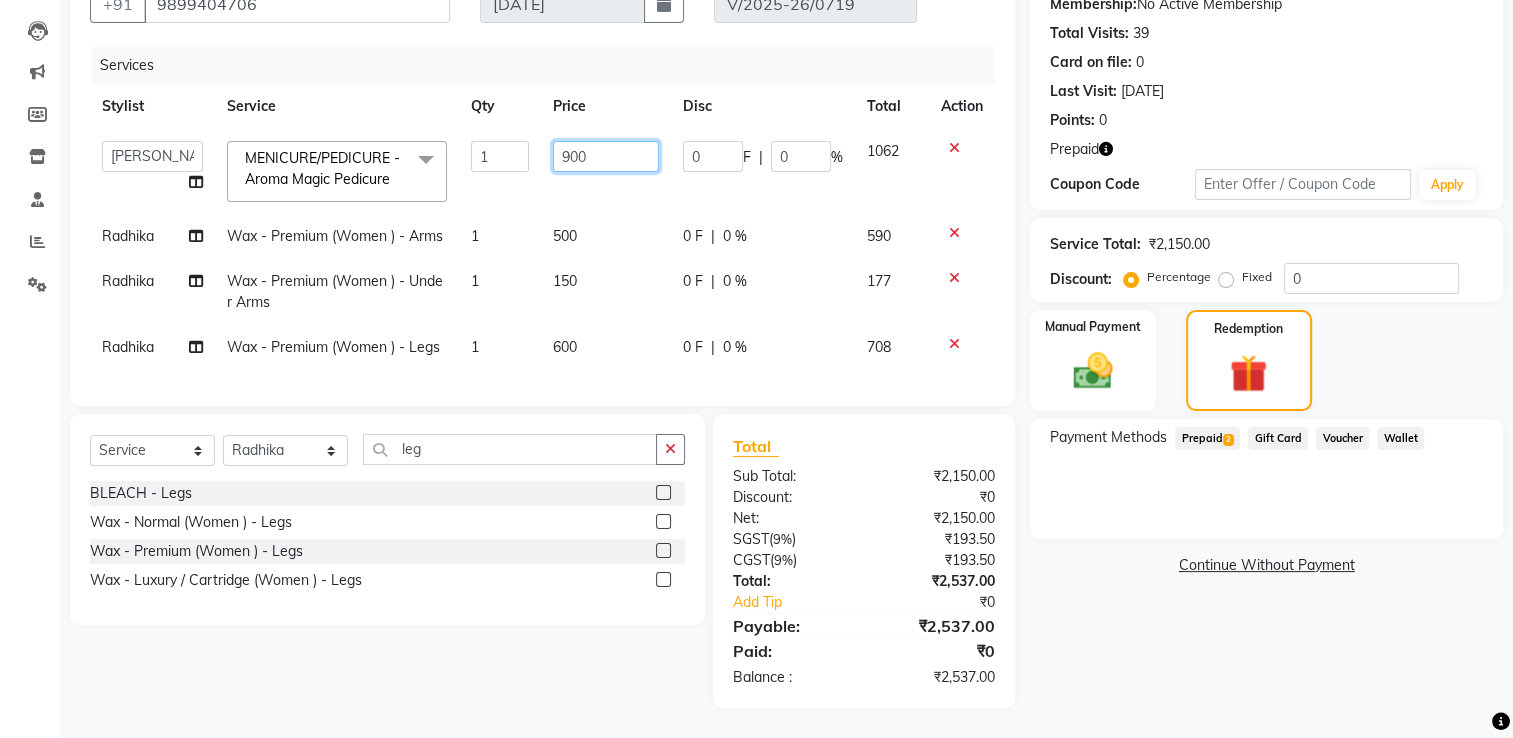 click on "900" 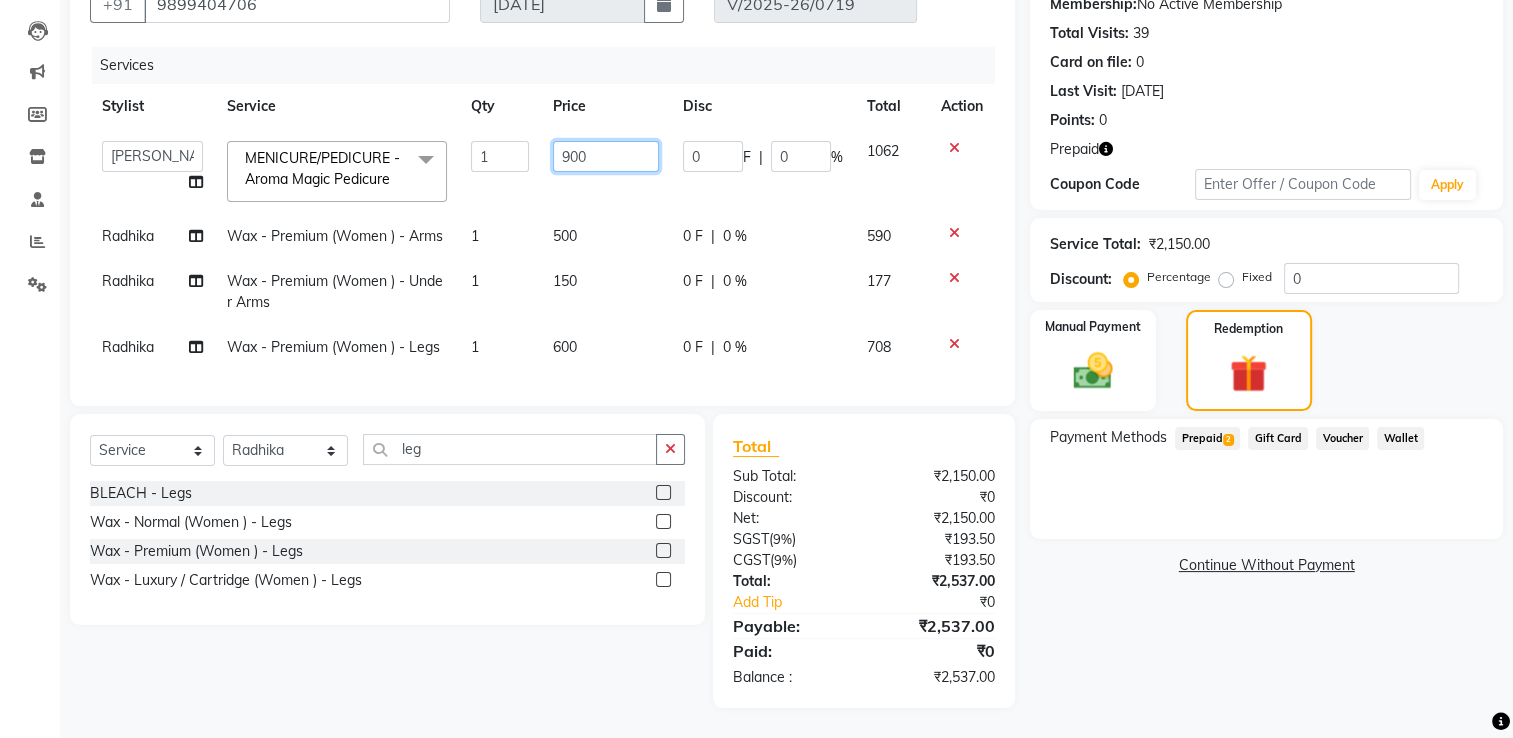 drag, startPoint x: 608, startPoint y: 146, endPoint x: 530, endPoint y: 152, distance: 78.23043 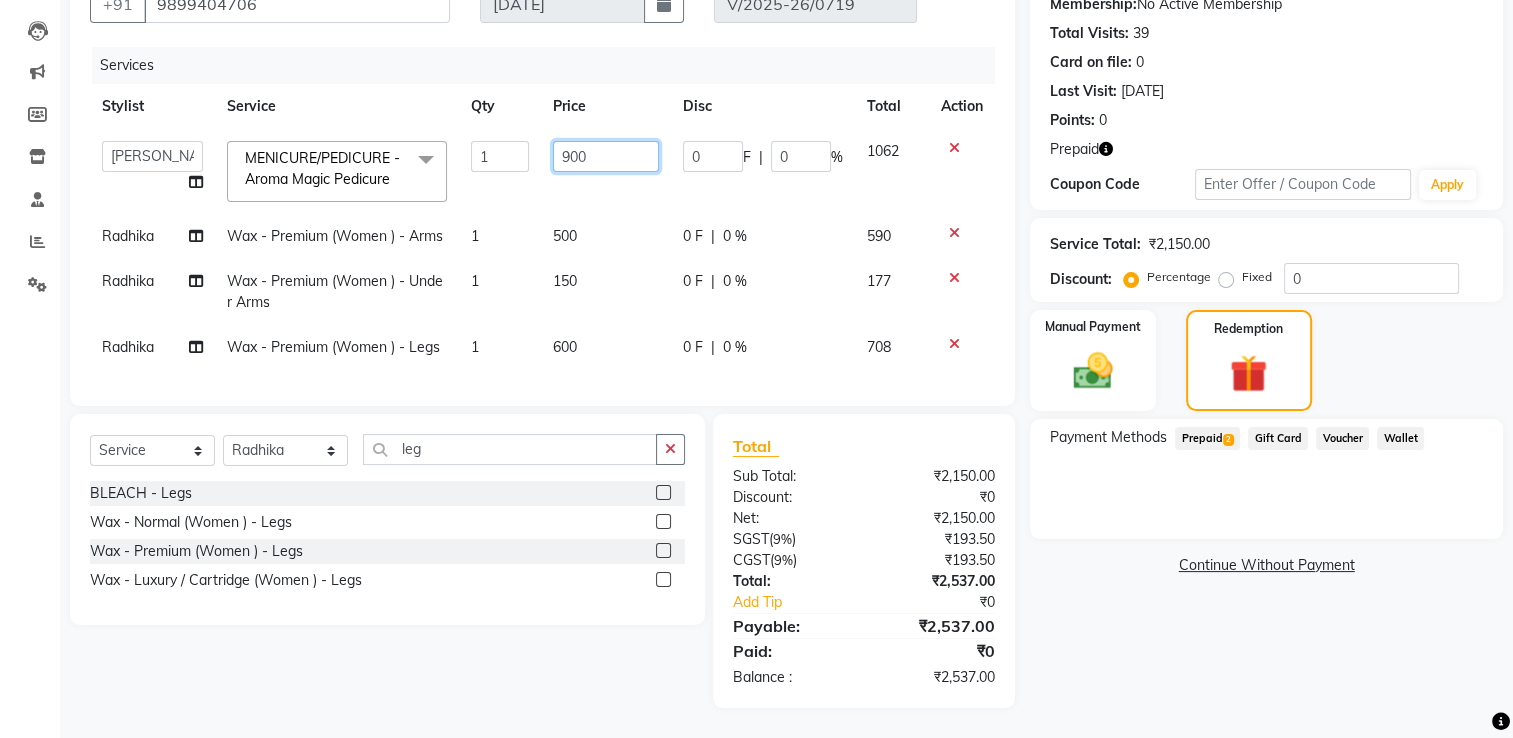 click on "Haidar   juyel   Kunal uni   Monika   prabin    Radhika   Sohail   Vishal pedi  MENICURE/PEDICURE   -   Aroma Magic Pedicure  x BLEACH   -   Face (Oxy/Detan) BLEACH   -   Face (Cheryls Oxyderm) BLEACH   -   Face (Cheryls Gold) BLEACH   -   Arms BLEACH   -   Legs BLEACH   -   Front/Back BLEACH   -   Full Body MENICURE/PEDICURE   -   03+ Pedicure MENICURE/PEDICURE   -   Lotus Crystal Pedicure MENICURE/PEDICURE   -   Sara Pedicure MENICURE/PEDICURE   -   Aroma Magic Pedicure MENICURE/PEDICURE   -   Nail Cut & File MENICURE/PEDICURE   -   Change of Polish MENICURE/PEDICURE   -   French Nails MENICURE/PEDICURE   -   Foot Massage THREADING   -   Eye Brow/Forehead THREADING   -   Chin / Upper Lip THREADING   -   Side Locks THREADING   -   Full Face MAKE-UP   -   Saree Draping MAKE-UP   -   Eye Make-up MAKE-UP   -   Party Make-up+hair Do+Dress-up MAKE-UP   -   Occasion Make-up+Hair Do + Dress-up MAKE-UP   -   Bridal Make-up MAKE-UP   -   Groom Make-up MAKE-UP   -   Airbrush Light Make-up HAIR RITUALS   -   Hair Spa" 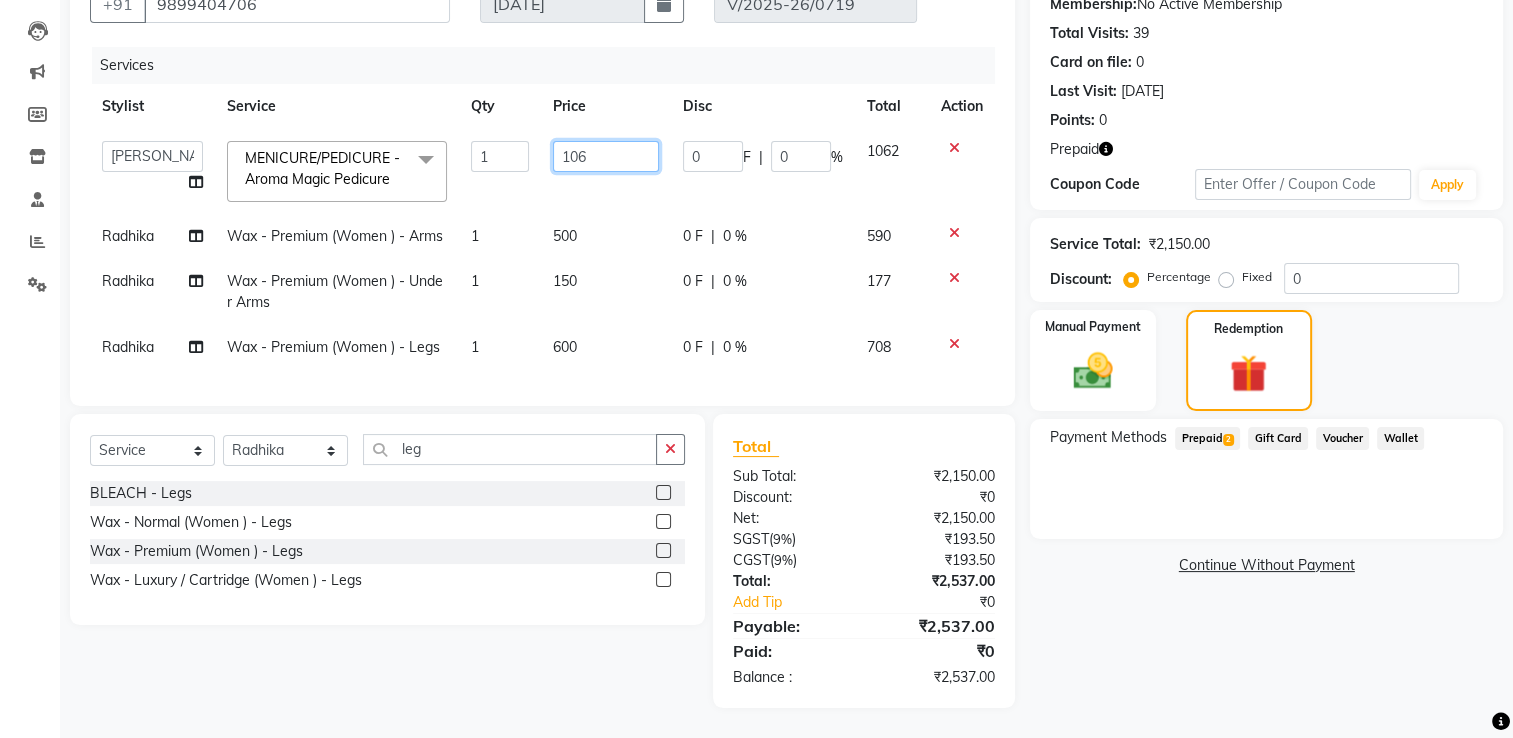 type on "1062" 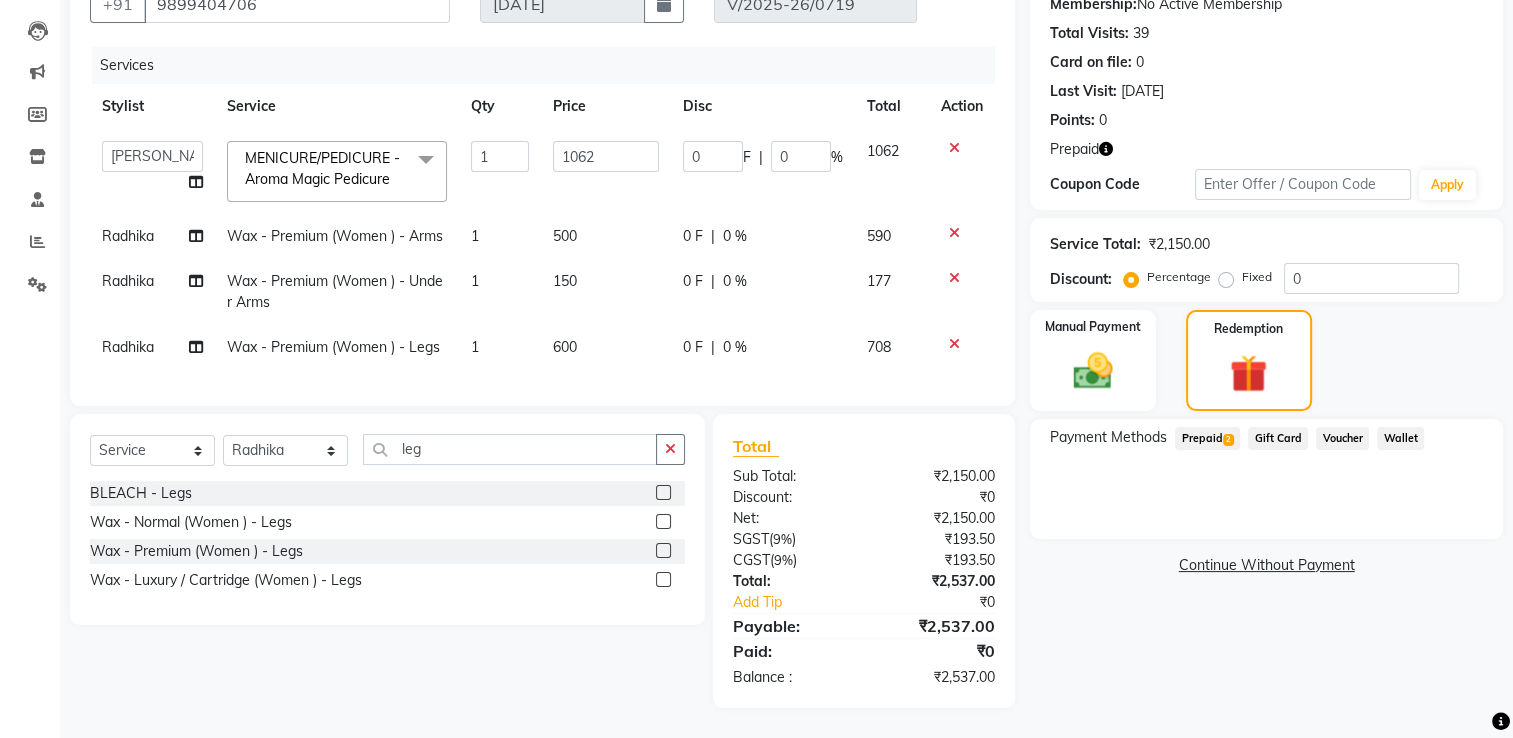 click on "500" 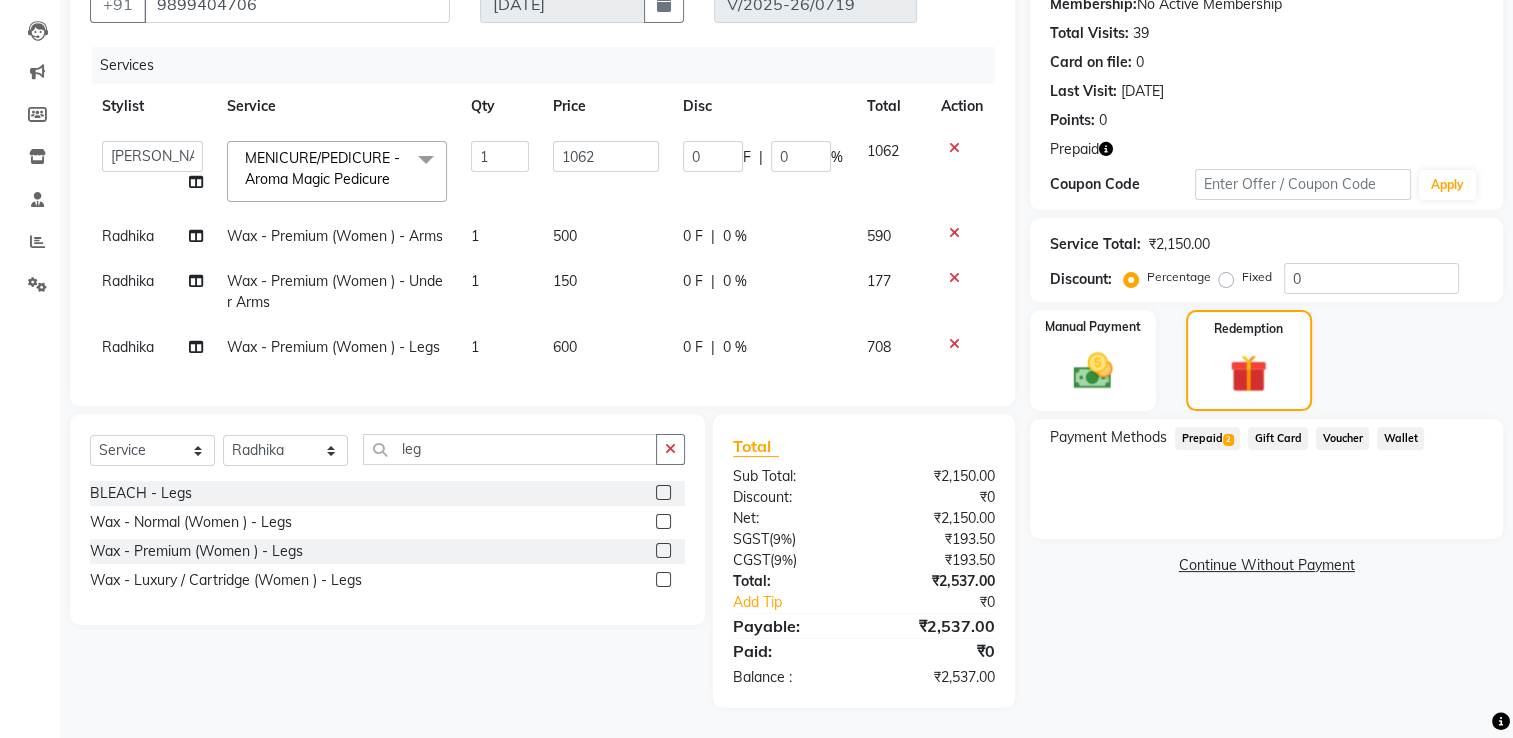 select on "35445" 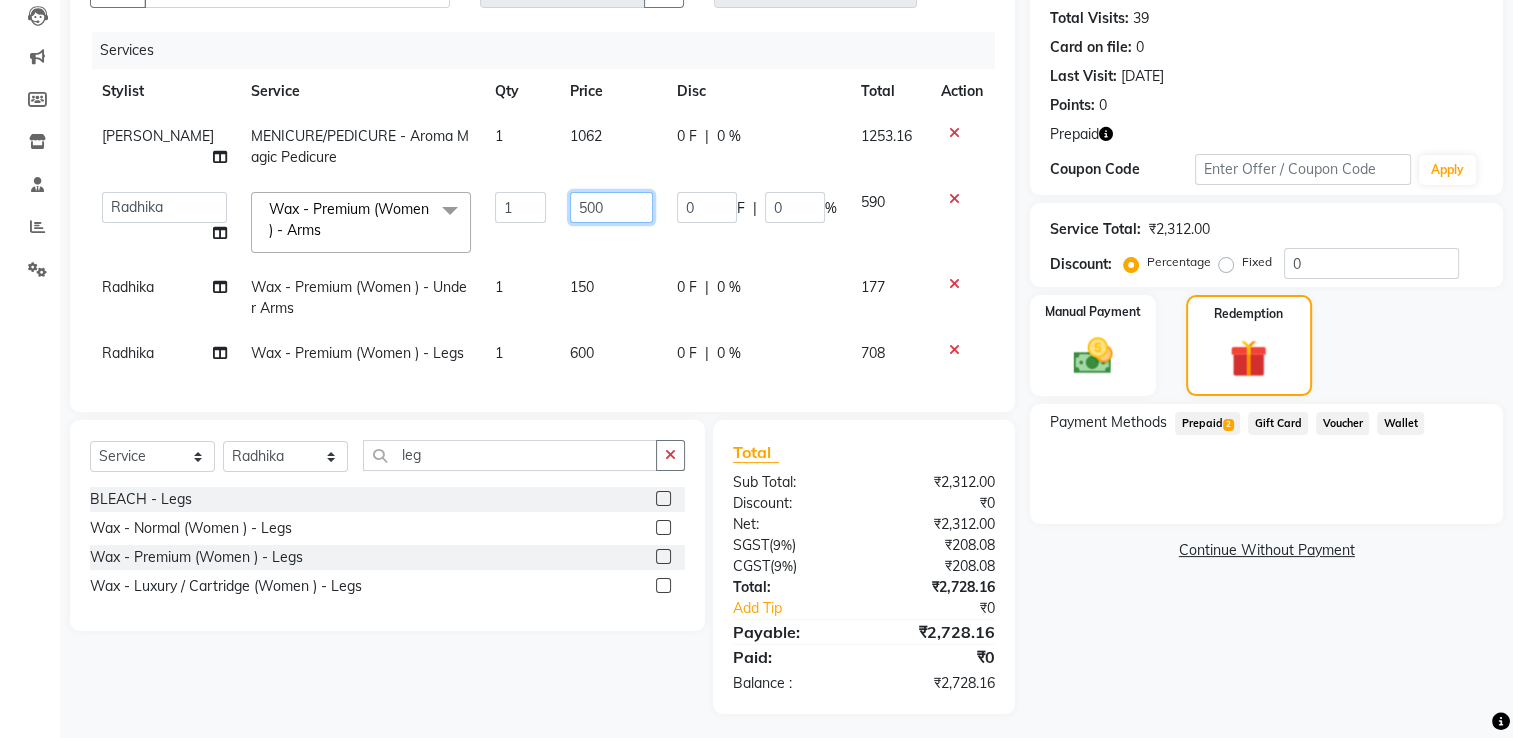 click on "500" 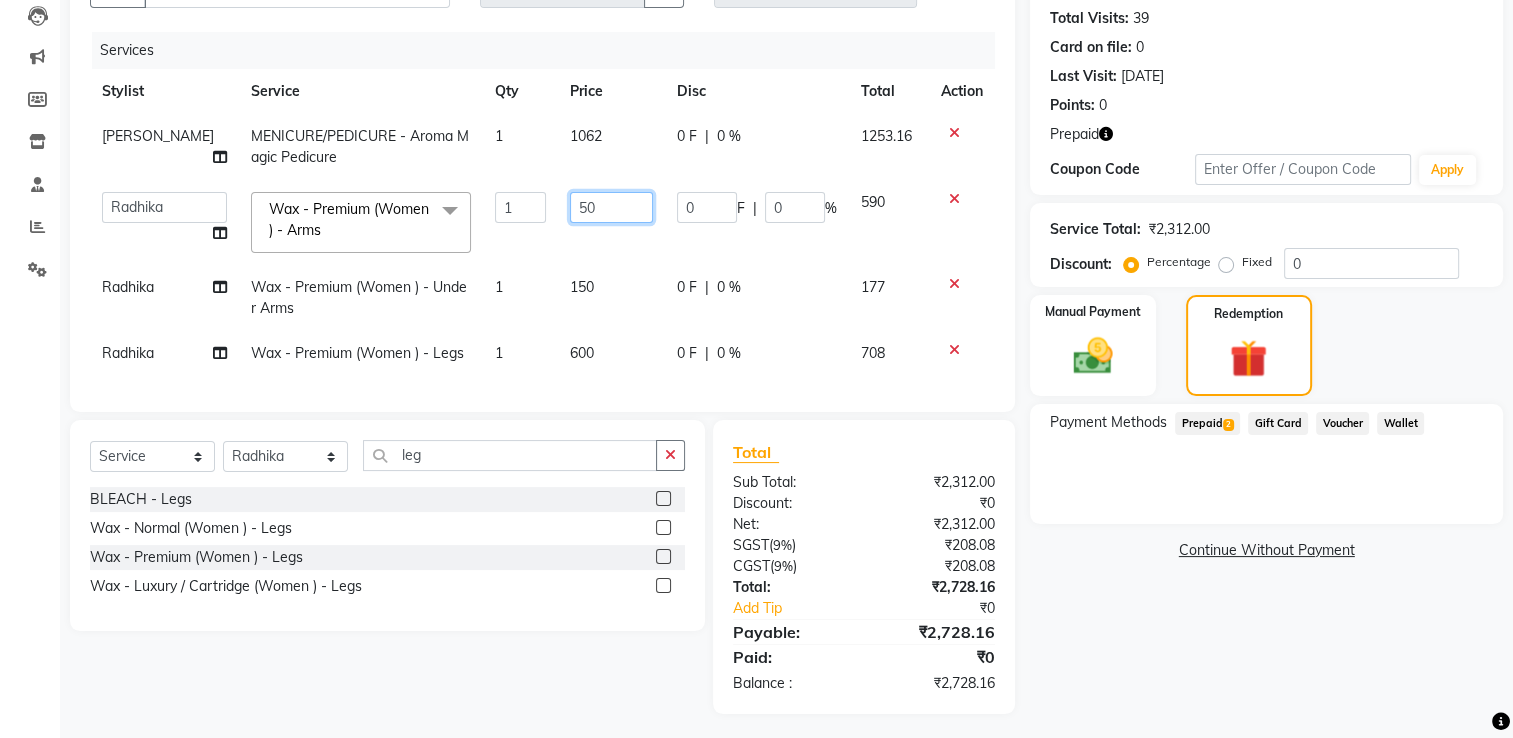 type on "5" 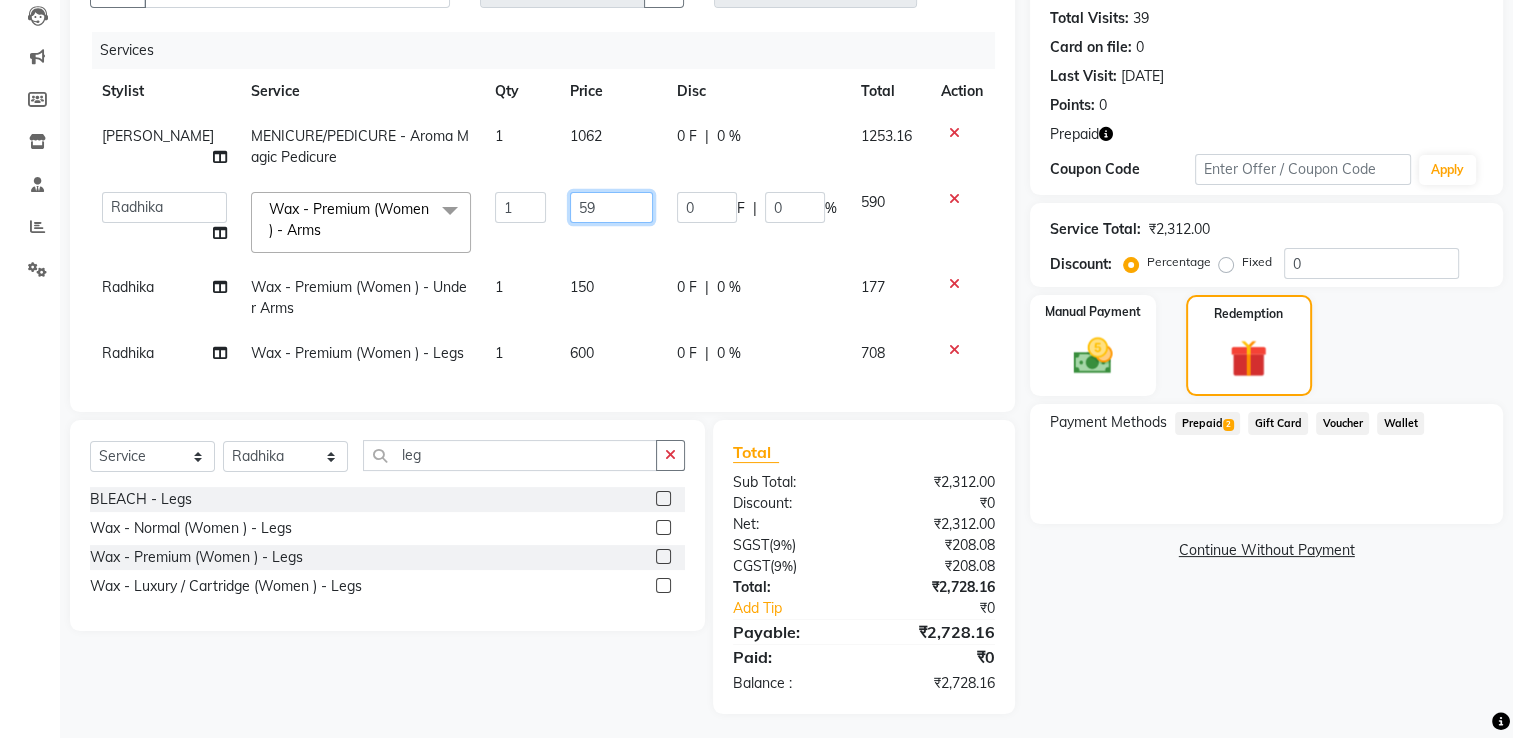 type on "590" 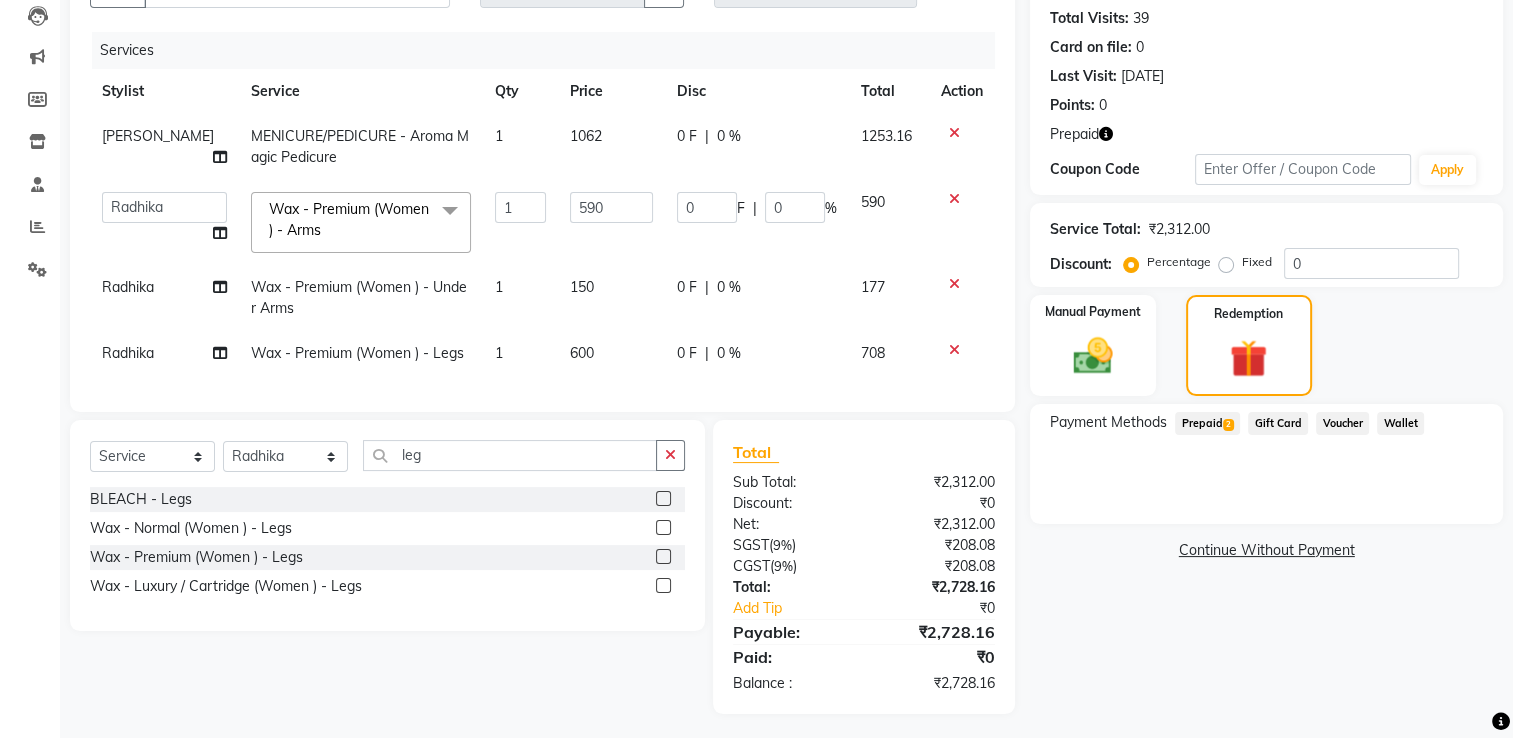 click on "150" 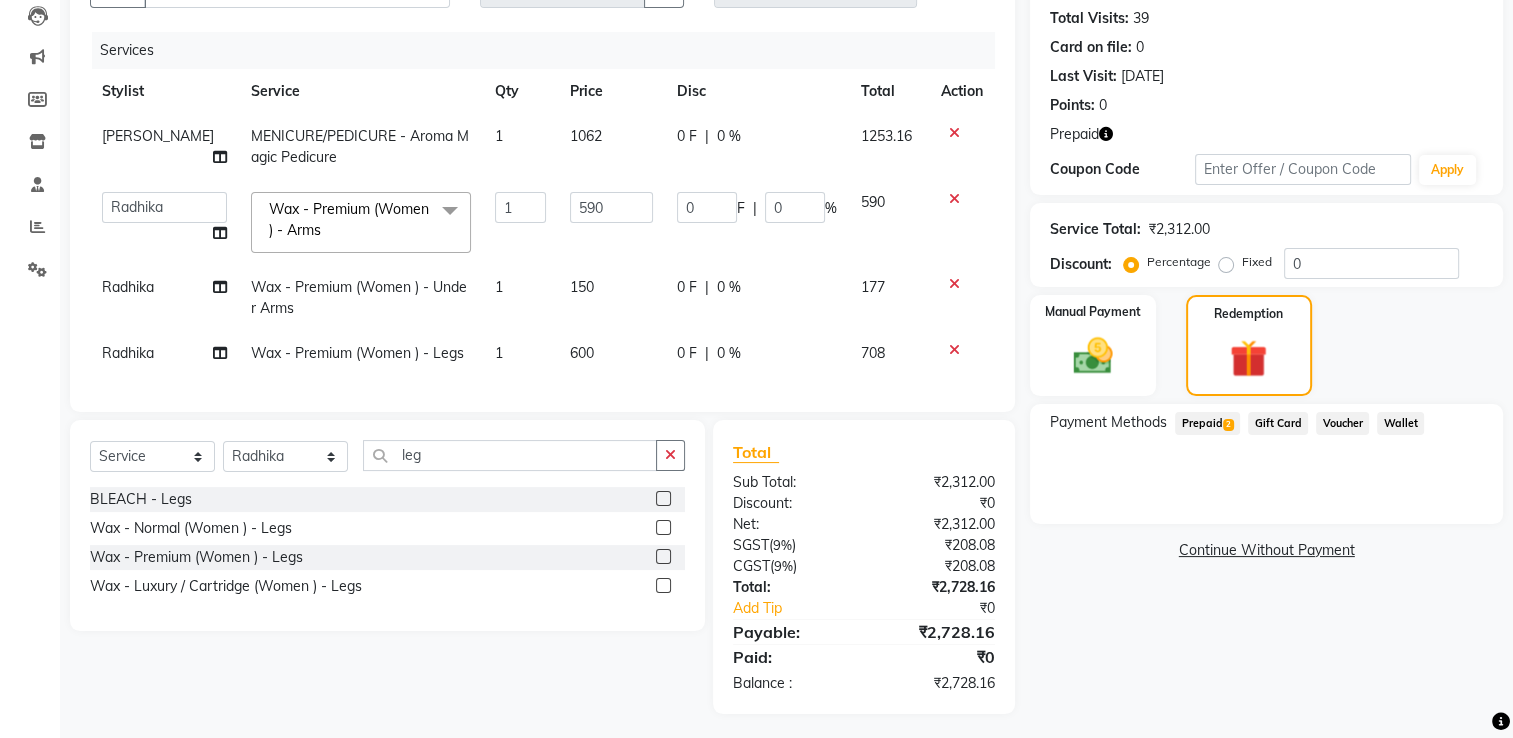 select on "35445" 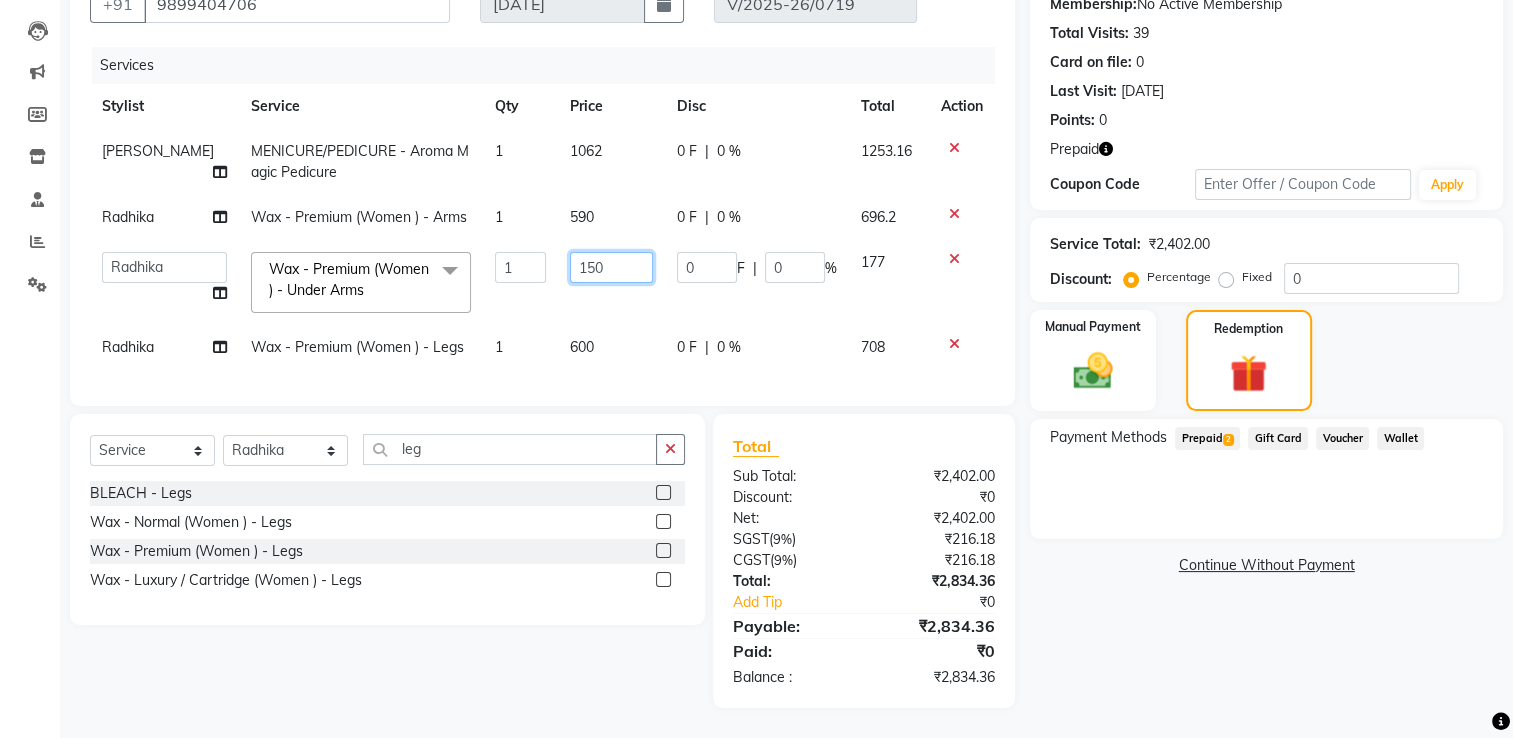 click on "150" 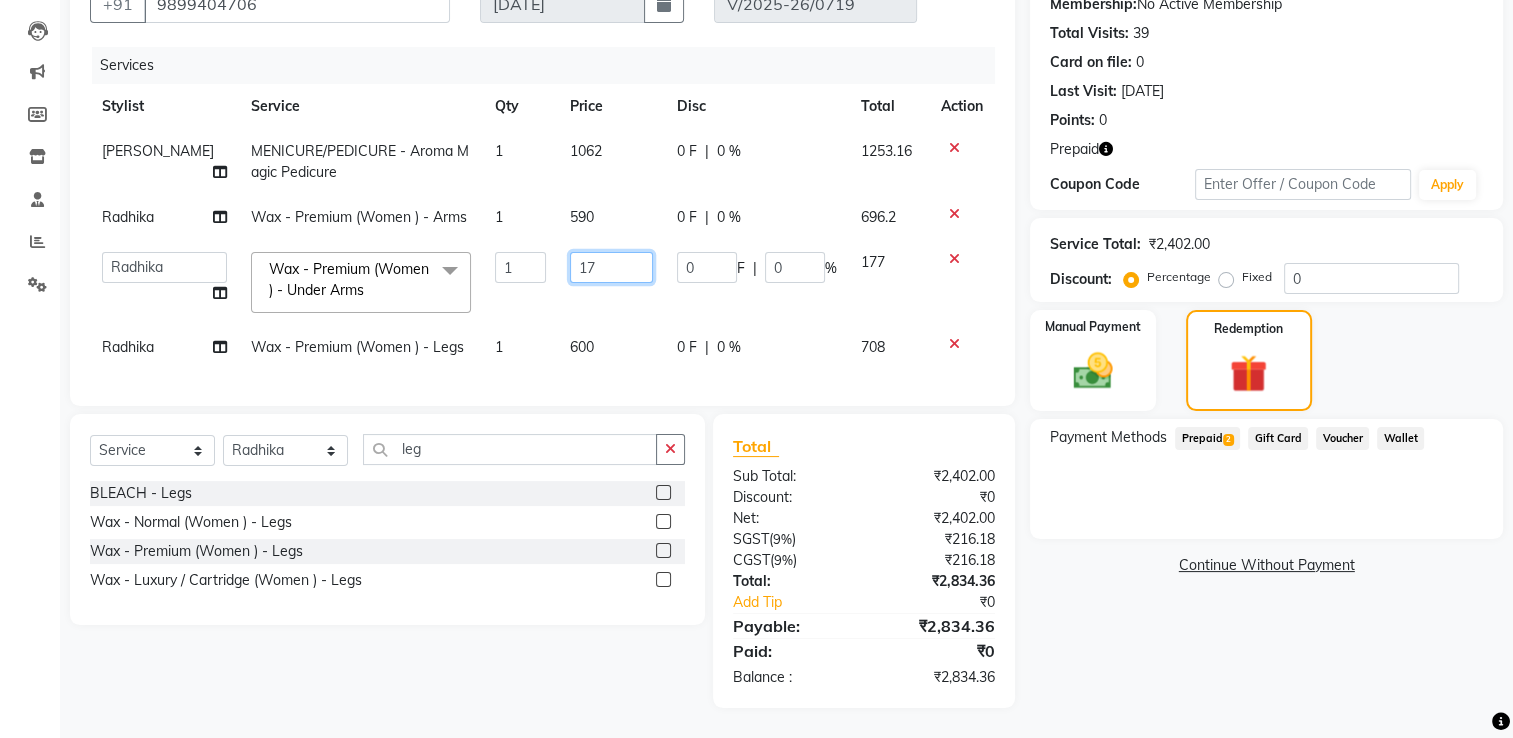 type on "177" 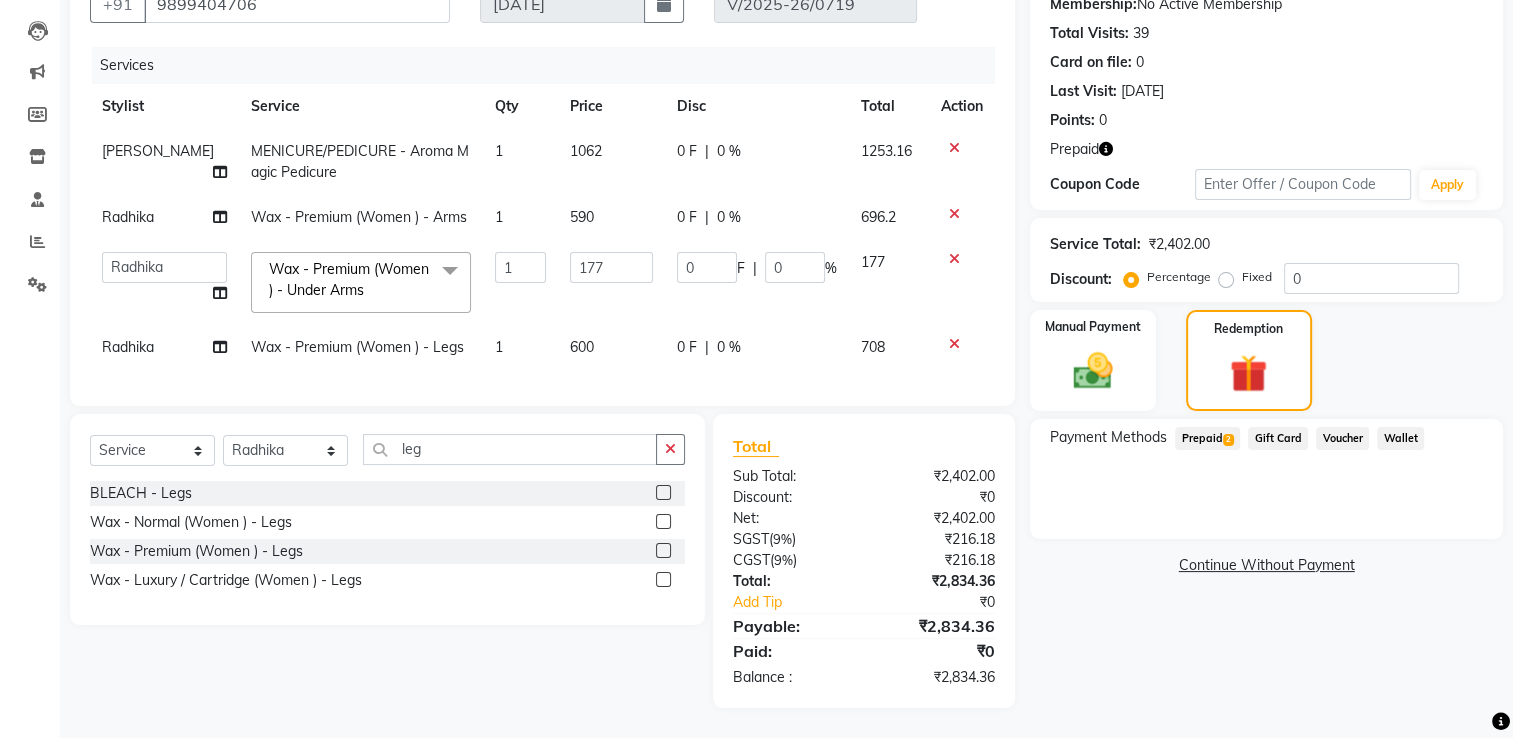 click on "juyel MENICURE/PEDICURE   -   Aroma Magic Pedicure 1 1062 0 F | 0 % 1253.16 Radhika Wax - Premium   (Women )   -   Arms 1 590 0 F | 0 % 696.2  Haidar   juyel   Kunal uni   Monika   prabin    Radhika   Sohail   Vishal pedi  Wax - Premium   (Women )   -   Under Arms  x BLEACH   -   Face (Oxy/Detan) BLEACH   -   Face (Cheryls Oxyderm) BLEACH   -   Face (Cheryls Gold) BLEACH   -   Arms BLEACH   -   Legs BLEACH   -   Front/Back BLEACH   -   Full Body MENICURE/PEDICURE   -   03+ Pedicure MENICURE/PEDICURE   -   Lotus Crystal Pedicure MENICURE/PEDICURE   -   Sara Pedicure MENICURE/PEDICURE   -   Aroma Magic Pedicure MENICURE/PEDICURE   -   Nail Cut & File MENICURE/PEDICURE   -   Change of Polish MENICURE/PEDICURE   -   French Nails MENICURE/PEDICURE   -   Foot Massage THREADING   -   Eye Brow/Forehead THREADING   -   Chin / Upper Lip THREADING   -   Side Locks THREADING   -   Full Face MAKE-UP   -   Saree Draping MAKE-UP   -   Eye Make-up MAKE-UP   -   Party Make-up+hair Do+Dress-up MAKE-UP   -   Bridal Make-up 1 0" 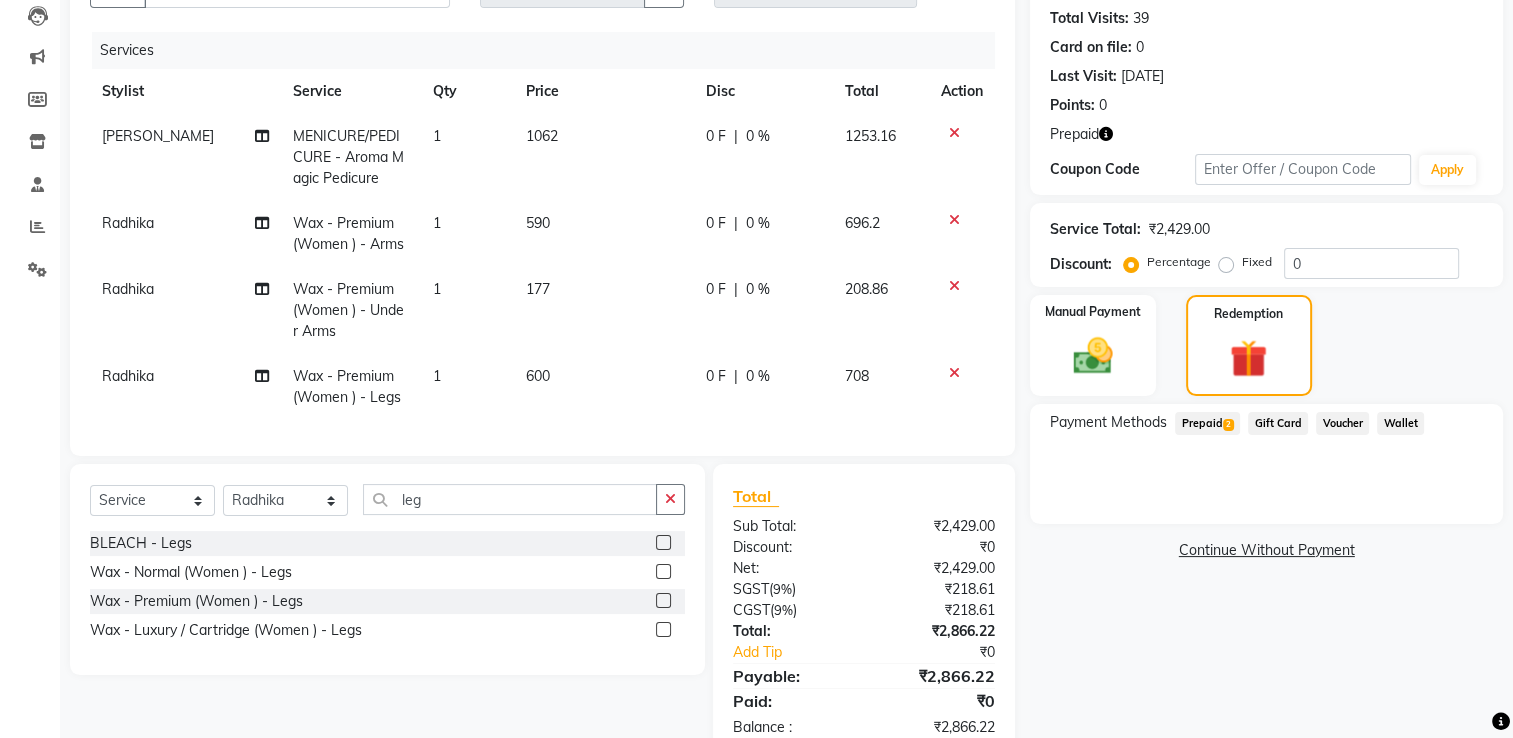 click on "600" 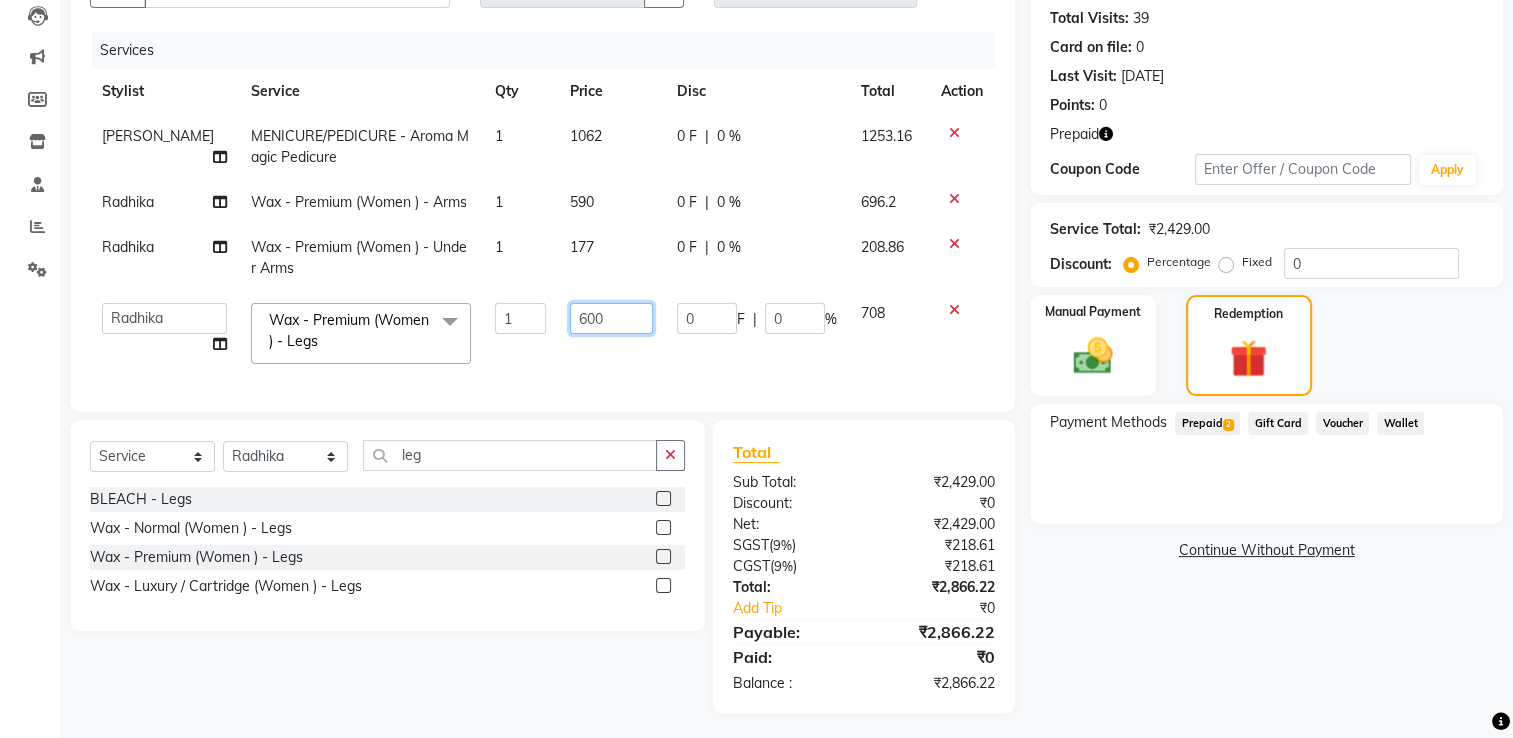 drag, startPoint x: 616, startPoint y: 317, endPoint x: 282, endPoint y: 423, distance: 350.4169 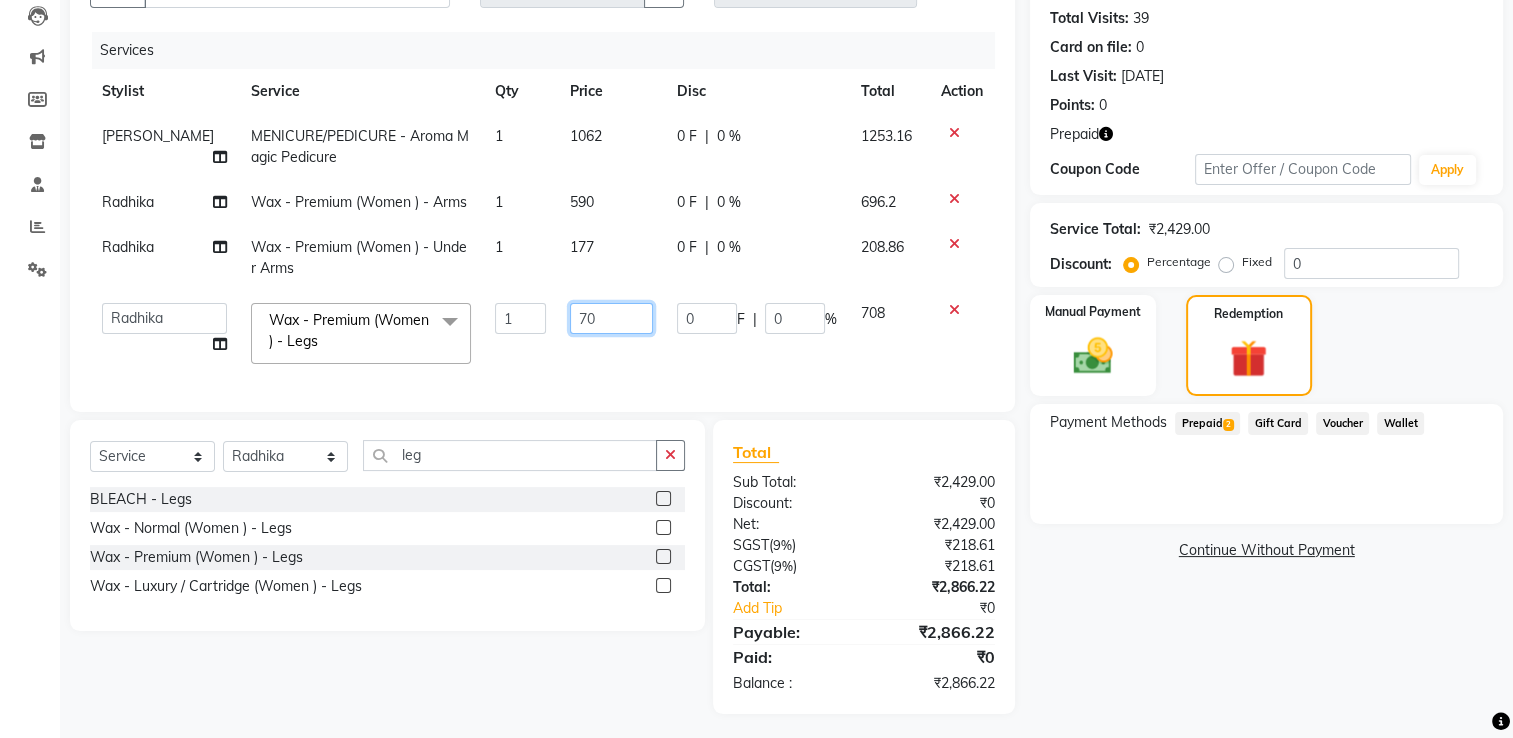 type on "708" 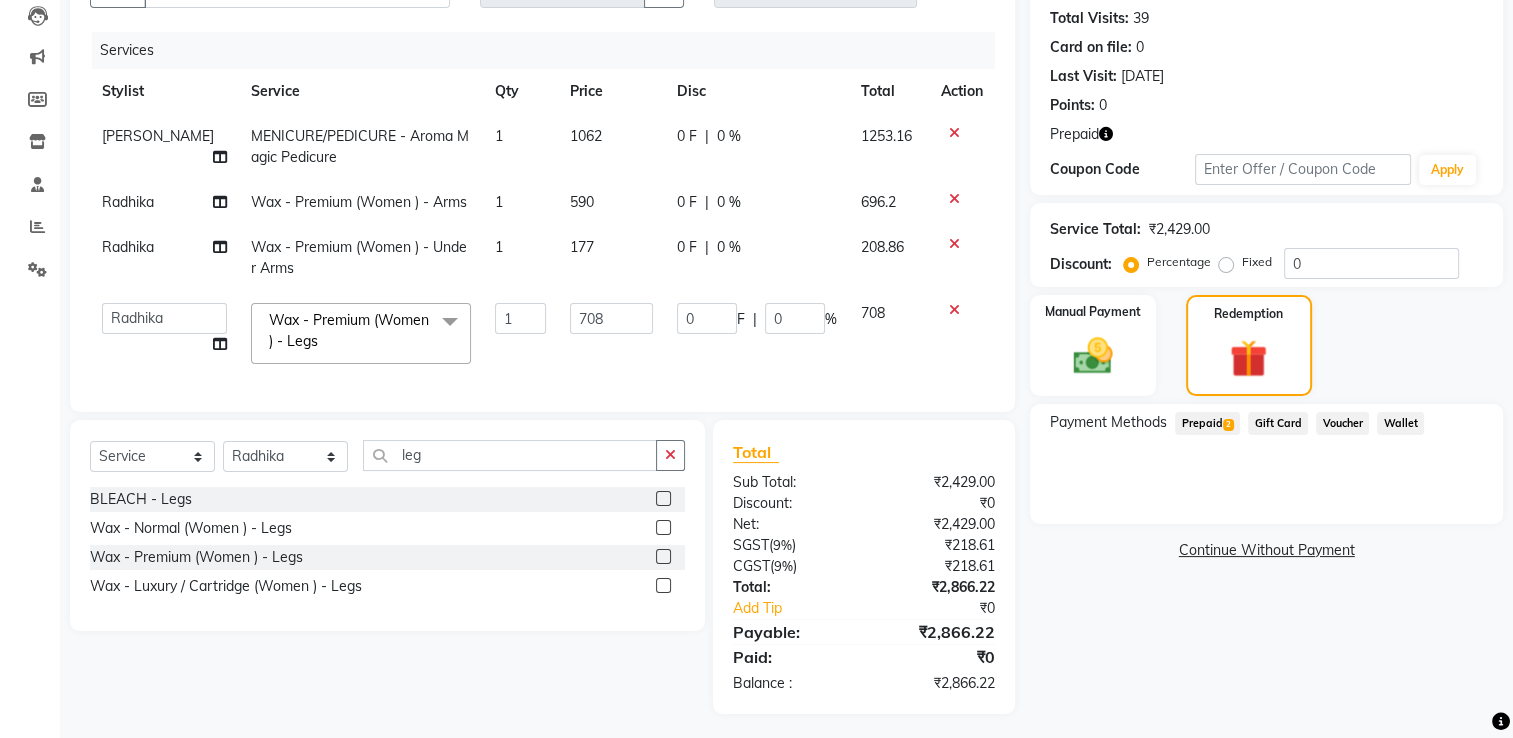 click on "Payment Methods  Prepaid  2  Gift Card   Voucher   Wallet" 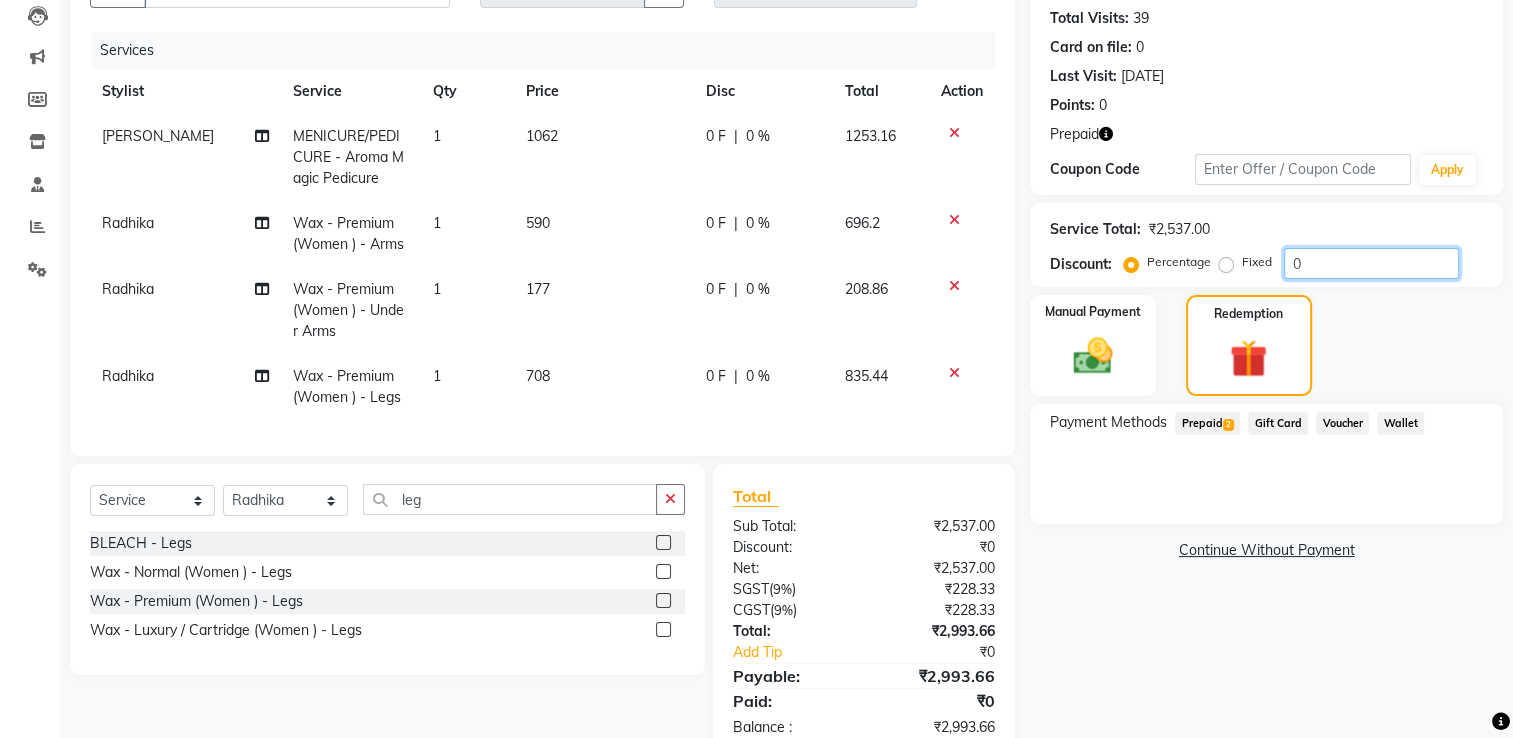 drag, startPoint x: 1365, startPoint y: 260, endPoint x: 1069, endPoint y: 293, distance: 297.83383 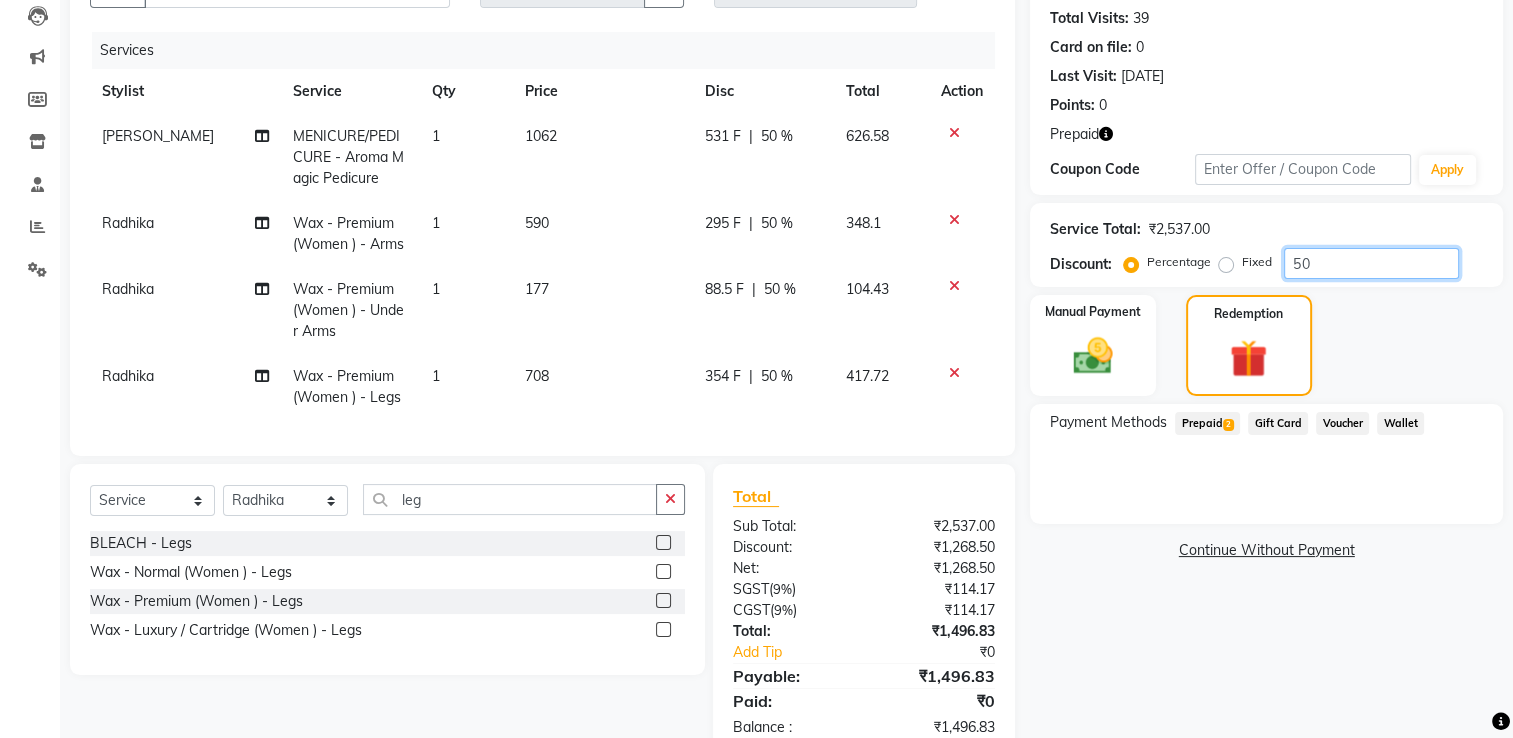 type on "50" 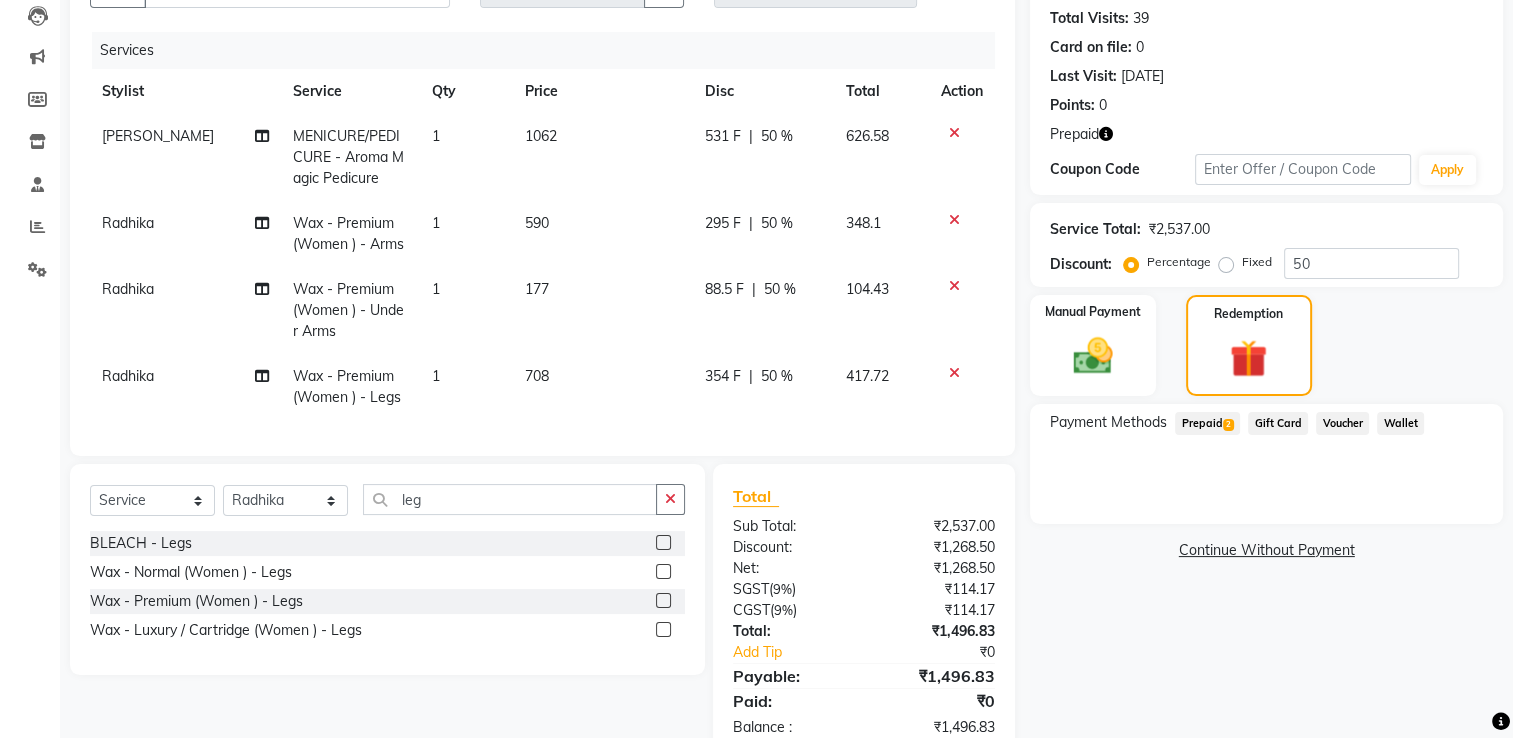 click on "Prepaid  2" 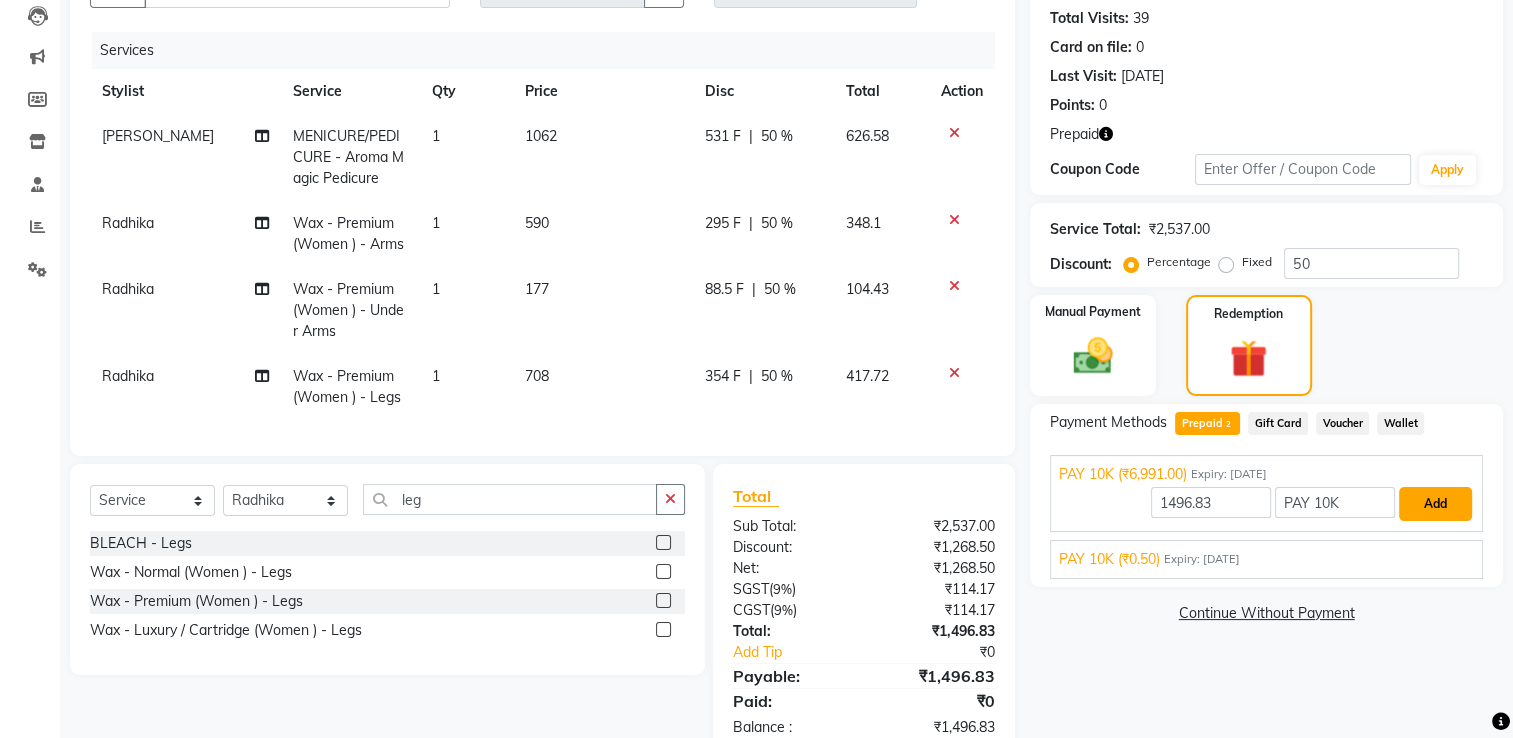 click on "Add" at bounding box center [1435, 504] 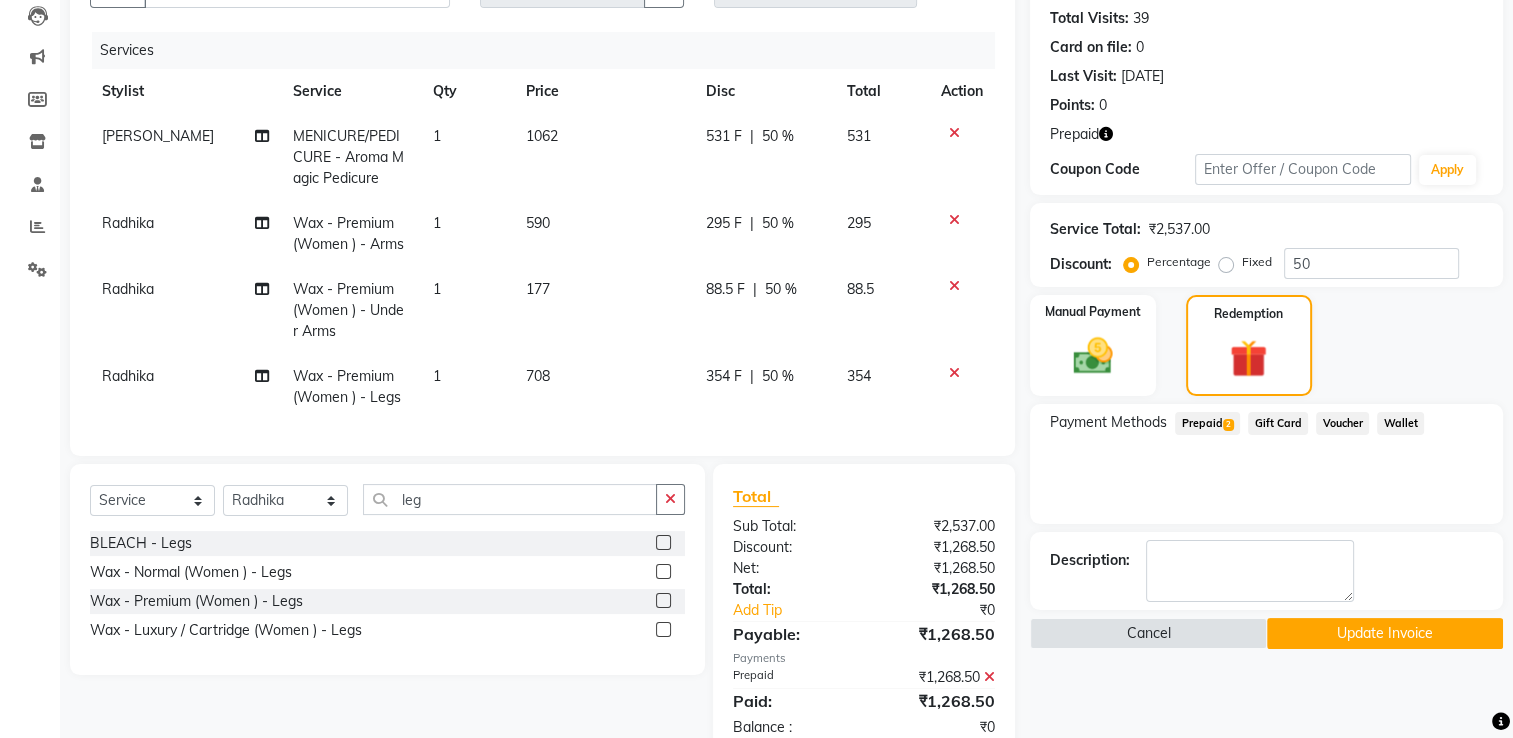 click on "Update Invoice" 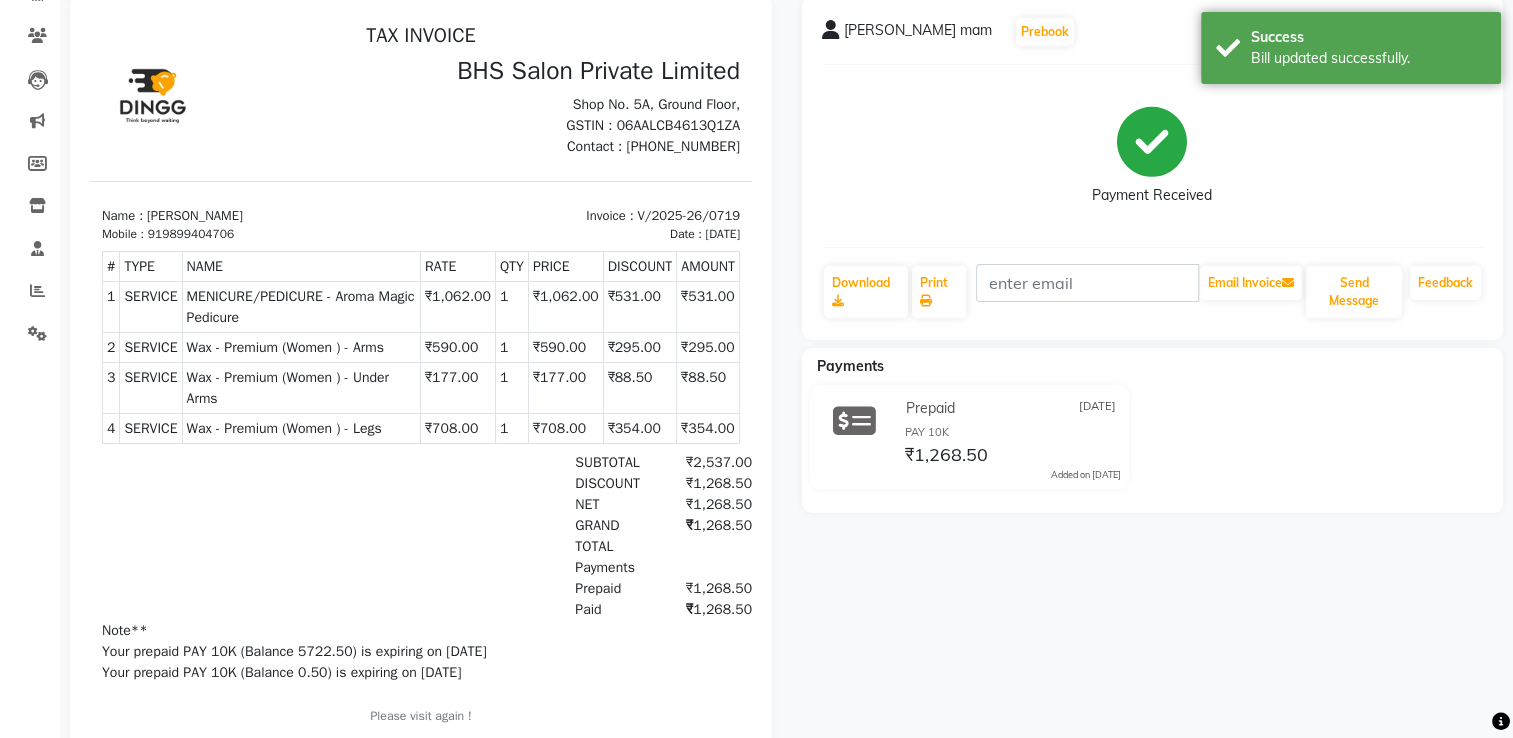 scroll, scrollTop: 160, scrollLeft: 0, axis: vertical 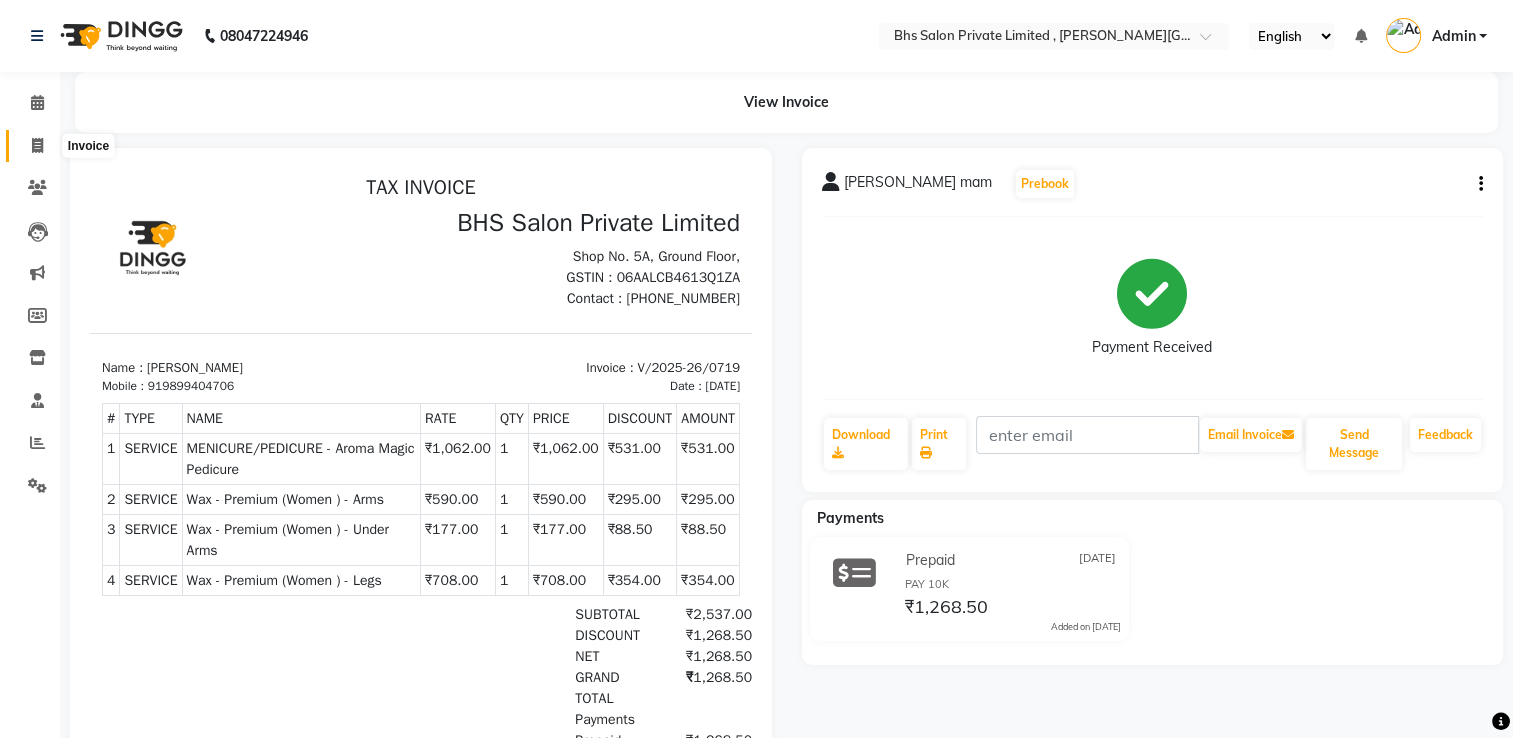 click 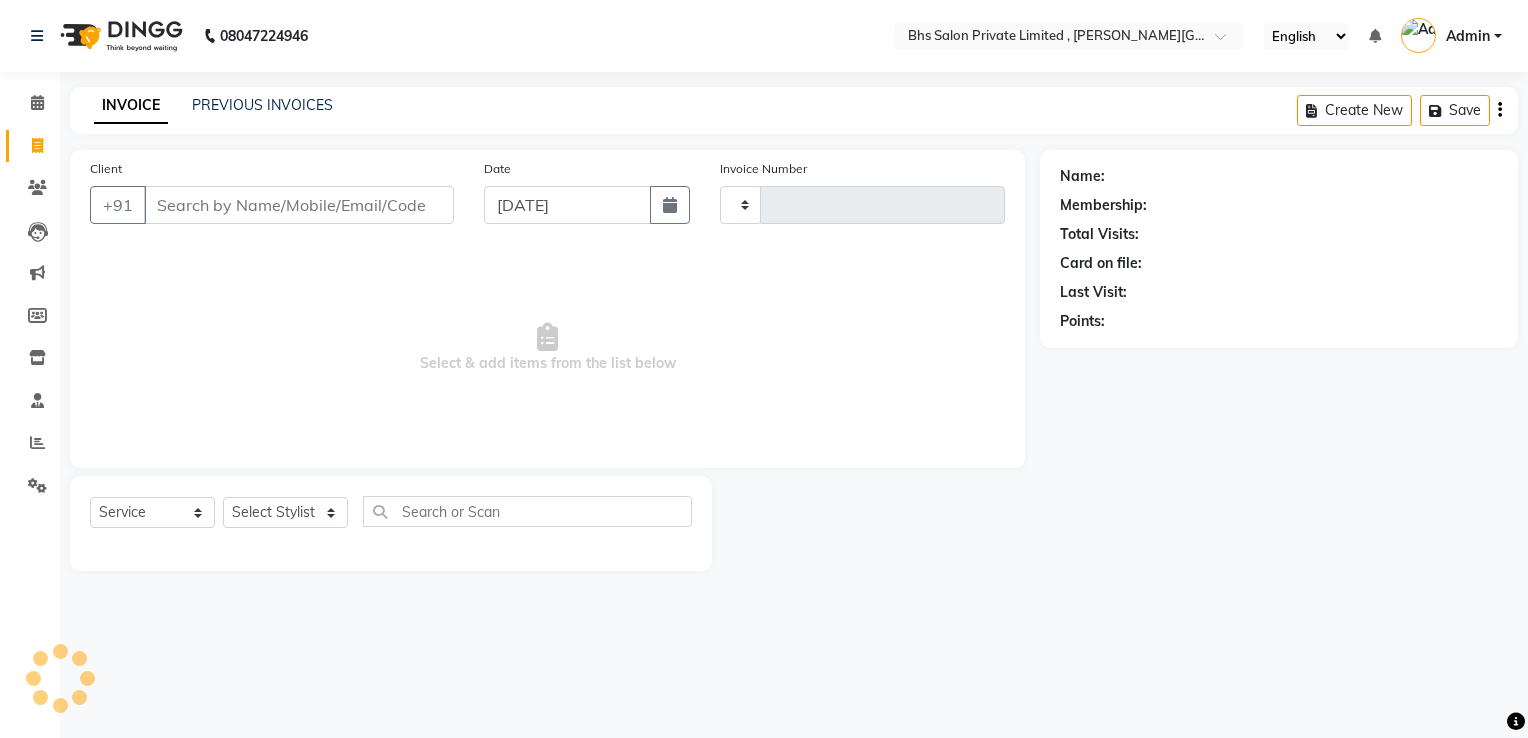 type on "0720" 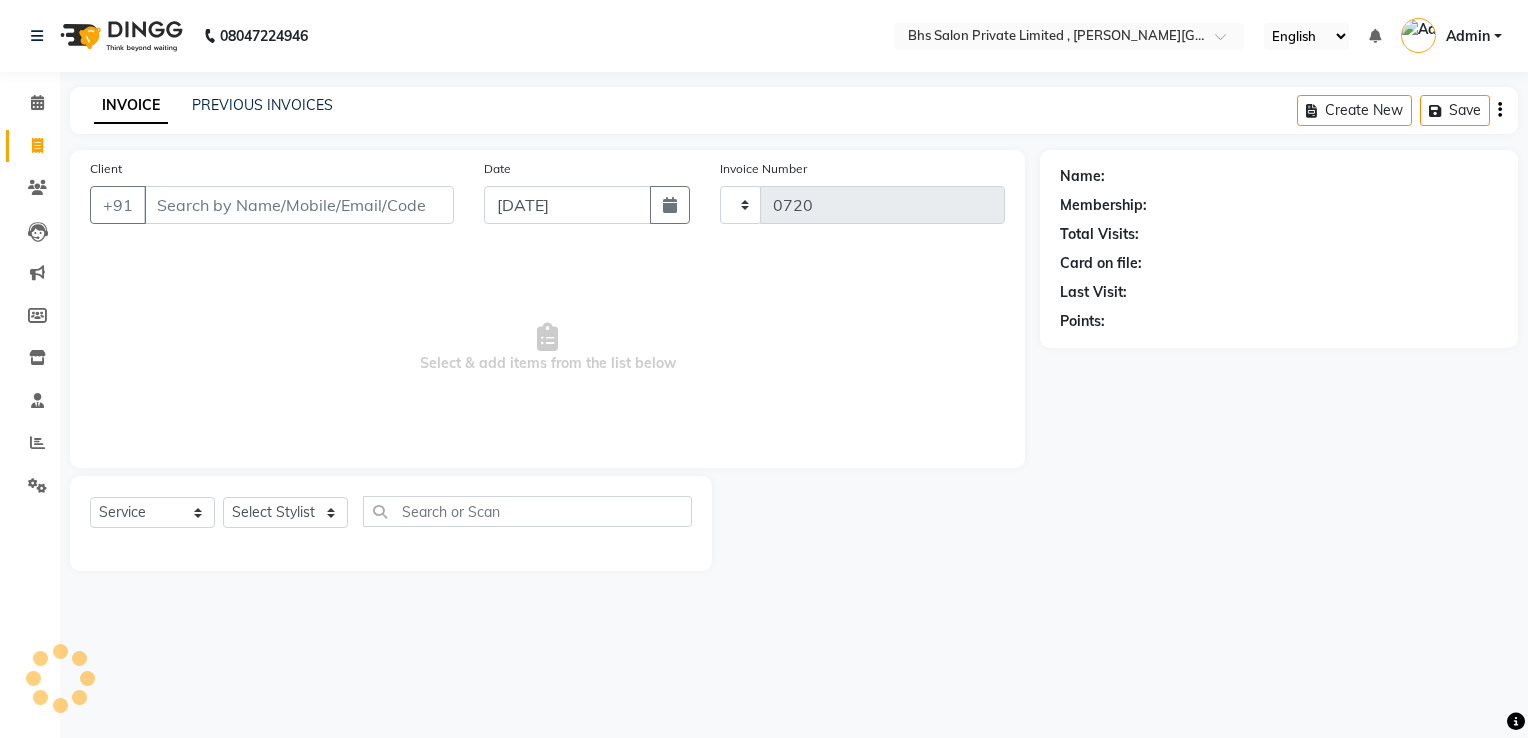 click on "Client" at bounding box center [299, 205] 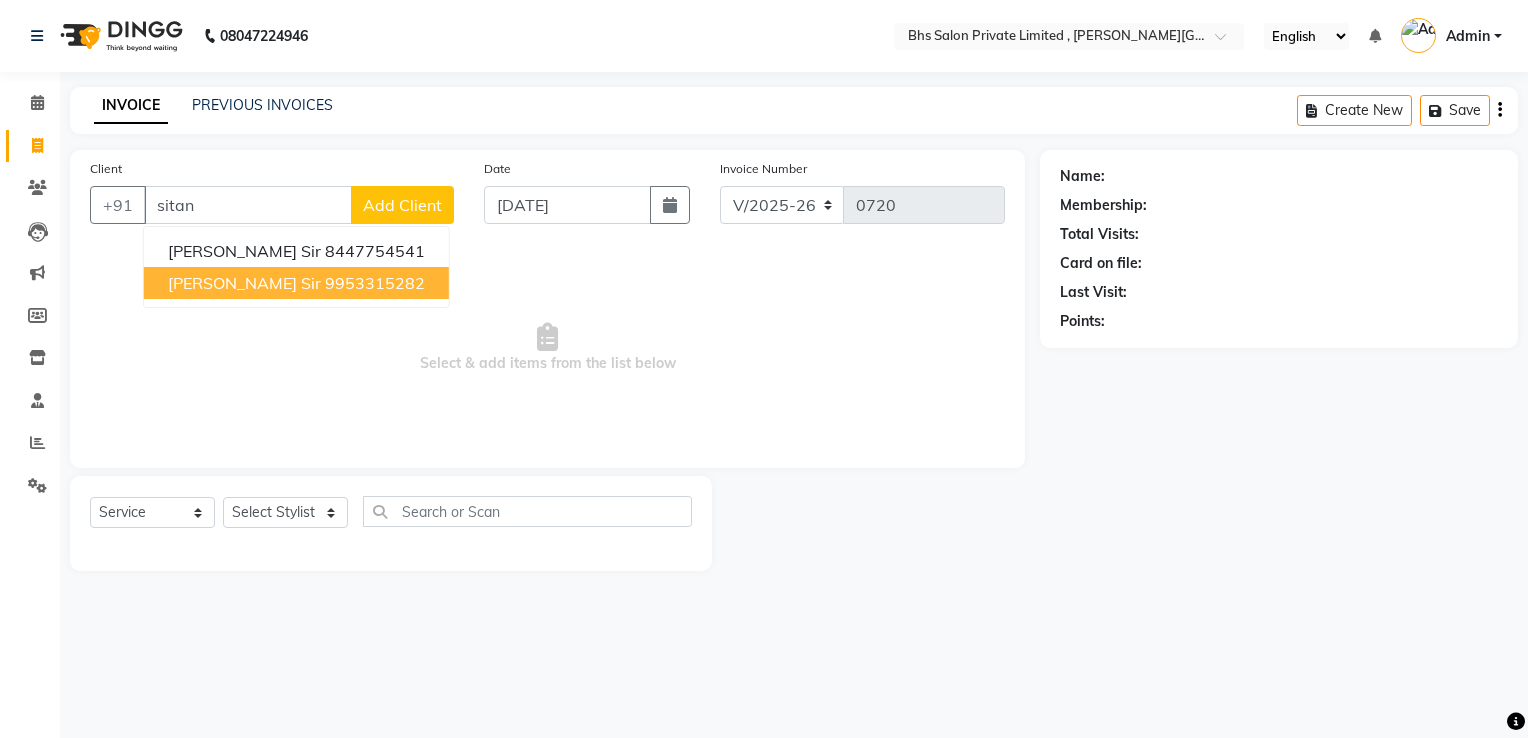 click on "sitansu sir  9953315282" at bounding box center (296, 283) 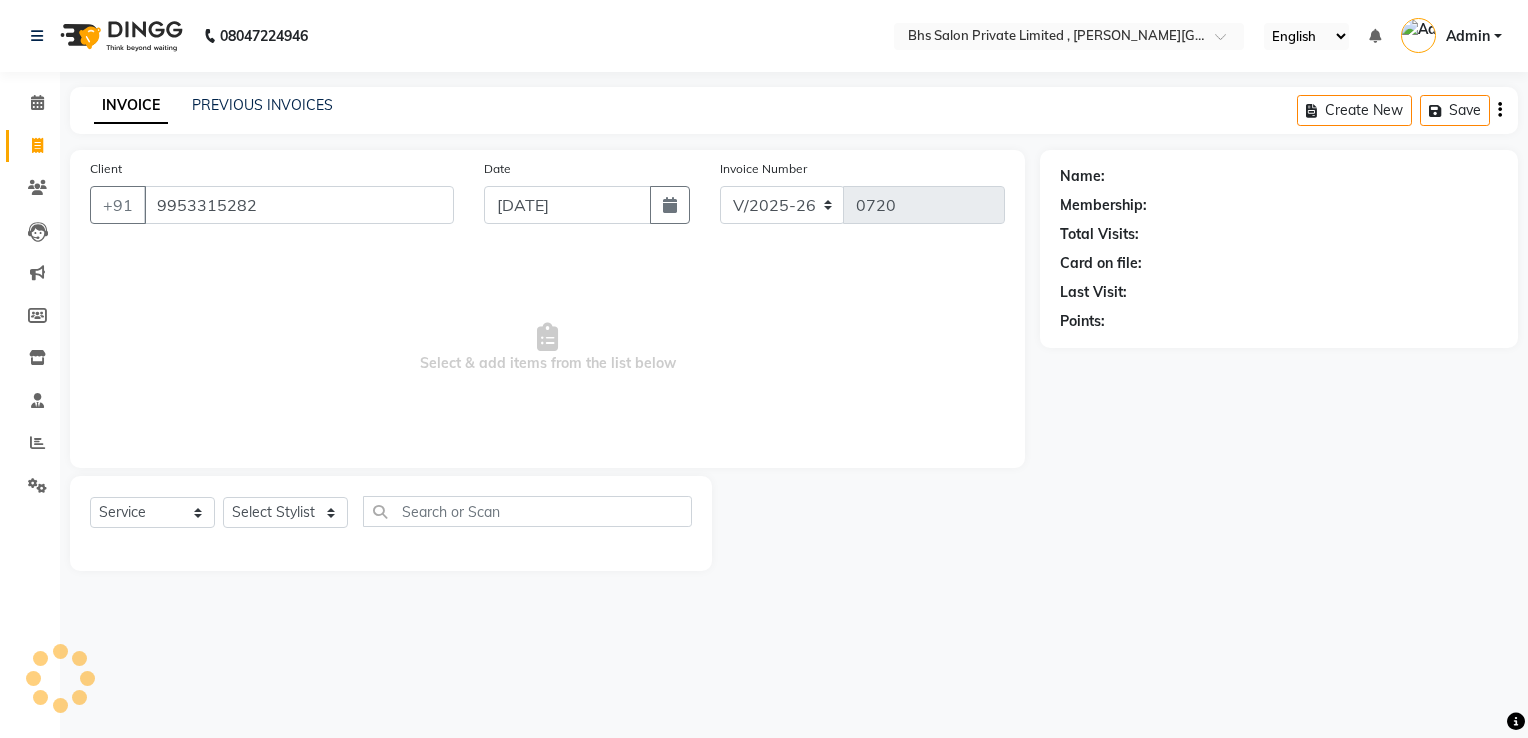 type on "9953315282" 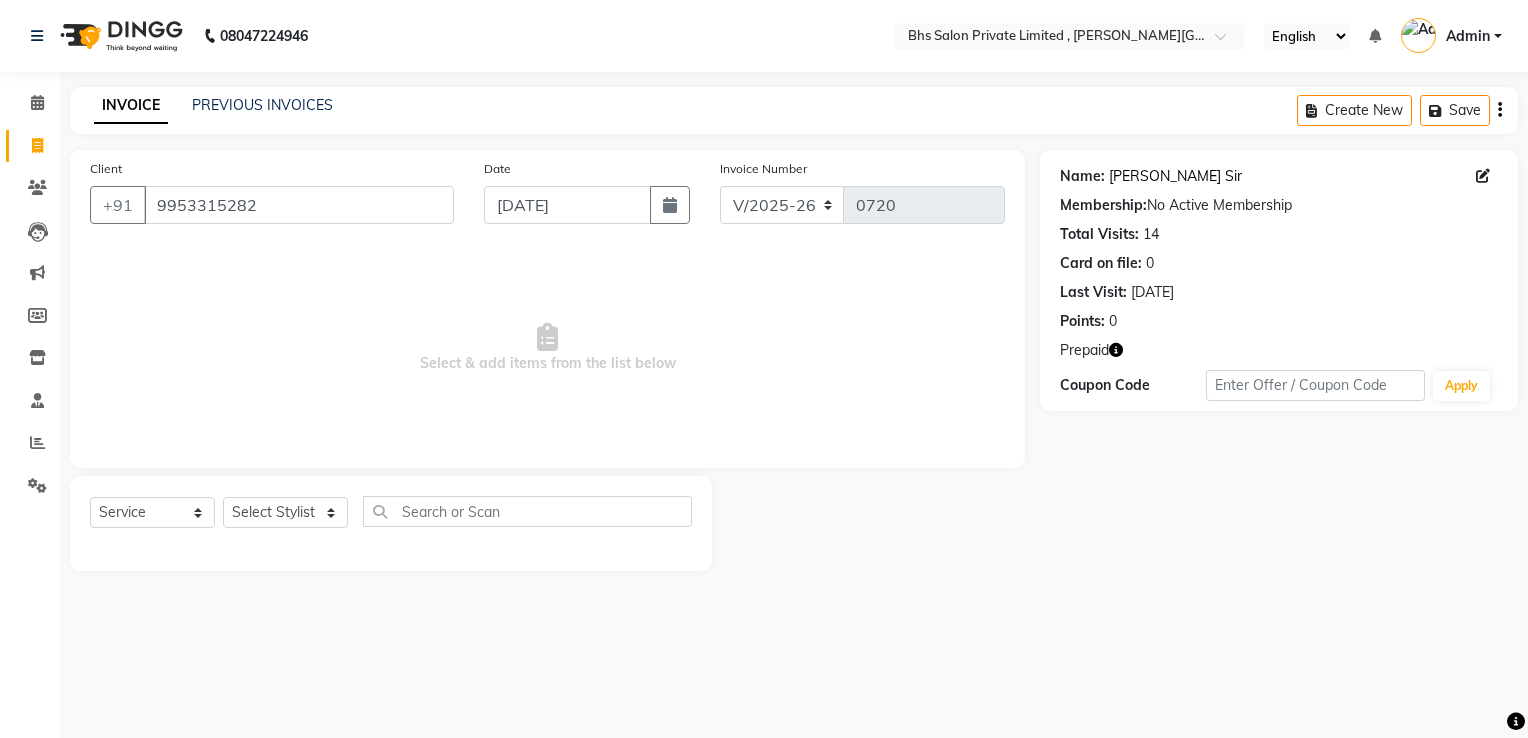 click on "[PERSON_NAME] Sir" 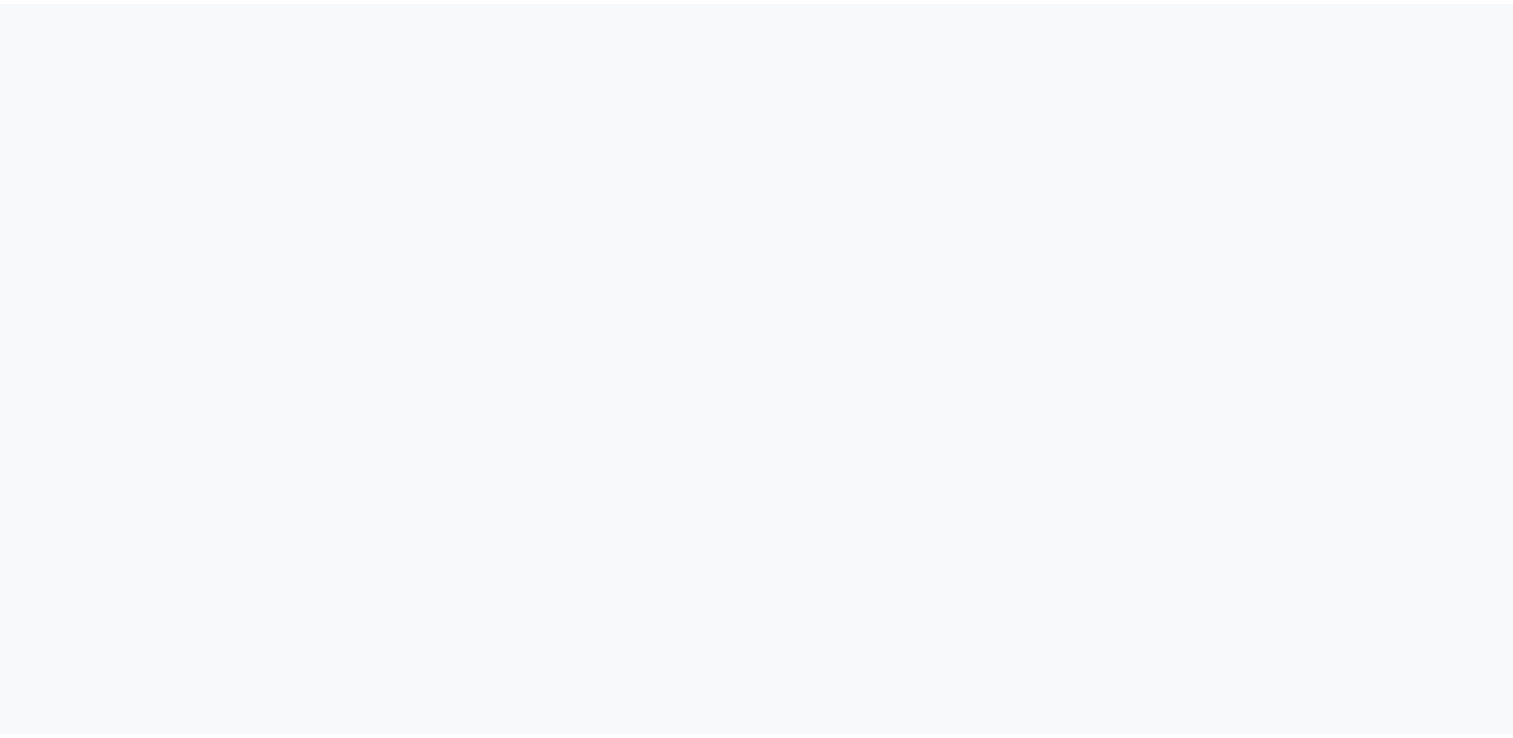 scroll, scrollTop: 0, scrollLeft: 0, axis: both 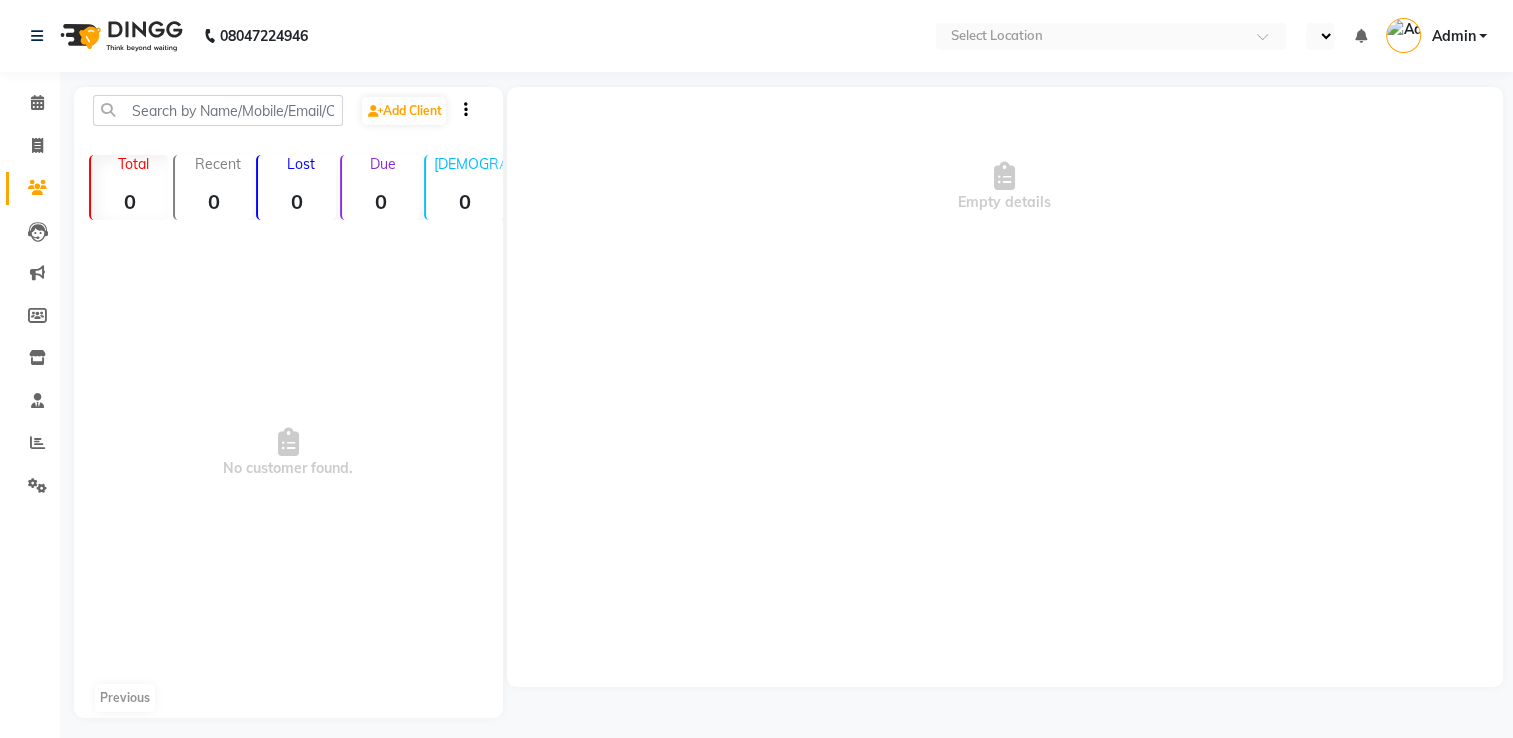 select on "en" 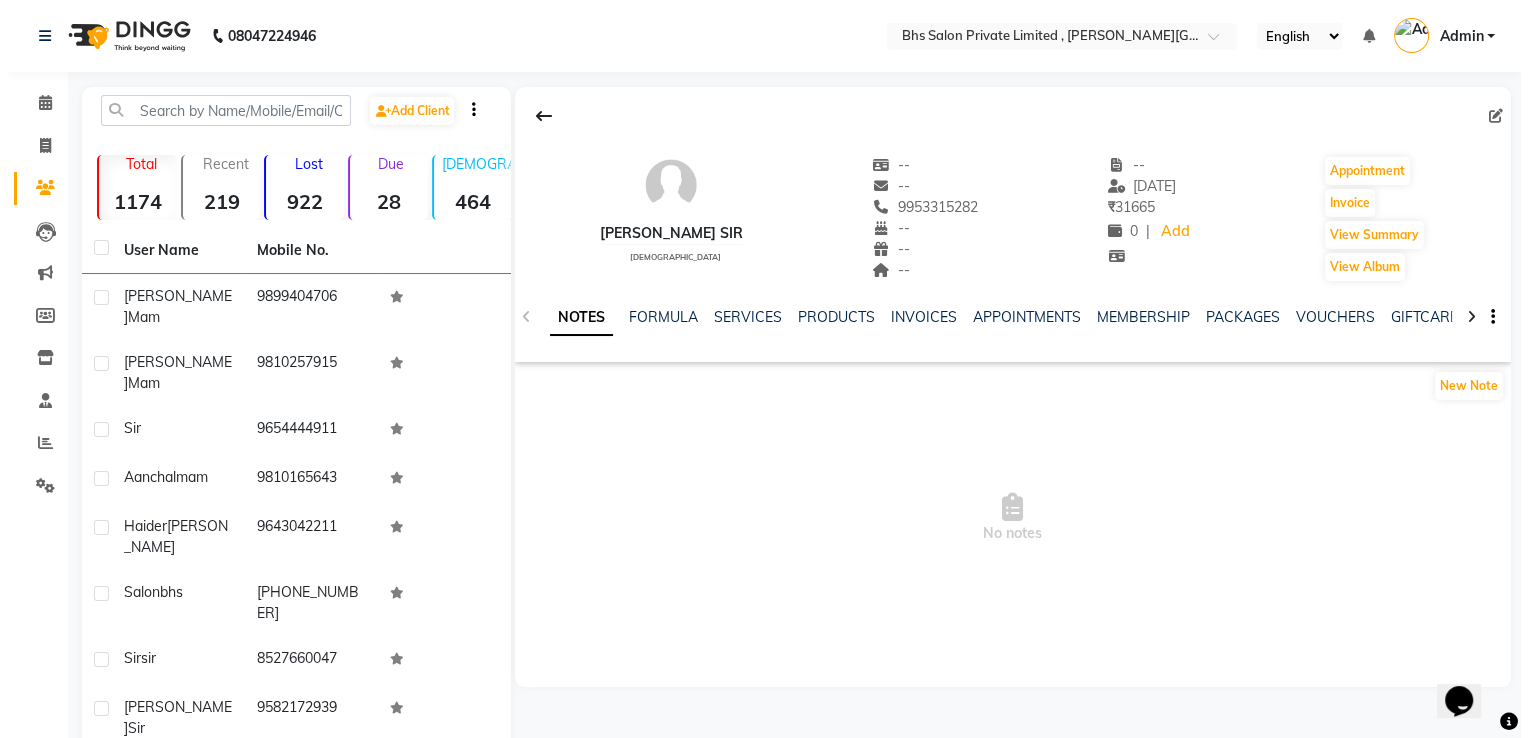 scroll, scrollTop: 0, scrollLeft: 0, axis: both 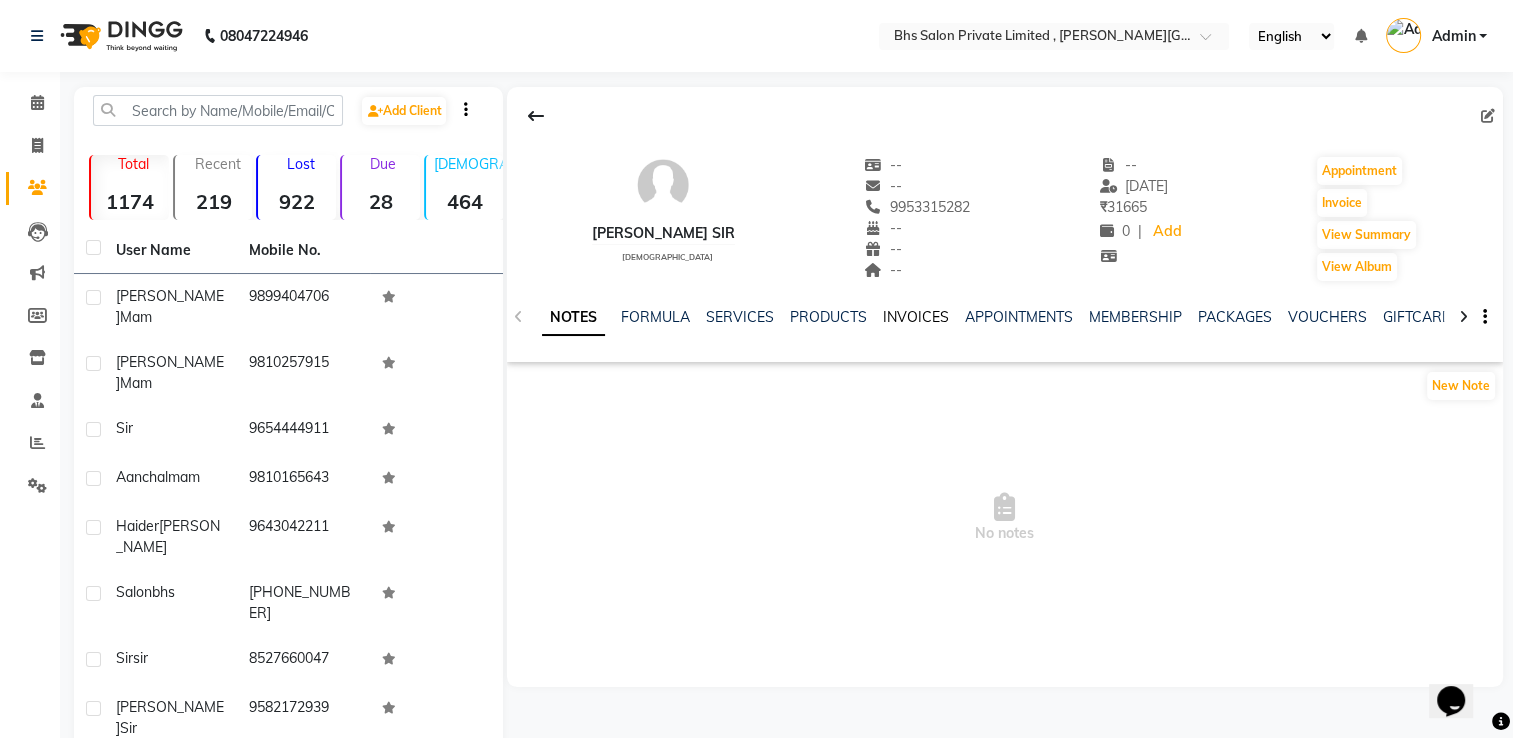 click on "INVOICES" 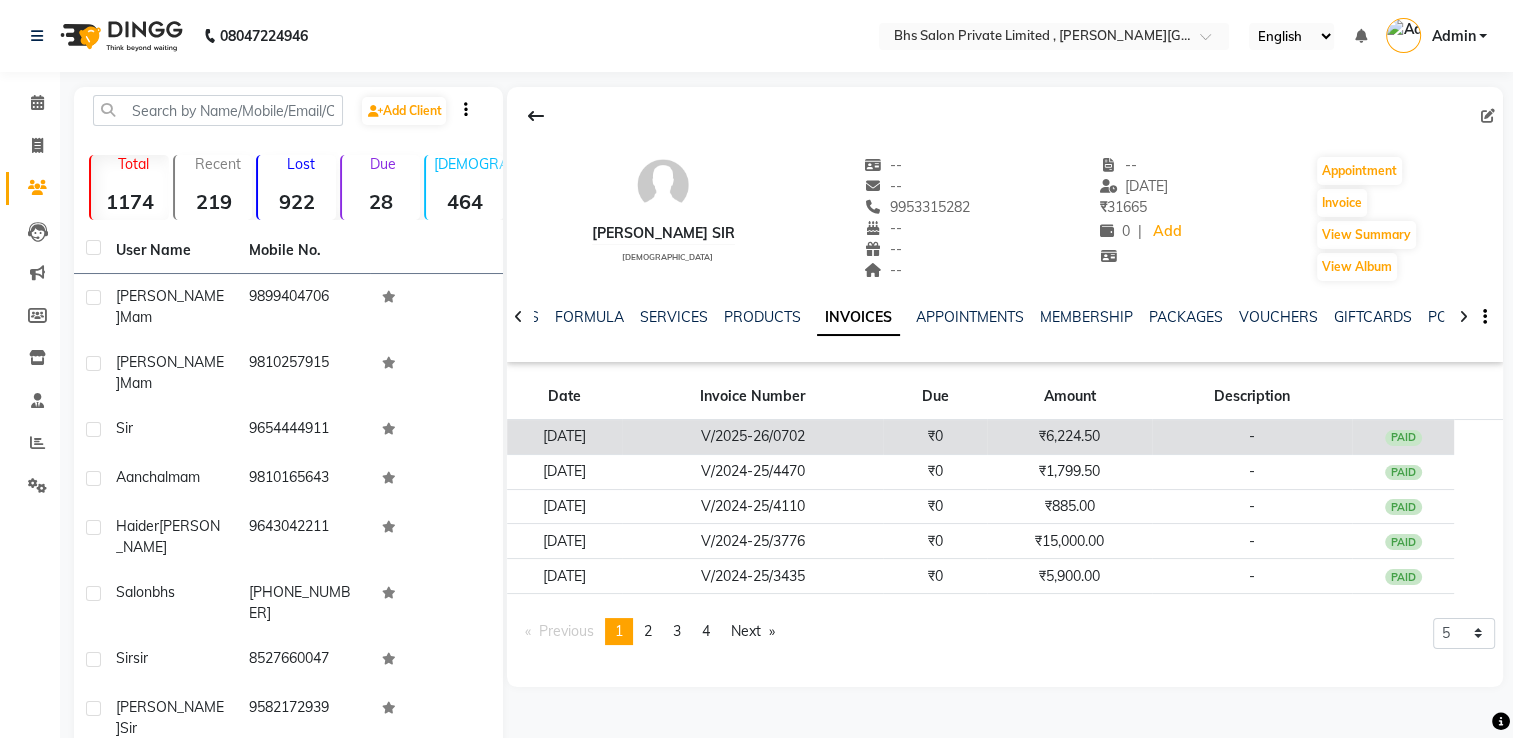 click on "₹6,224.50" 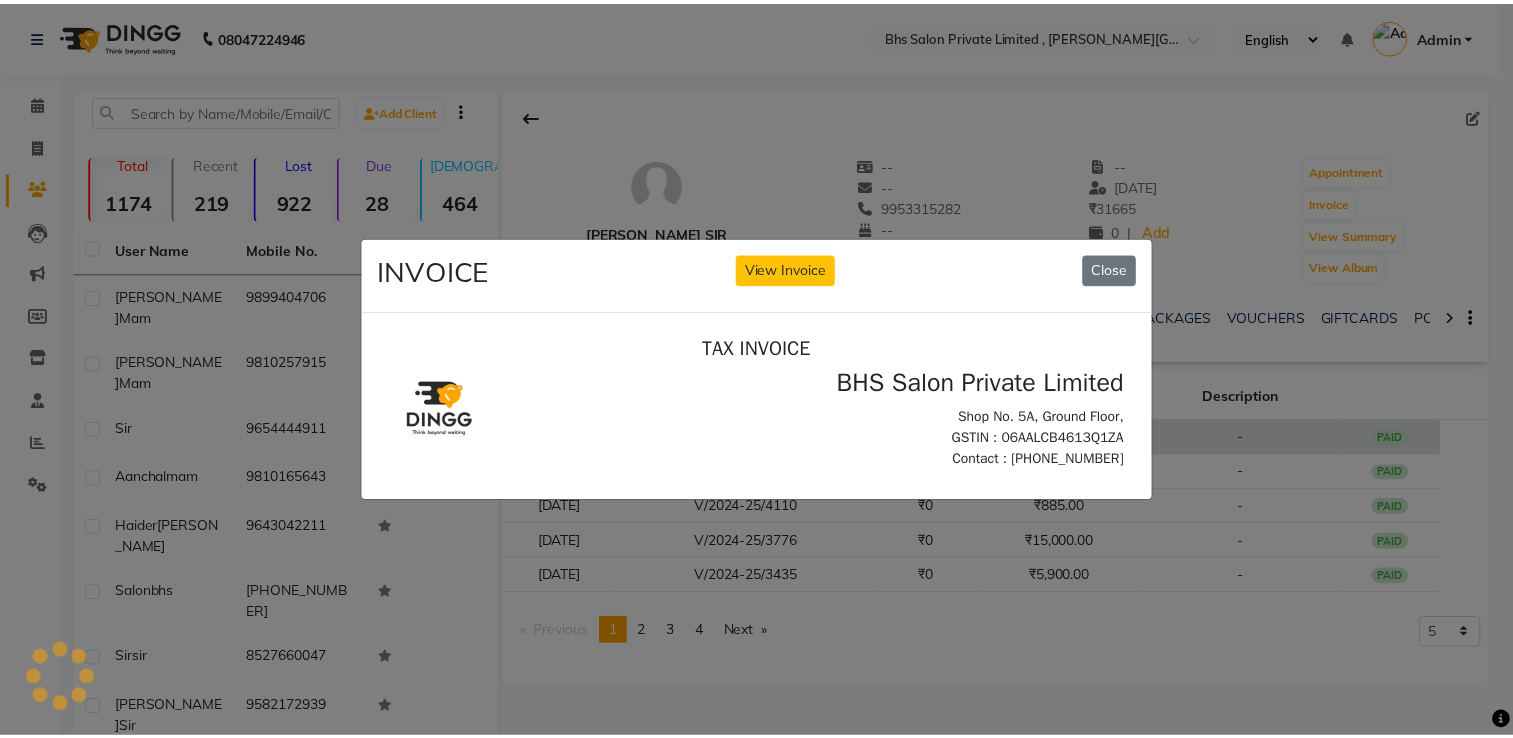 scroll, scrollTop: 0, scrollLeft: 0, axis: both 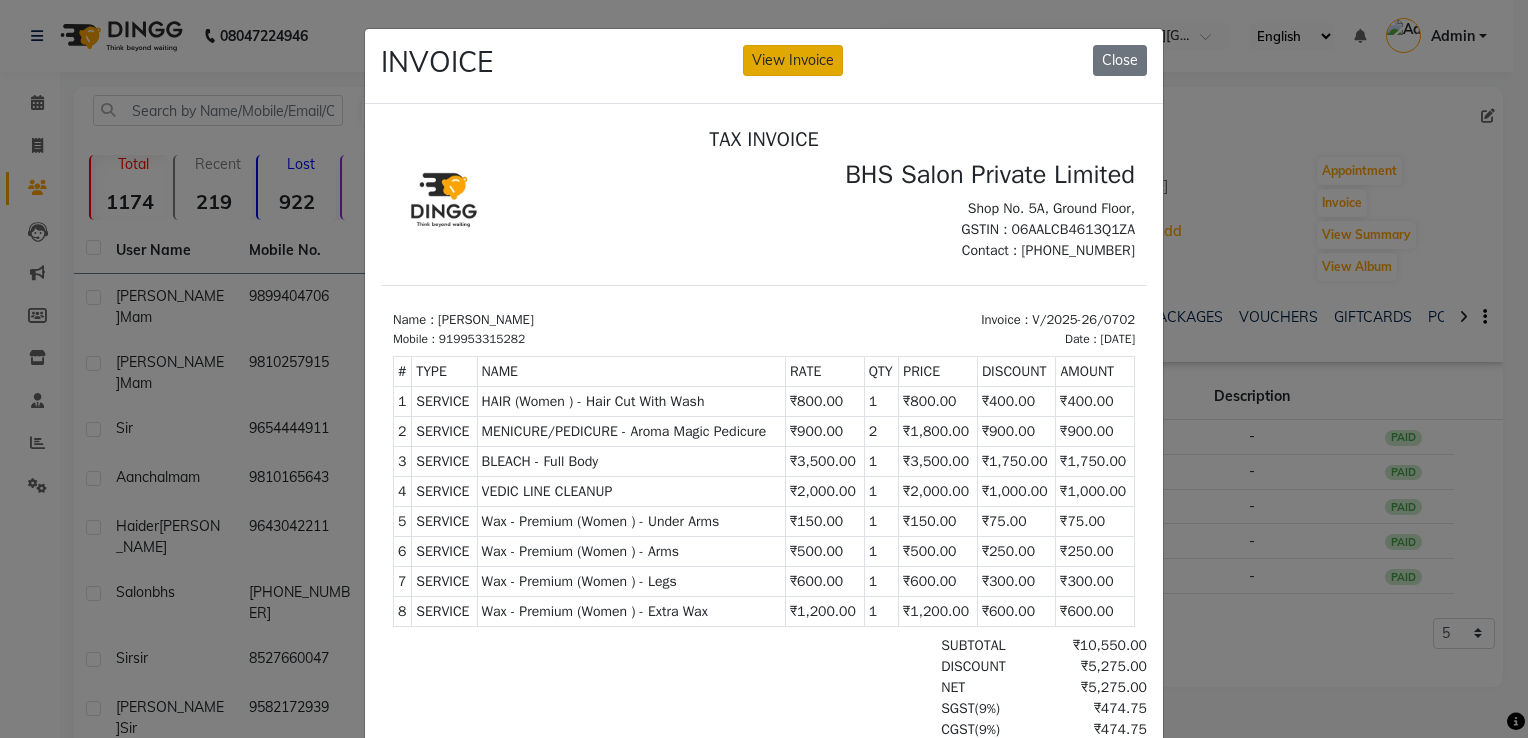 click on "View Invoice" 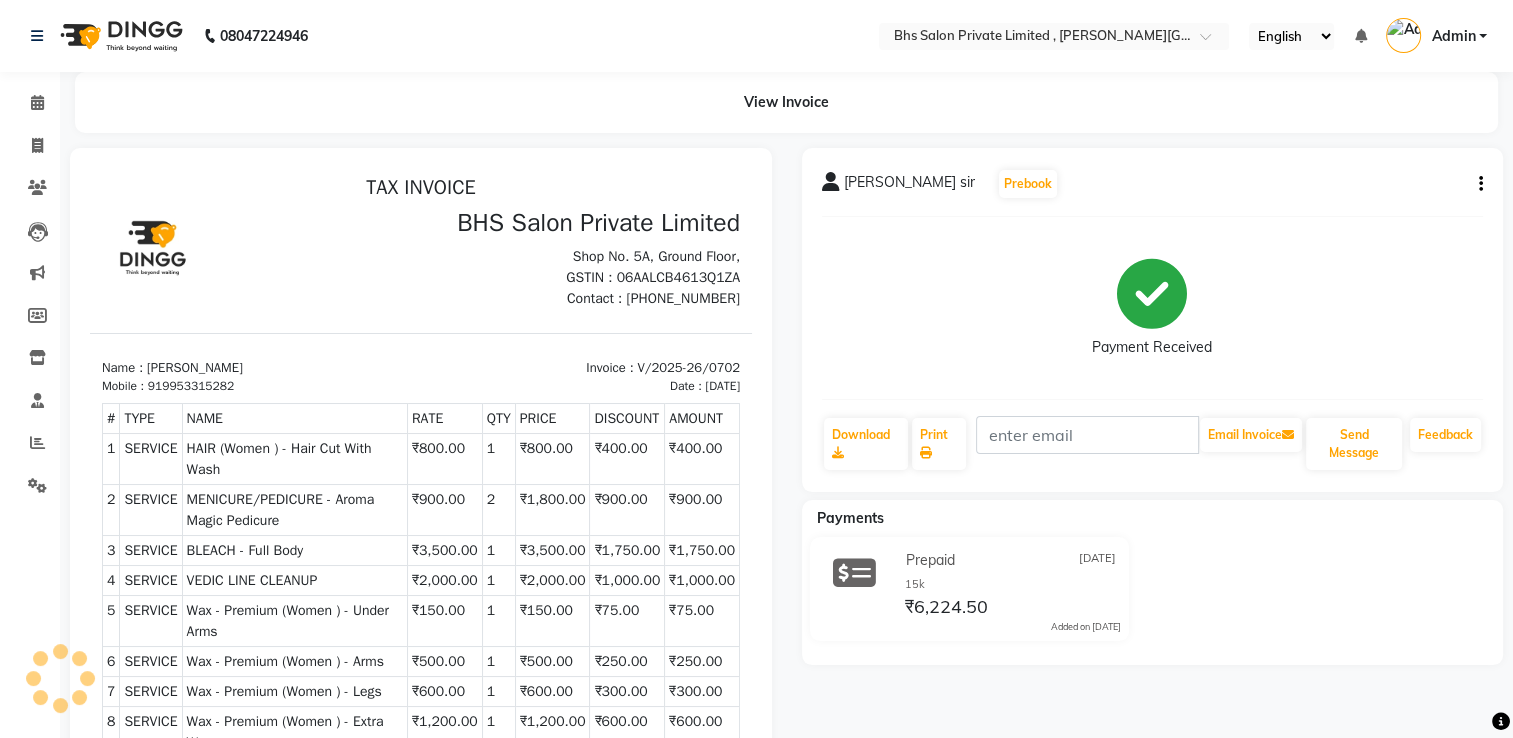 scroll, scrollTop: 0, scrollLeft: 0, axis: both 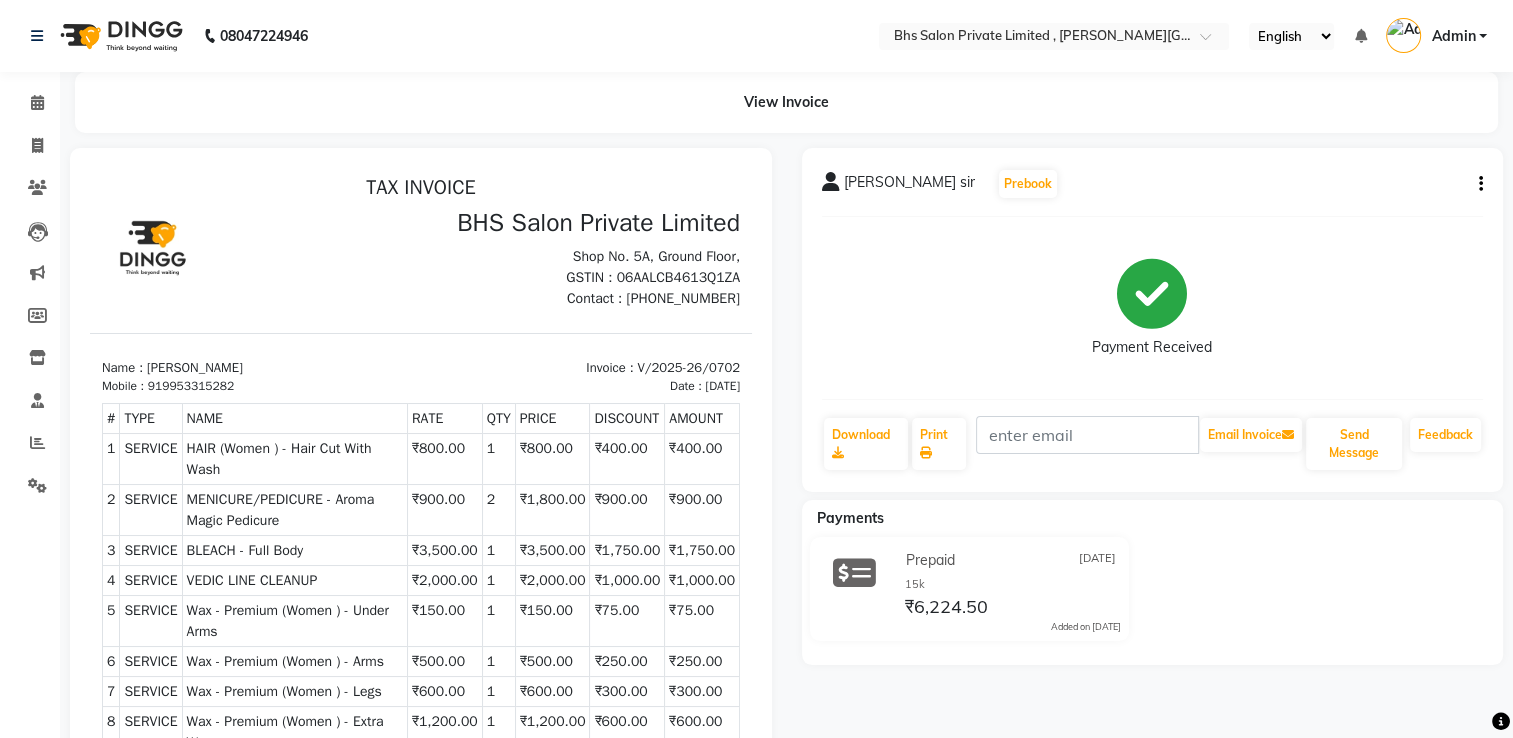 click 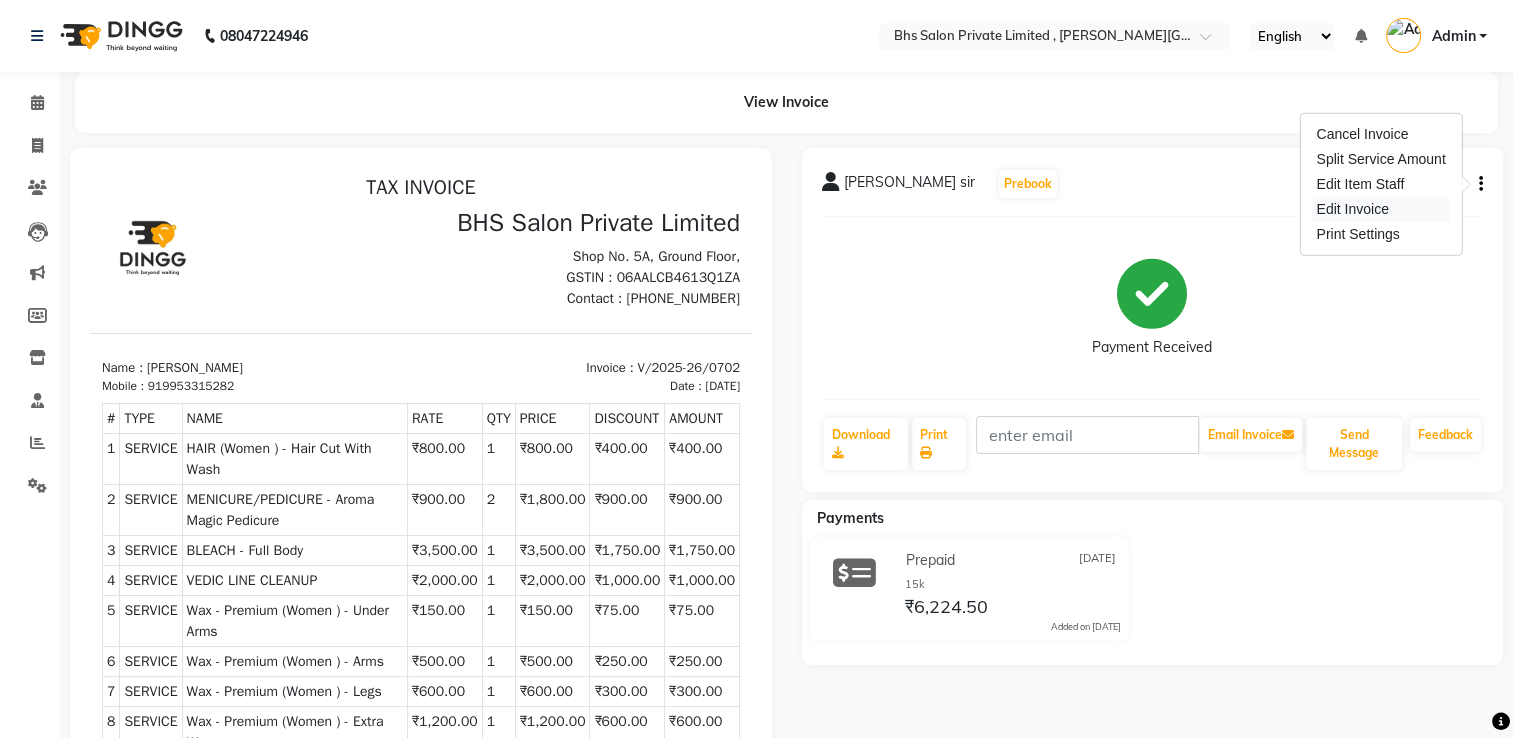 click on "Edit Invoice" at bounding box center [1380, 209] 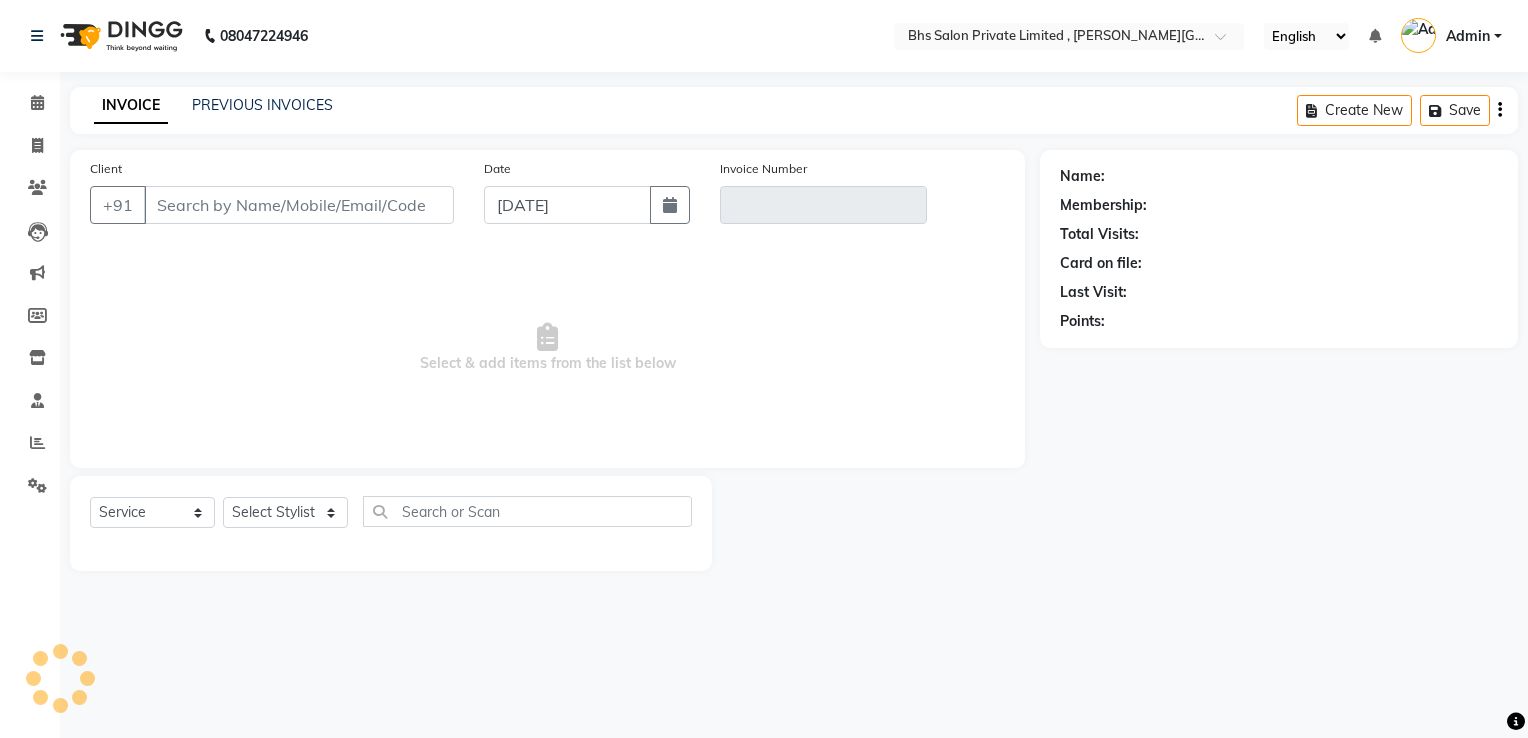 type on "9953315282" 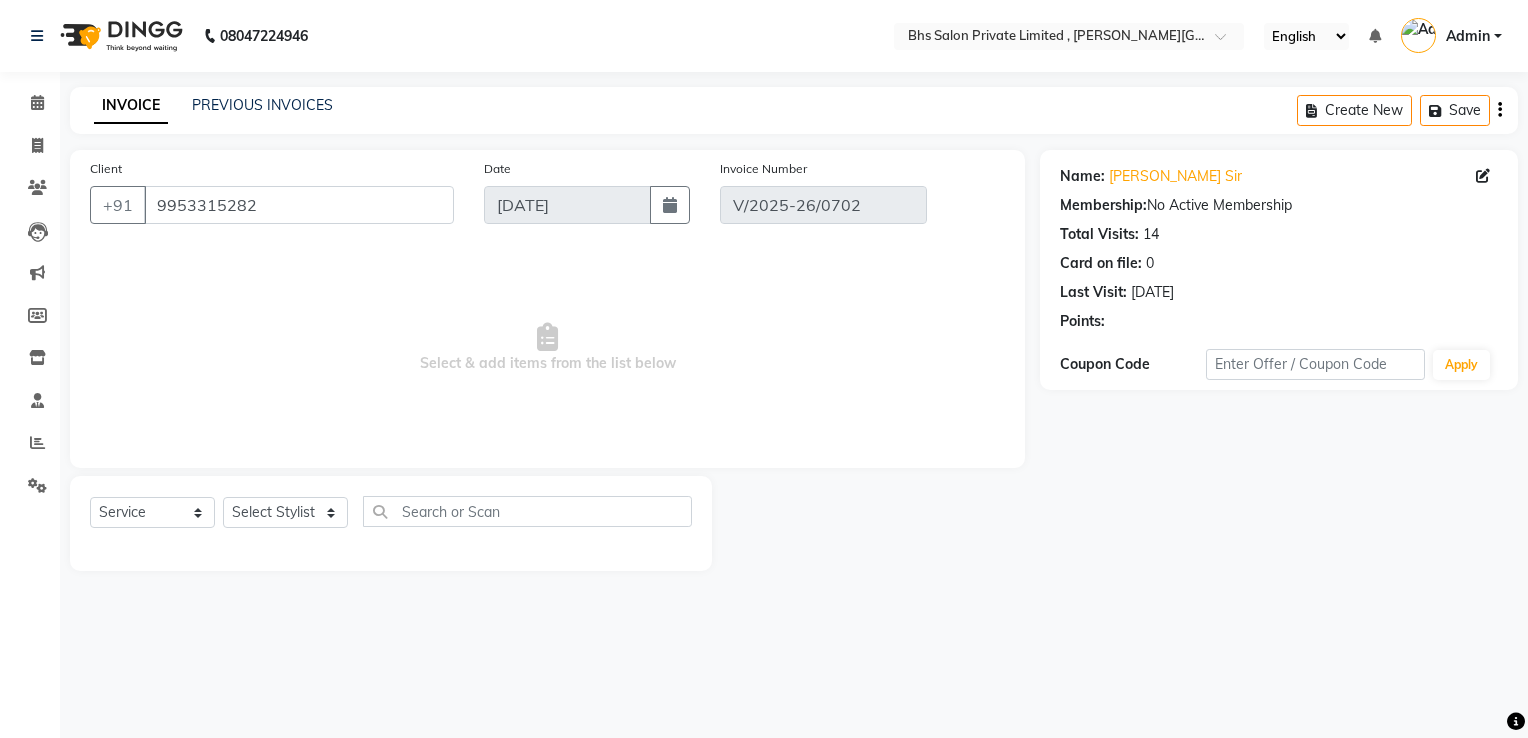 type on "[DATE]" 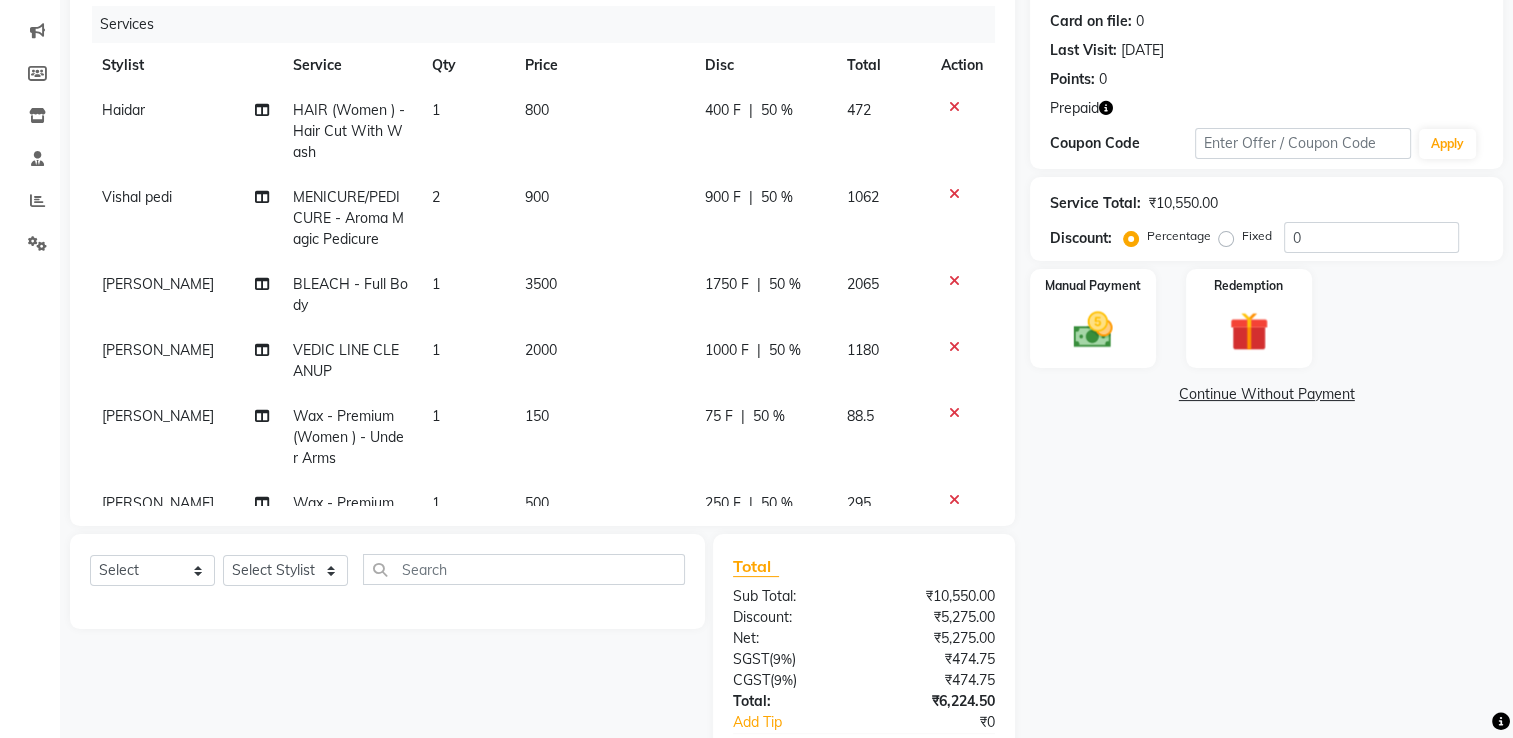scroll, scrollTop: 244, scrollLeft: 0, axis: vertical 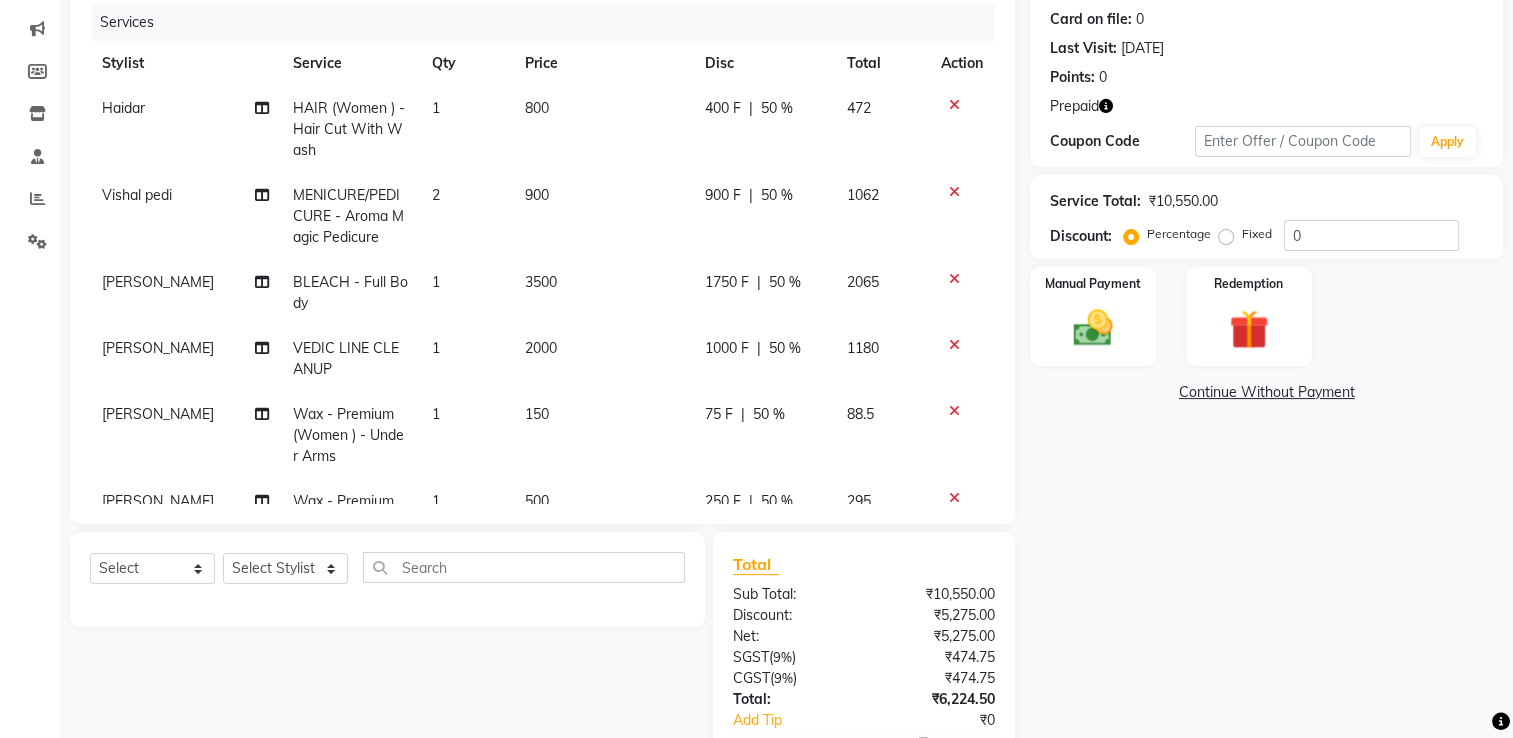 click 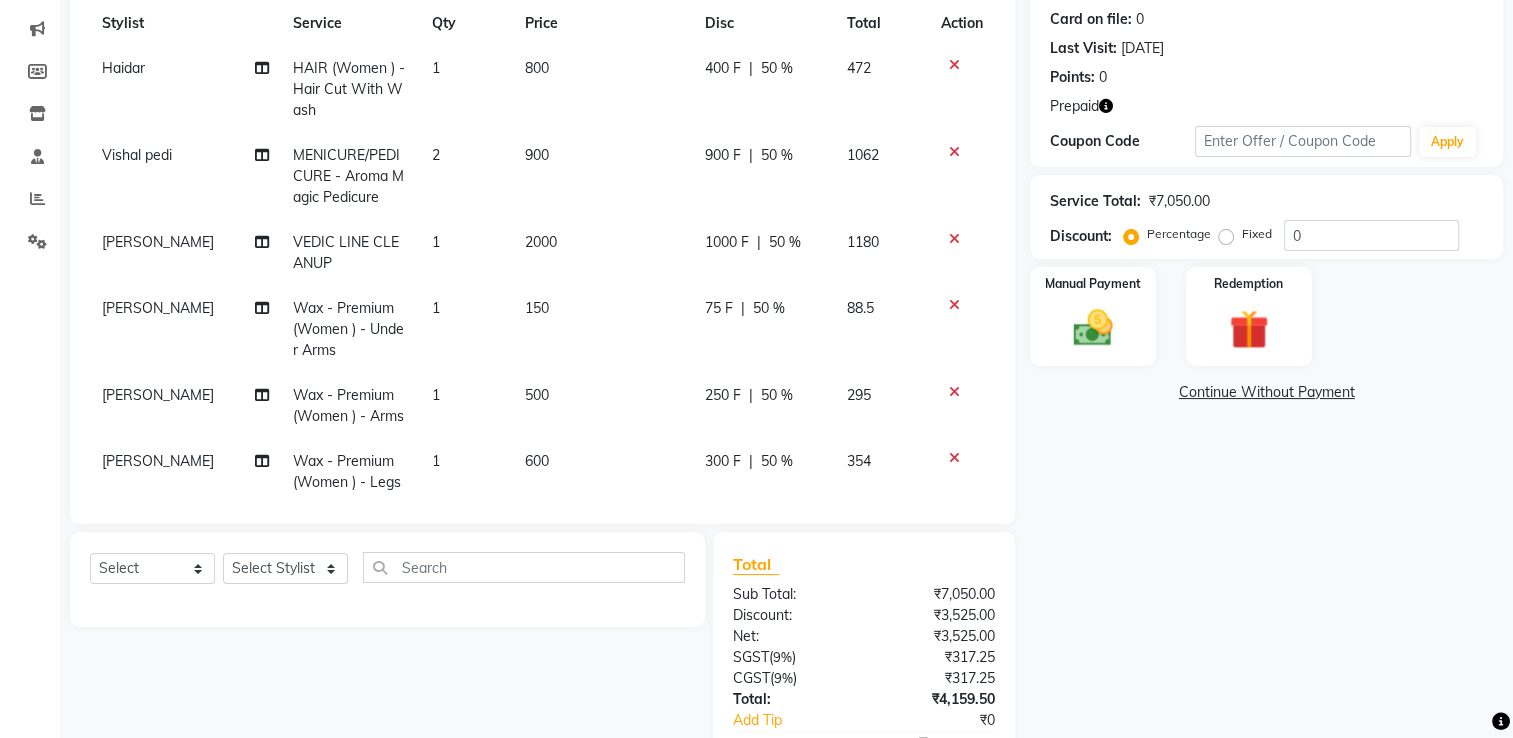 scroll, scrollTop: 159, scrollLeft: 0, axis: vertical 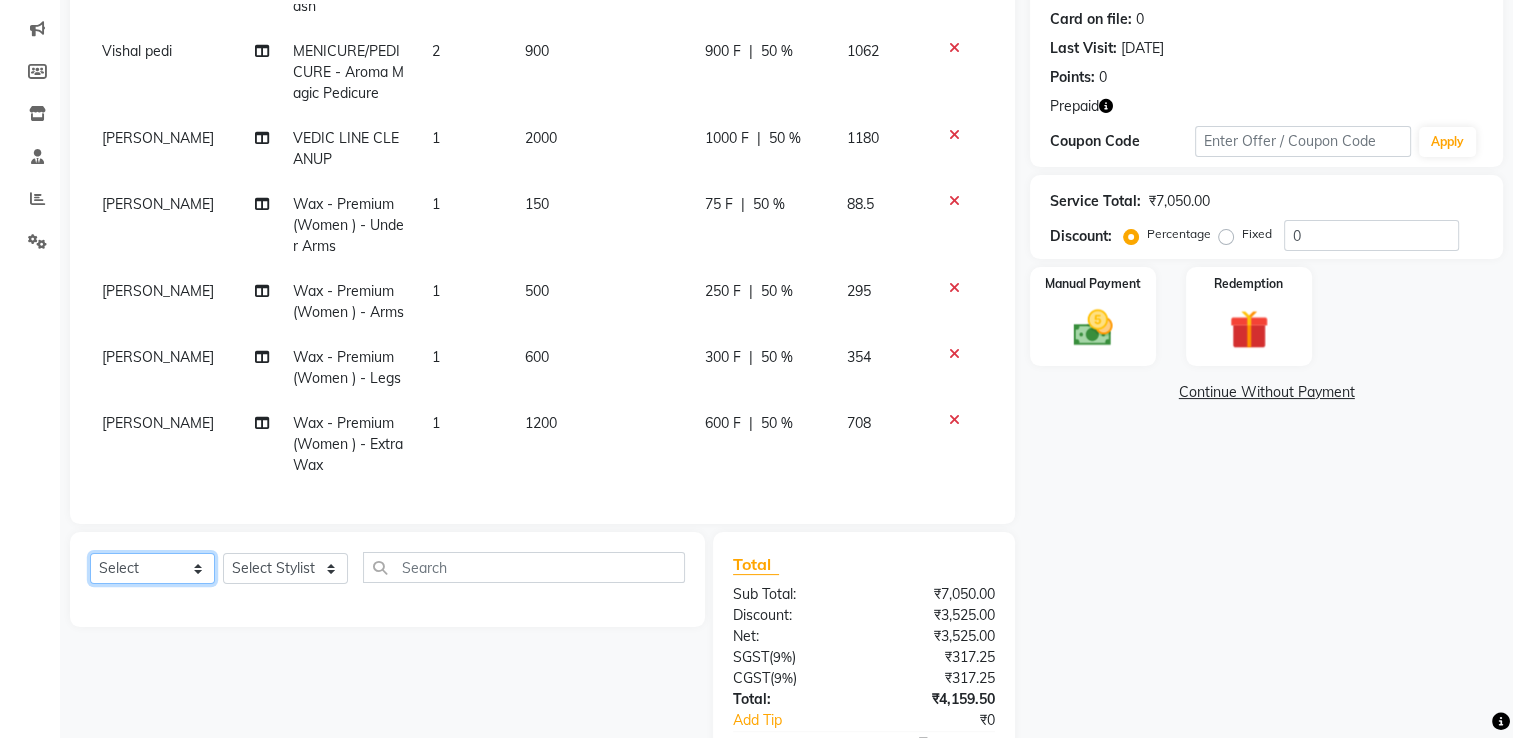 drag, startPoint x: 135, startPoint y: 579, endPoint x: 138, endPoint y: 567, distance: 12.369317 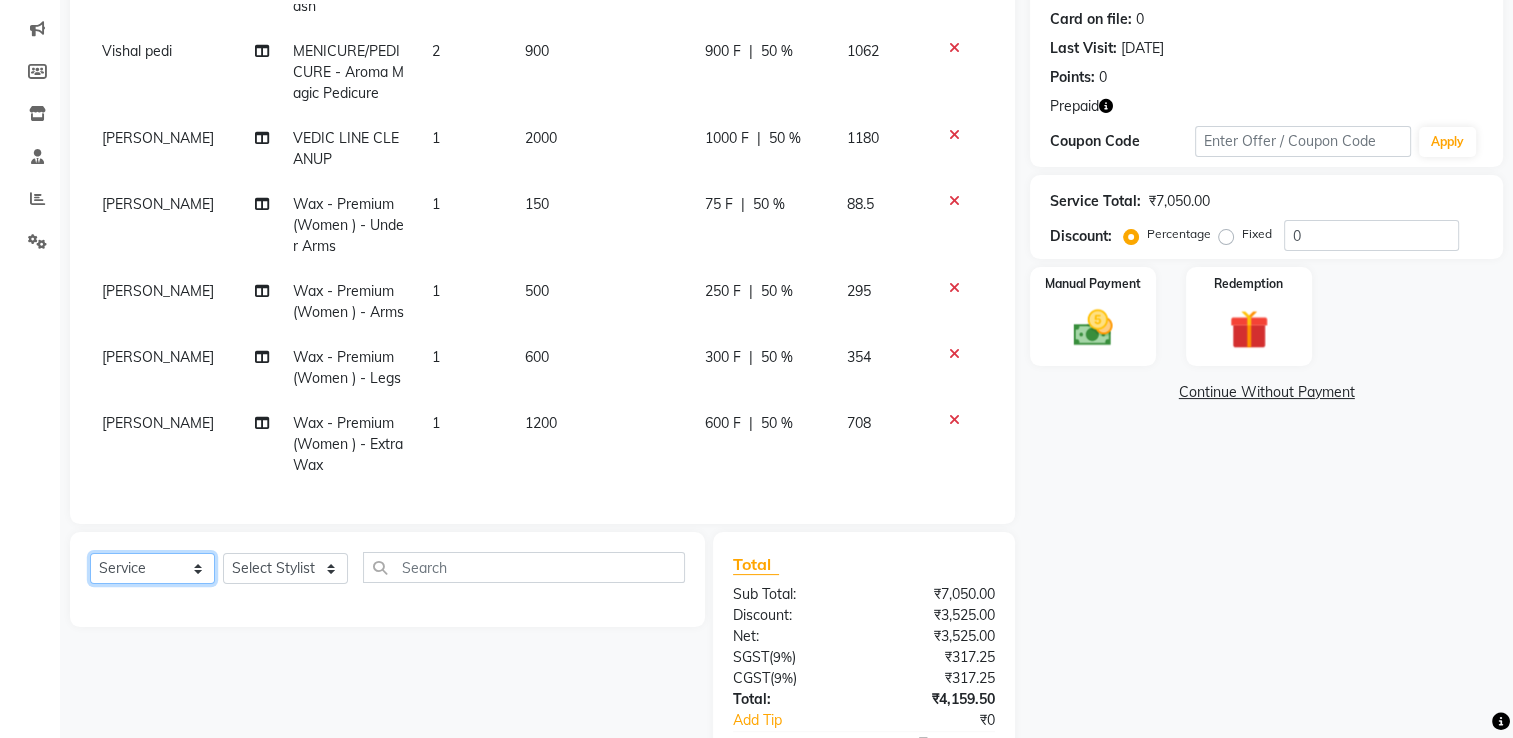 click on "Select  Service  Product  Membership  Package Voucher Prepaid Gift Card" 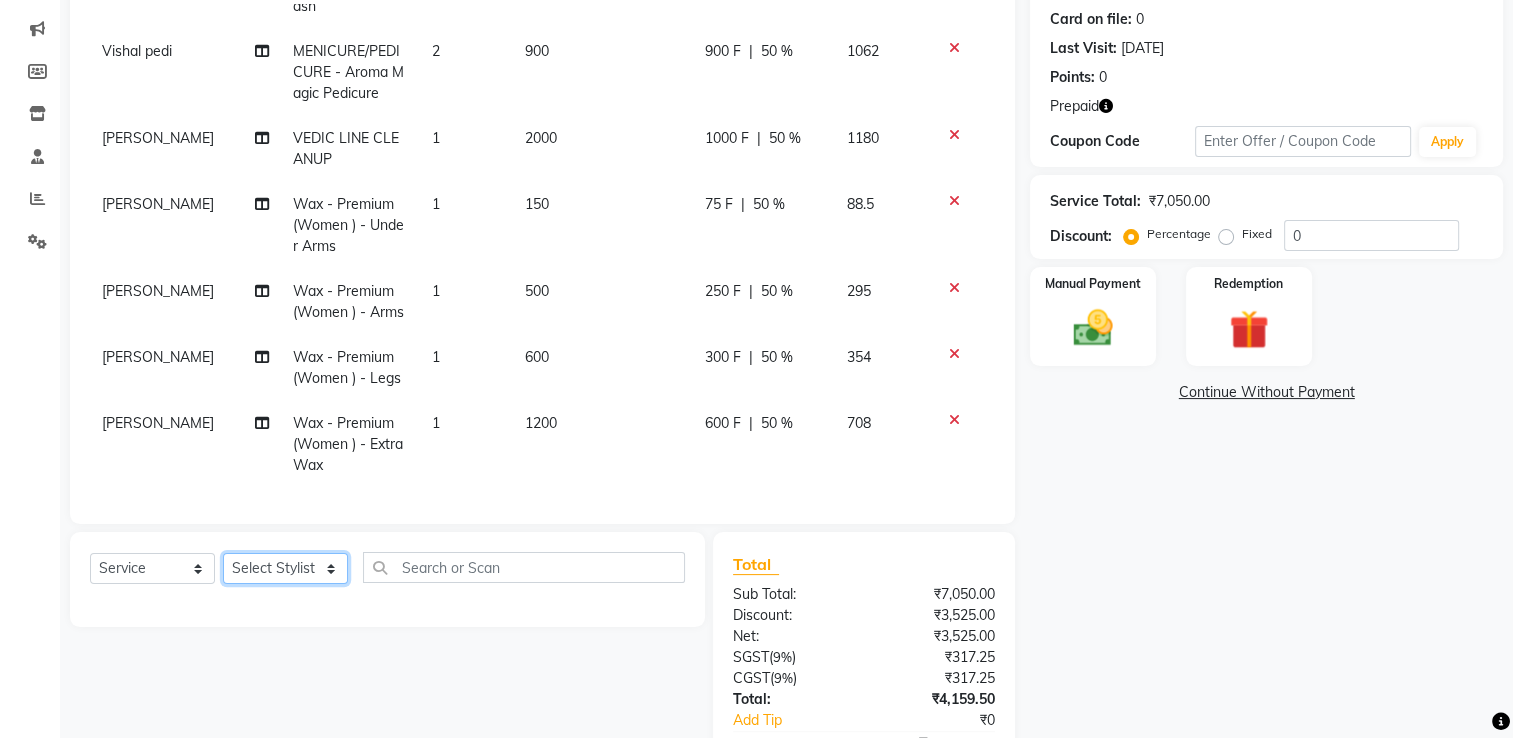 drag, startPoint x: 283, startPoint y: 564, endPoint x: 285, endPoint y: 550, distance: 14.142136 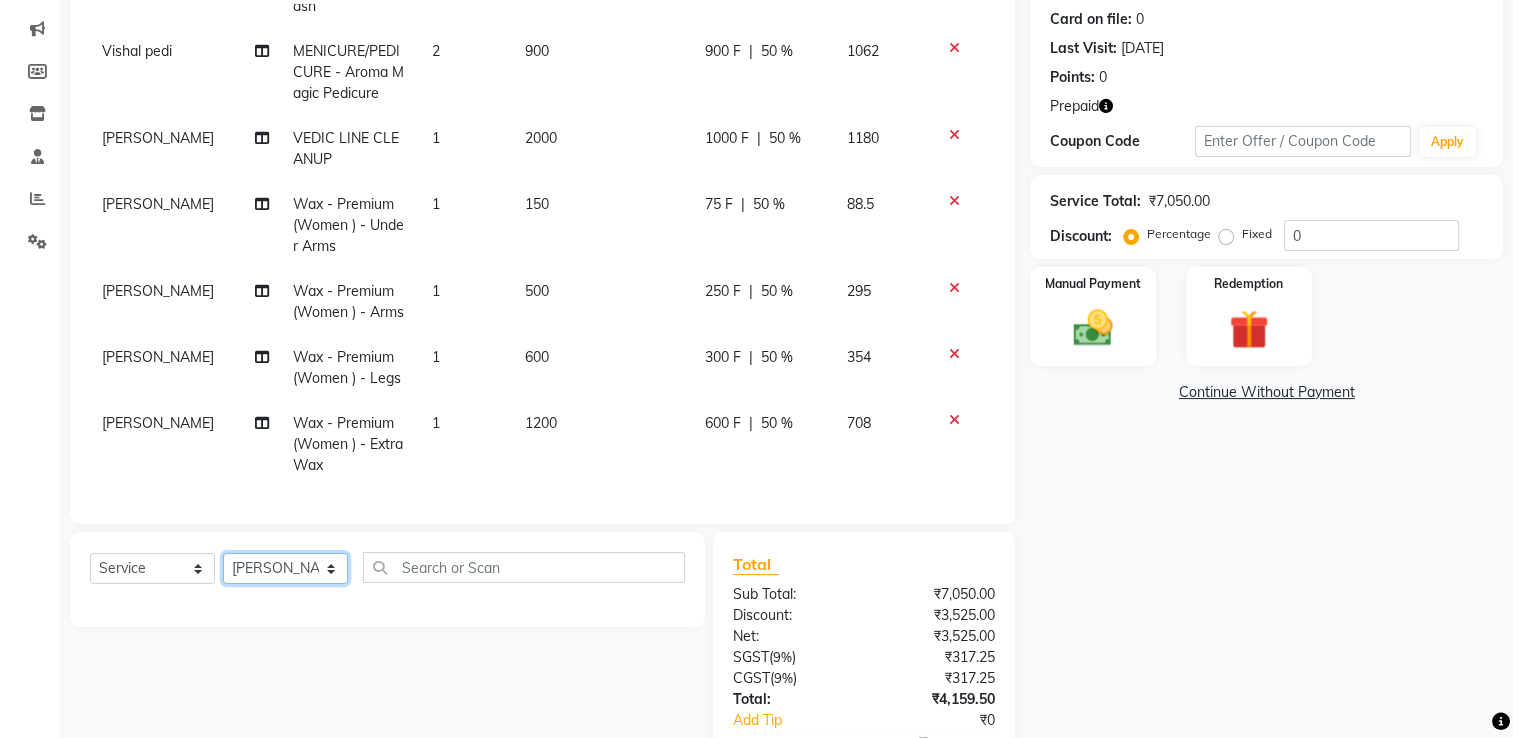 click on "Select Stylist [PERSON_NAME] uni [PERSON_NAME]  [PERSON_NAME] [PERSON_NAME]" 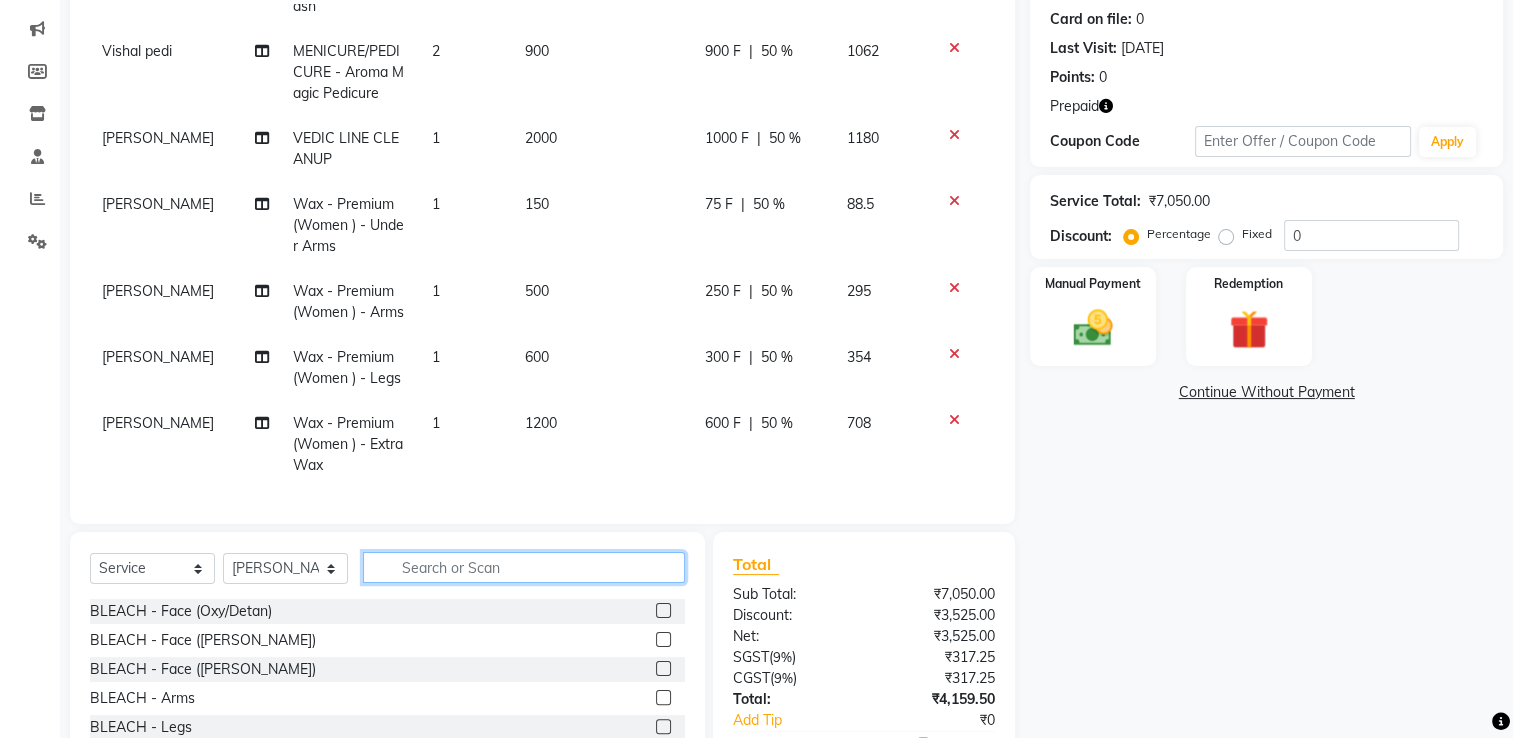 click 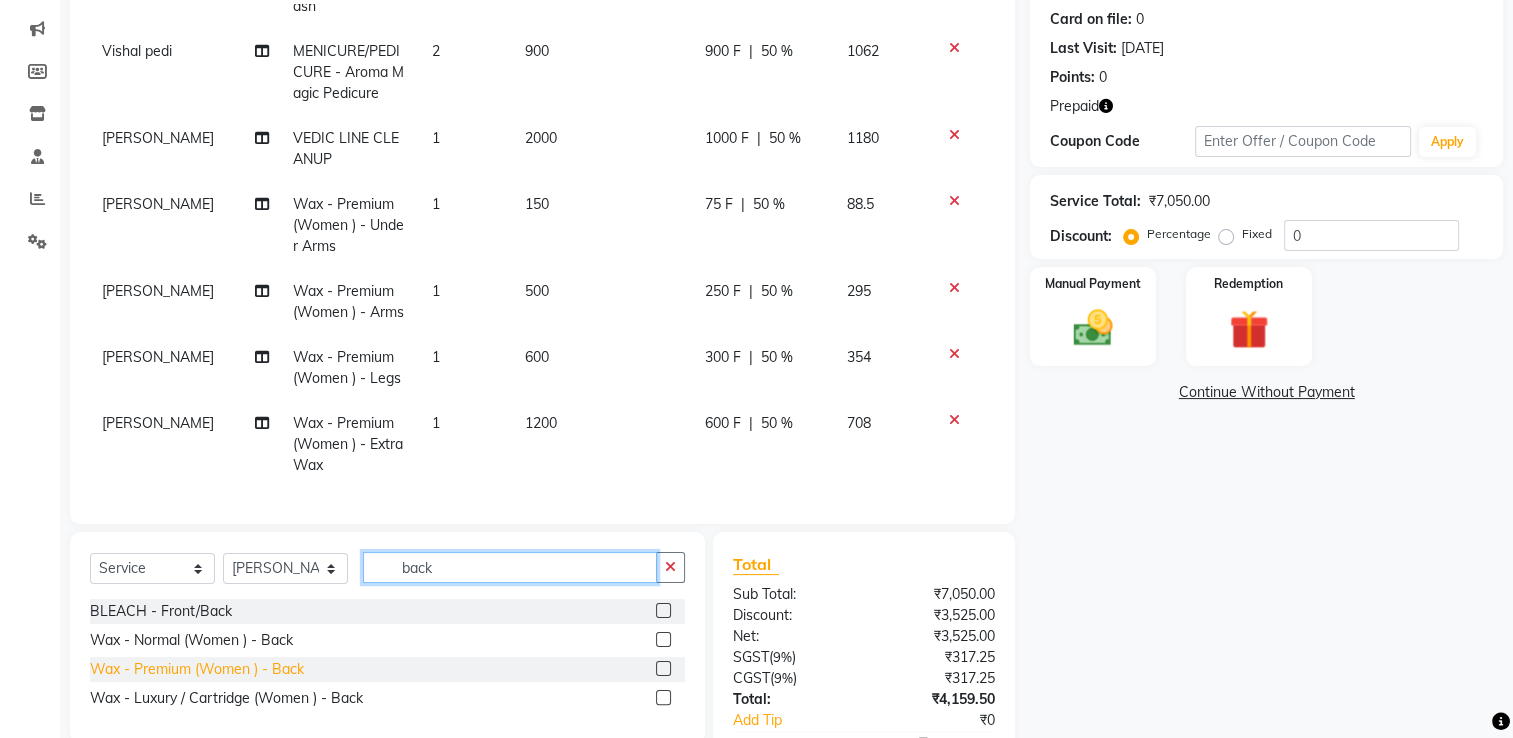 type on "back" 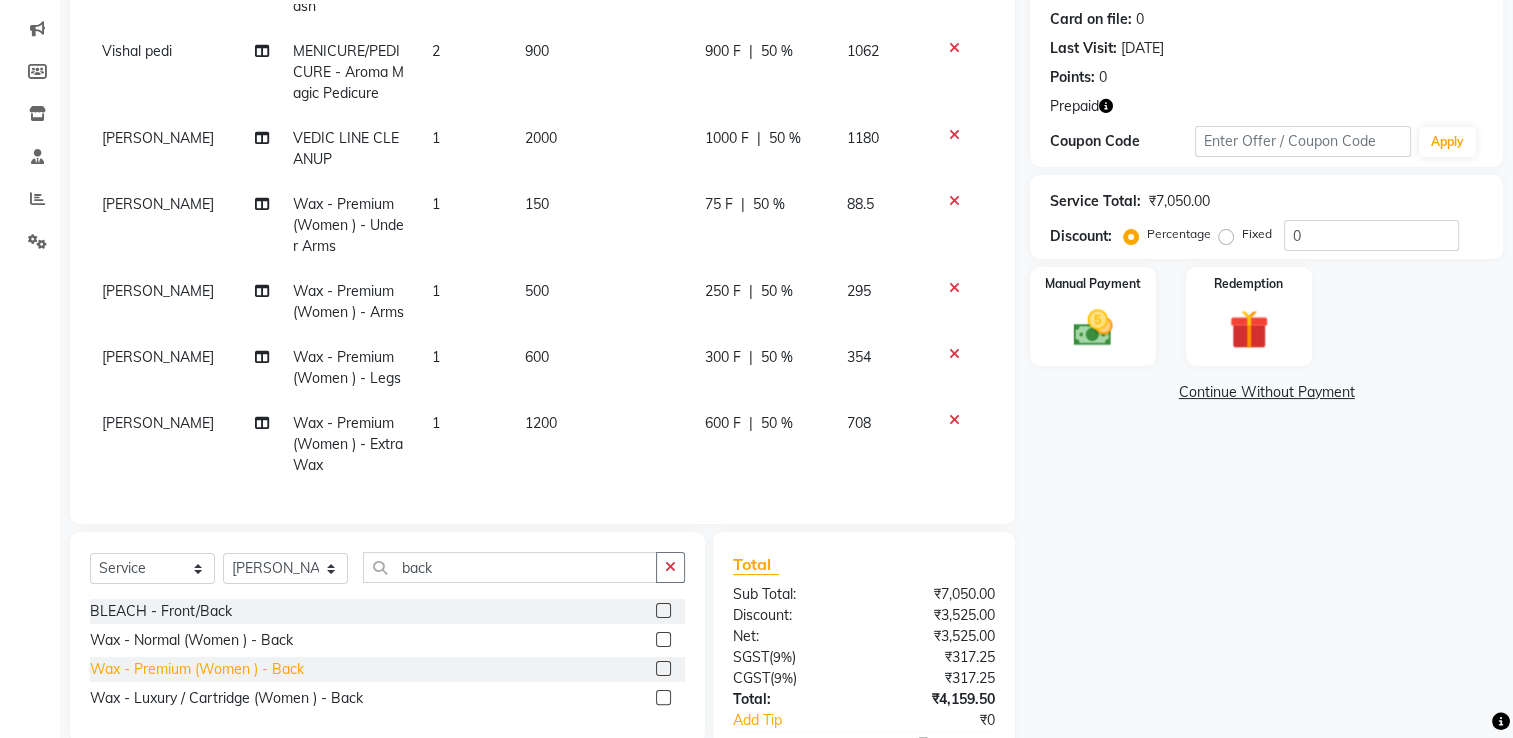 click on "Wax - Premium   (Women )   -   Back" 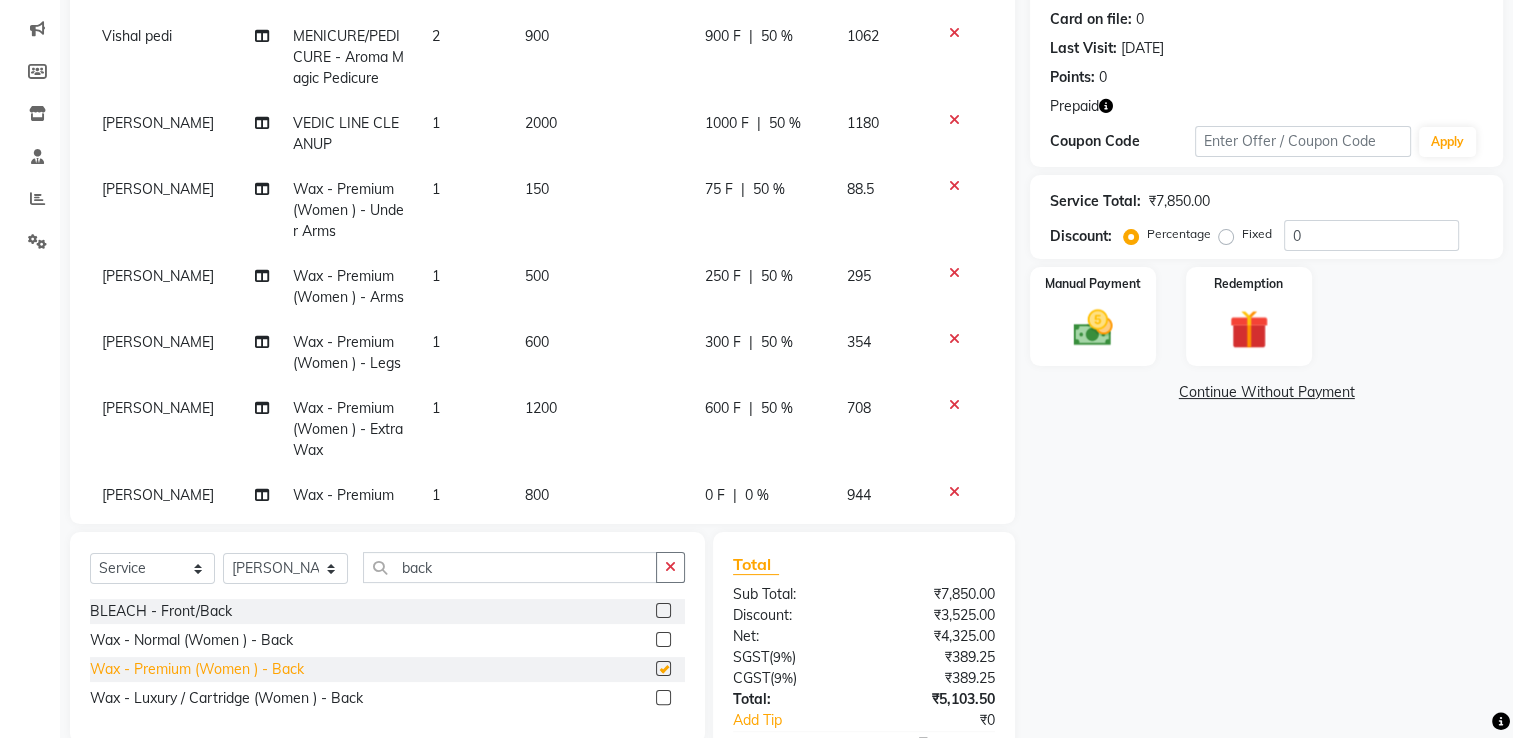 checkbox on "false" 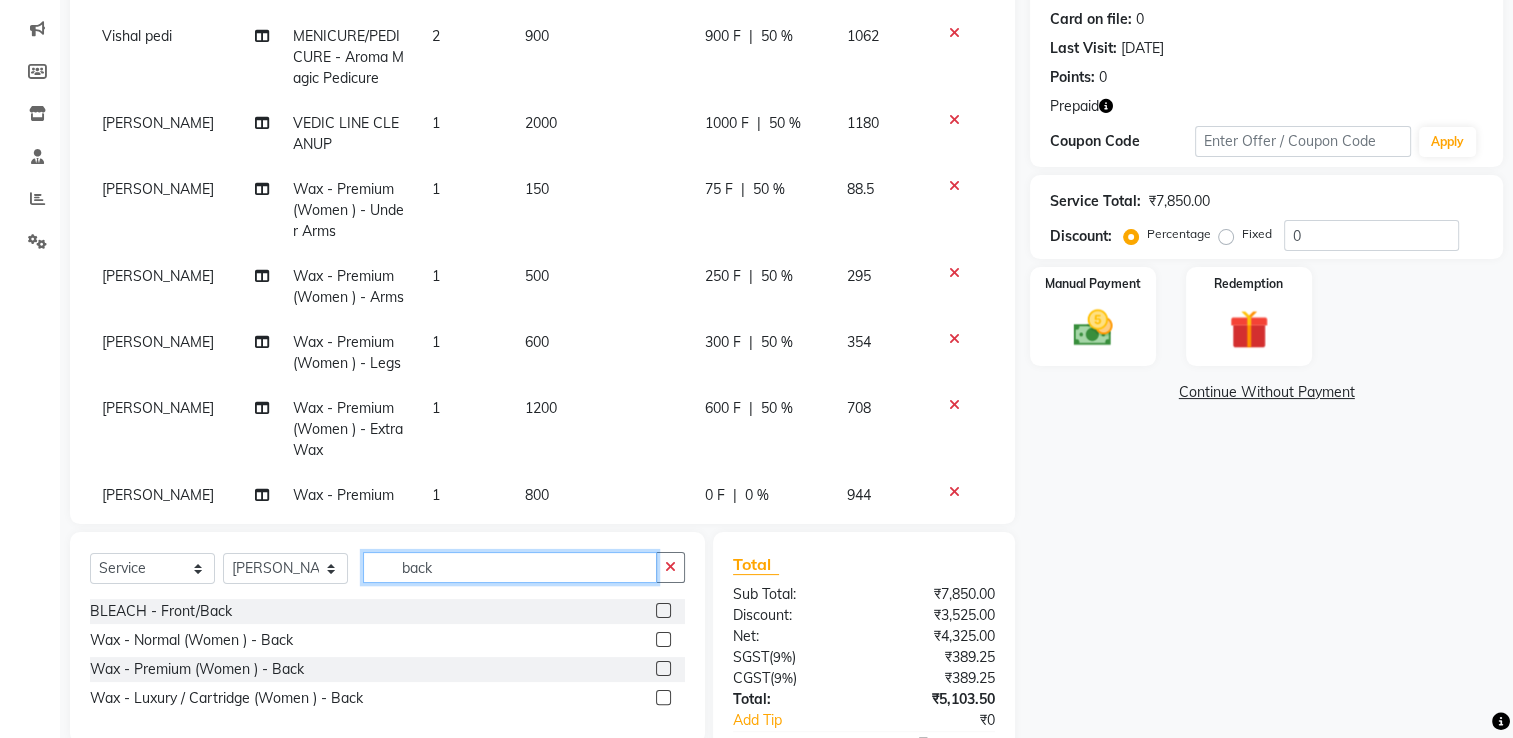 drag, startPoint x: 500, startPoint y: 570, endPoint x: 329, endPoint y: 561, distance: 171.23668 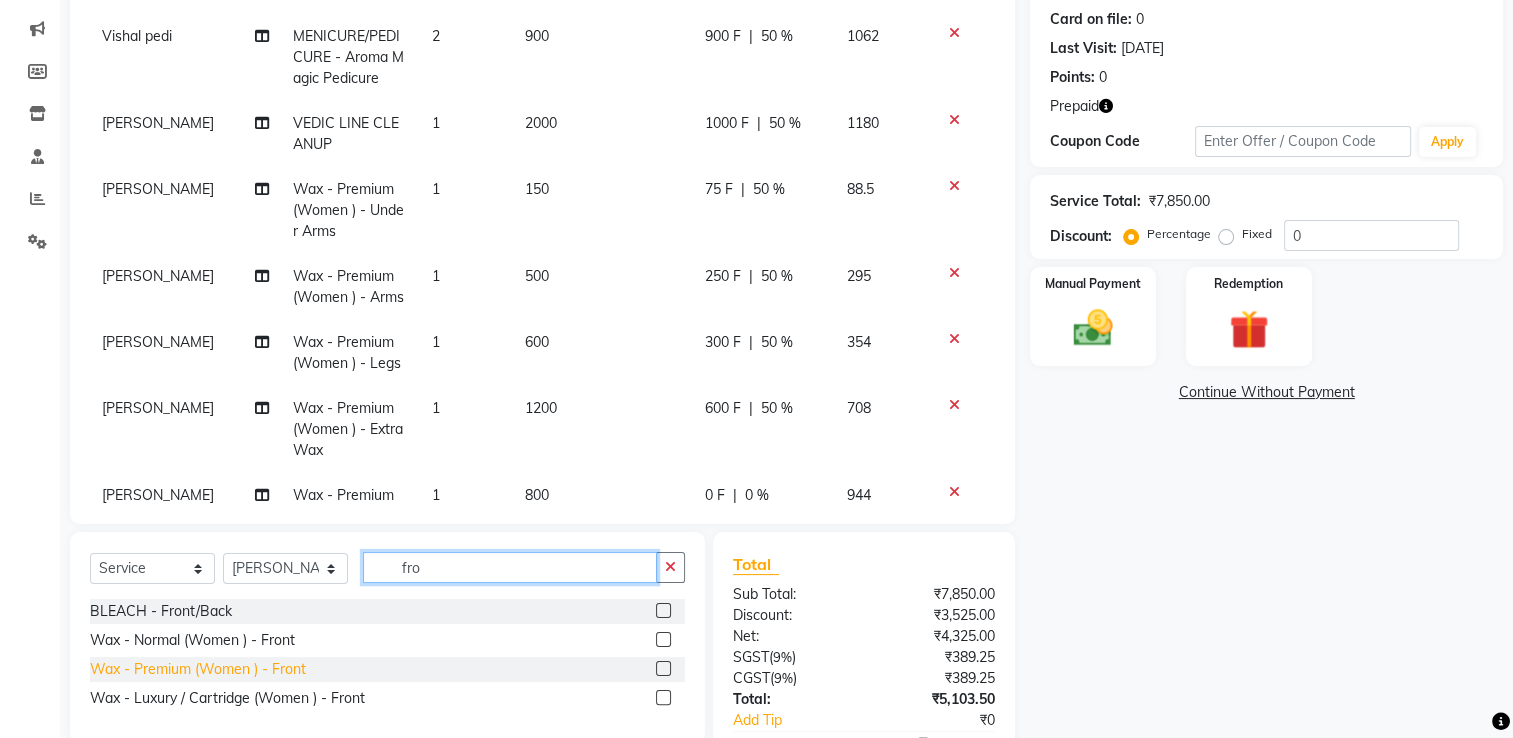 type on "fro" 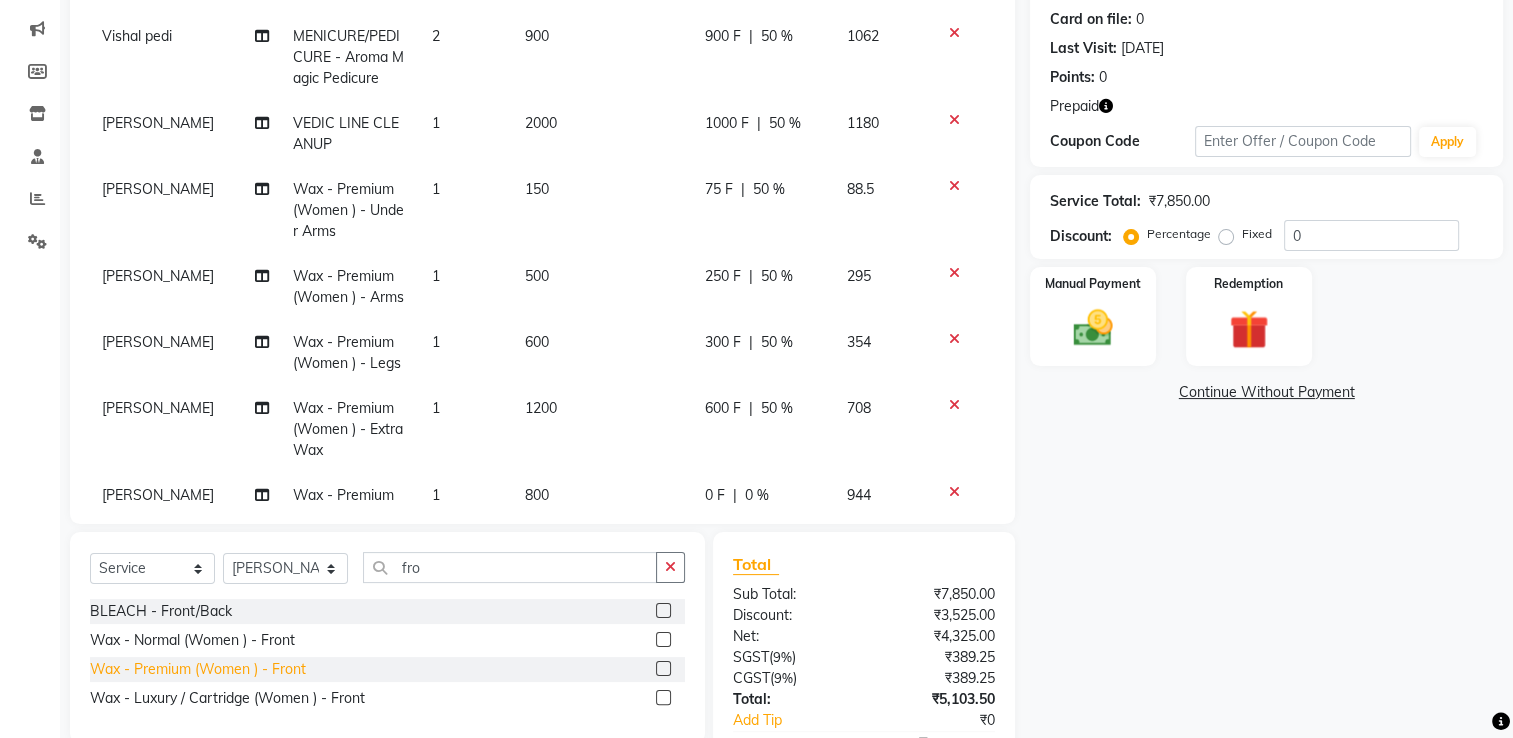 click on "Wax - Premium   (Women )   -   Front" 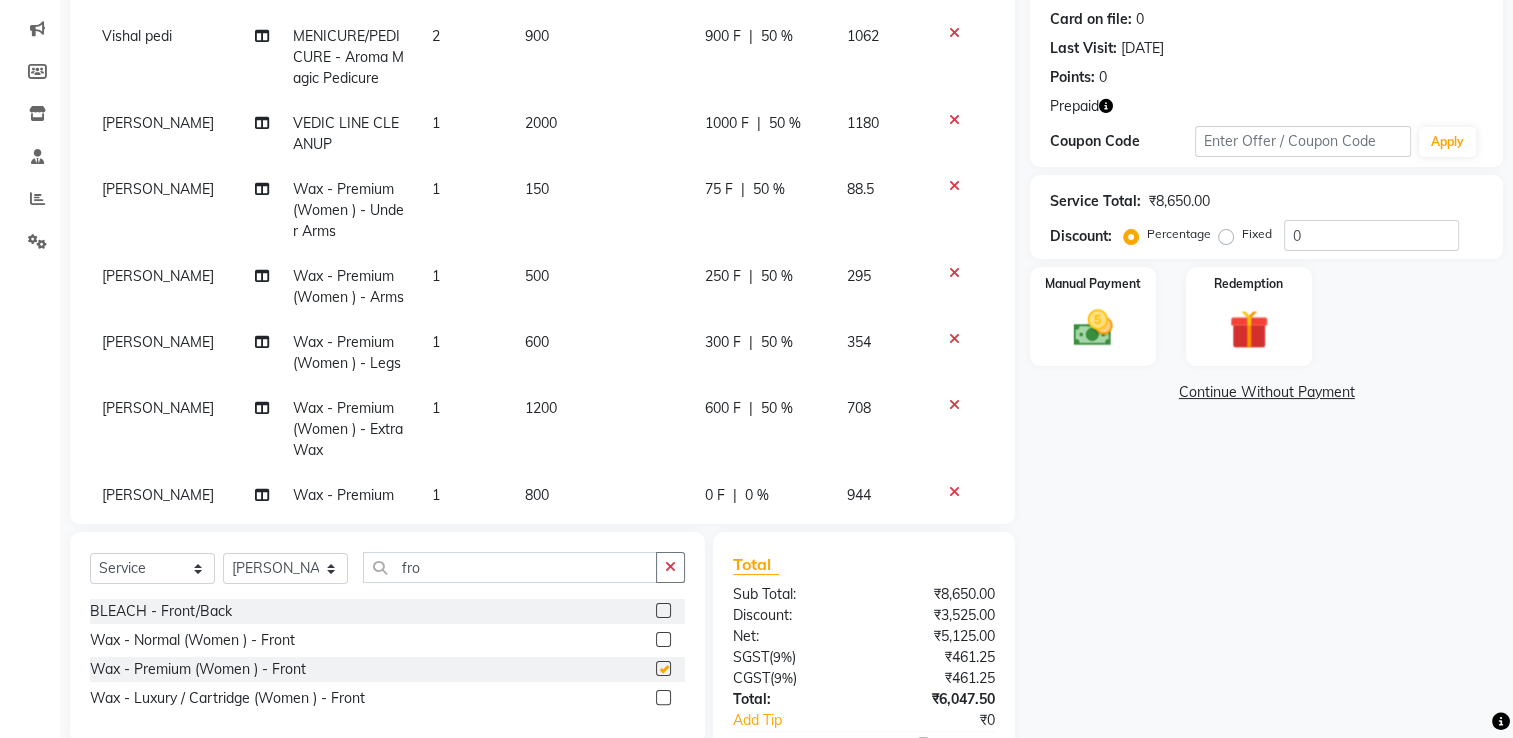 checkbox on "false" 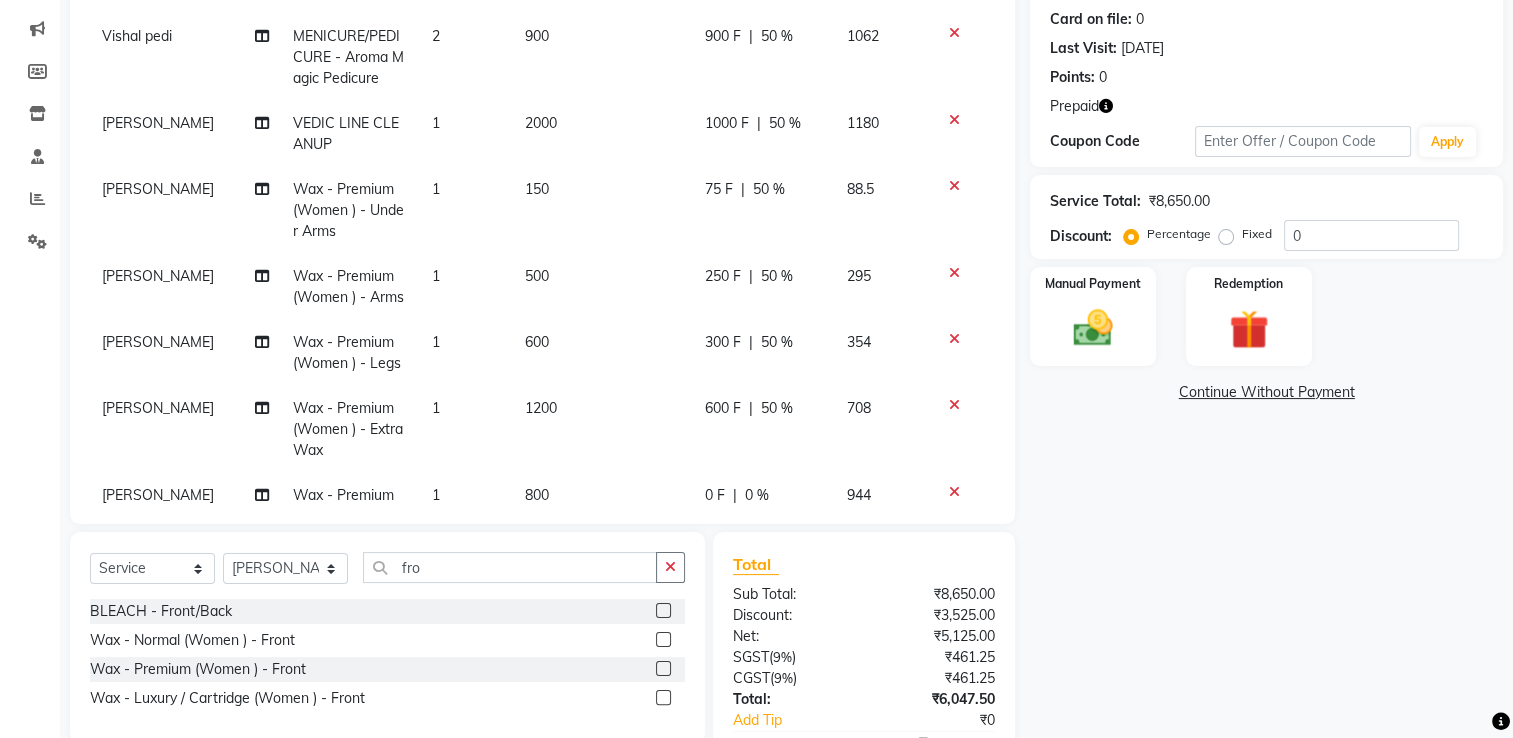 scroll, scrollTop: 291, scrollLeft: 0, axis: vertical 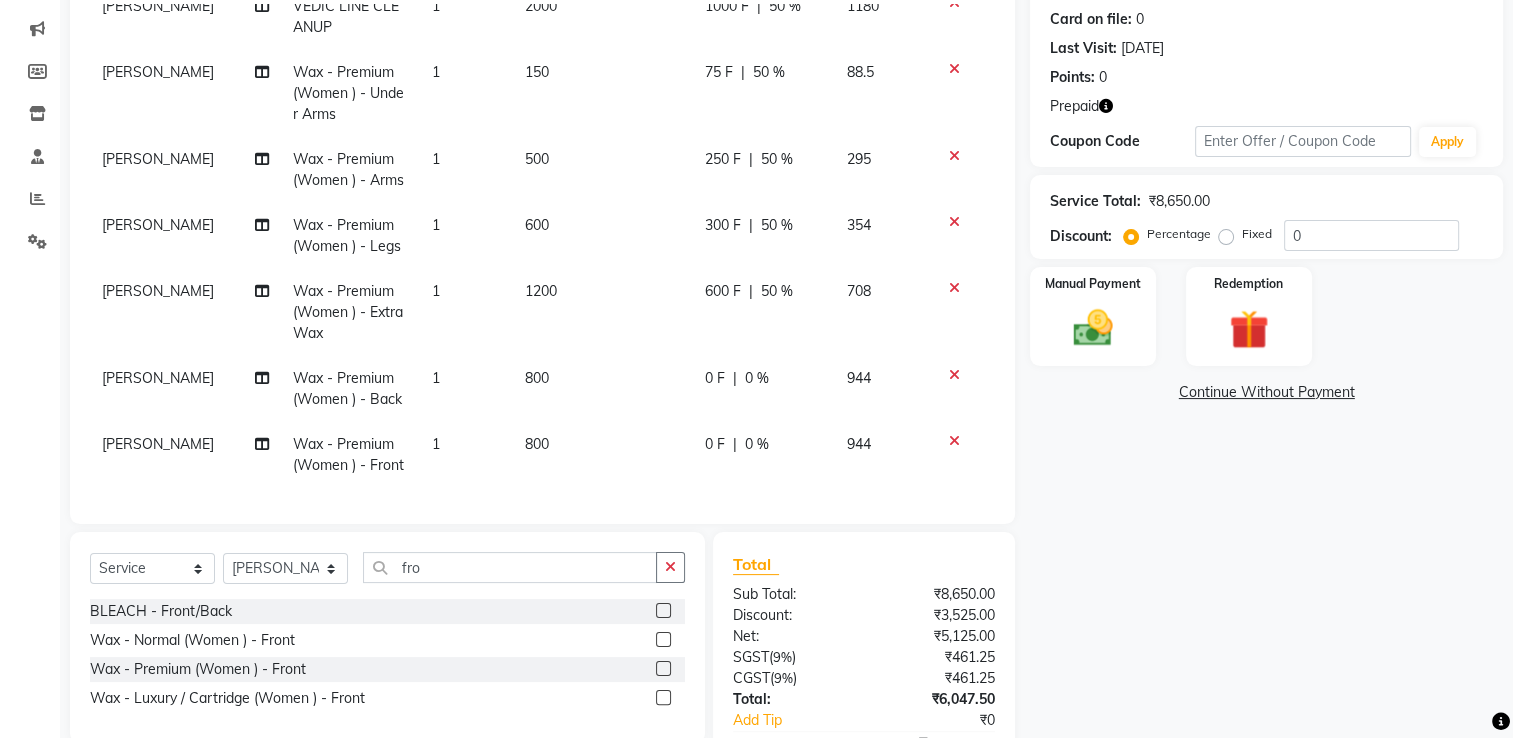 drag, startPoint x: 1160, startPoint y: 554, endPoint x: 1220, endPoint y: 560, distance: 60.299255 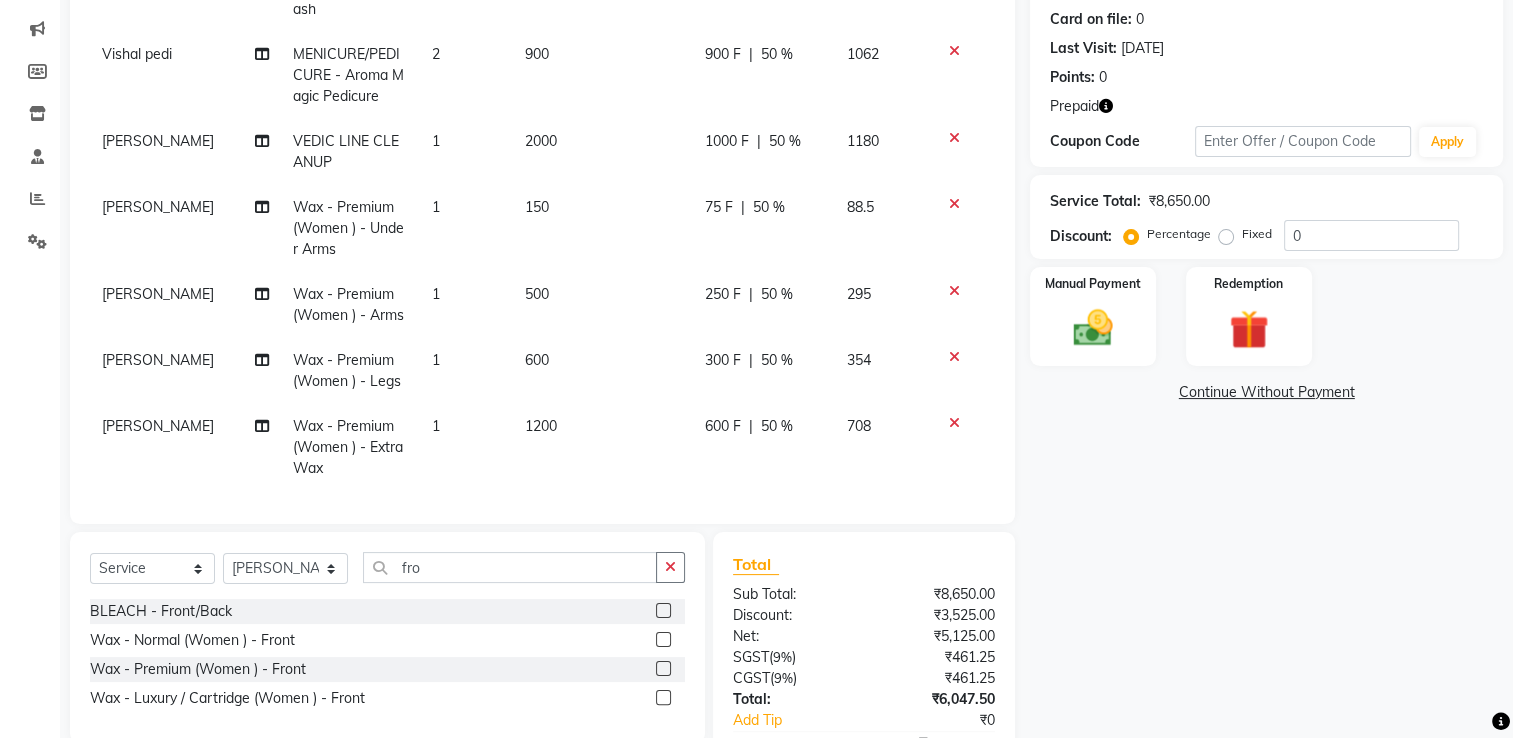 select on "22040" 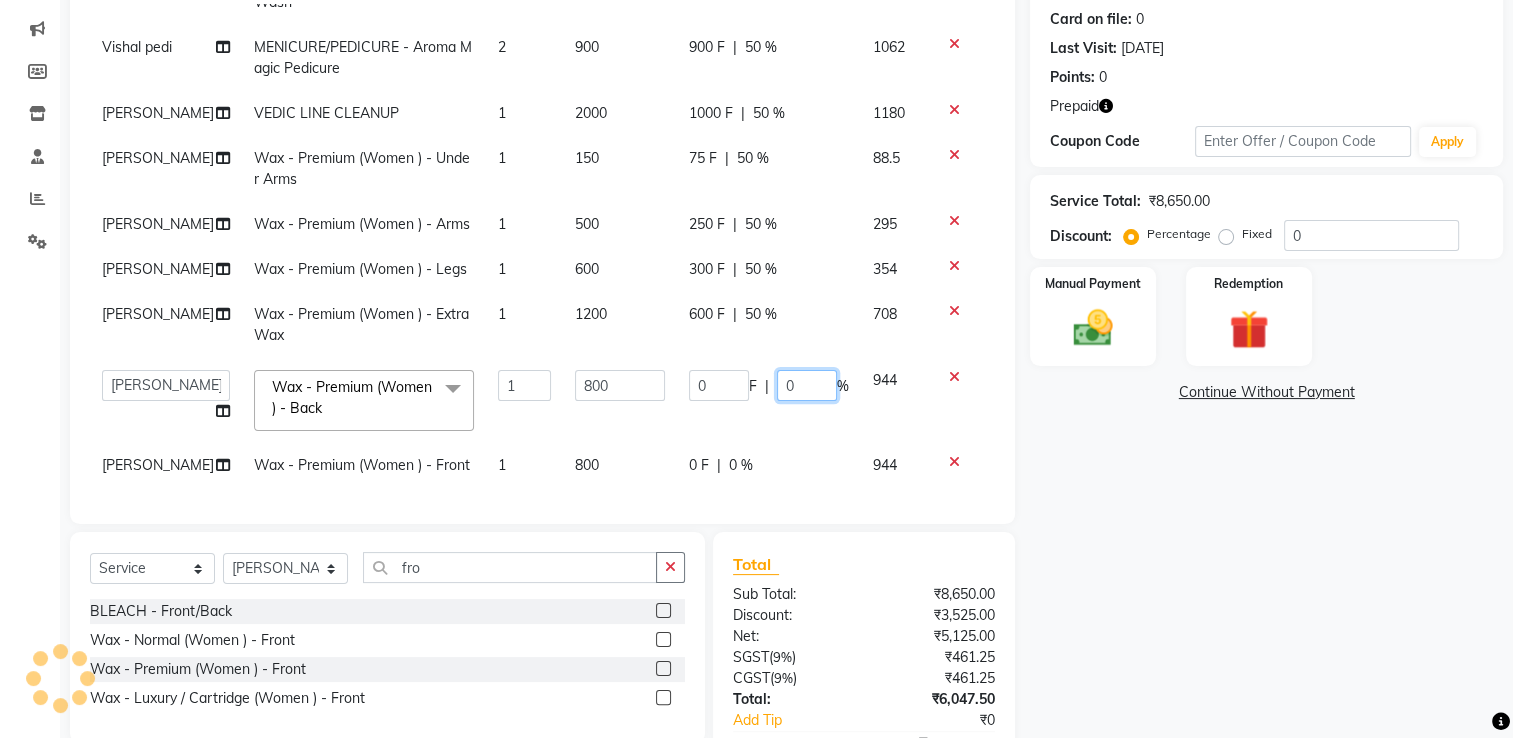 drag, startPoint x: 783, startPoint y: 372, endPoint x: 577, endPoint y: 344, distance: 207.89421 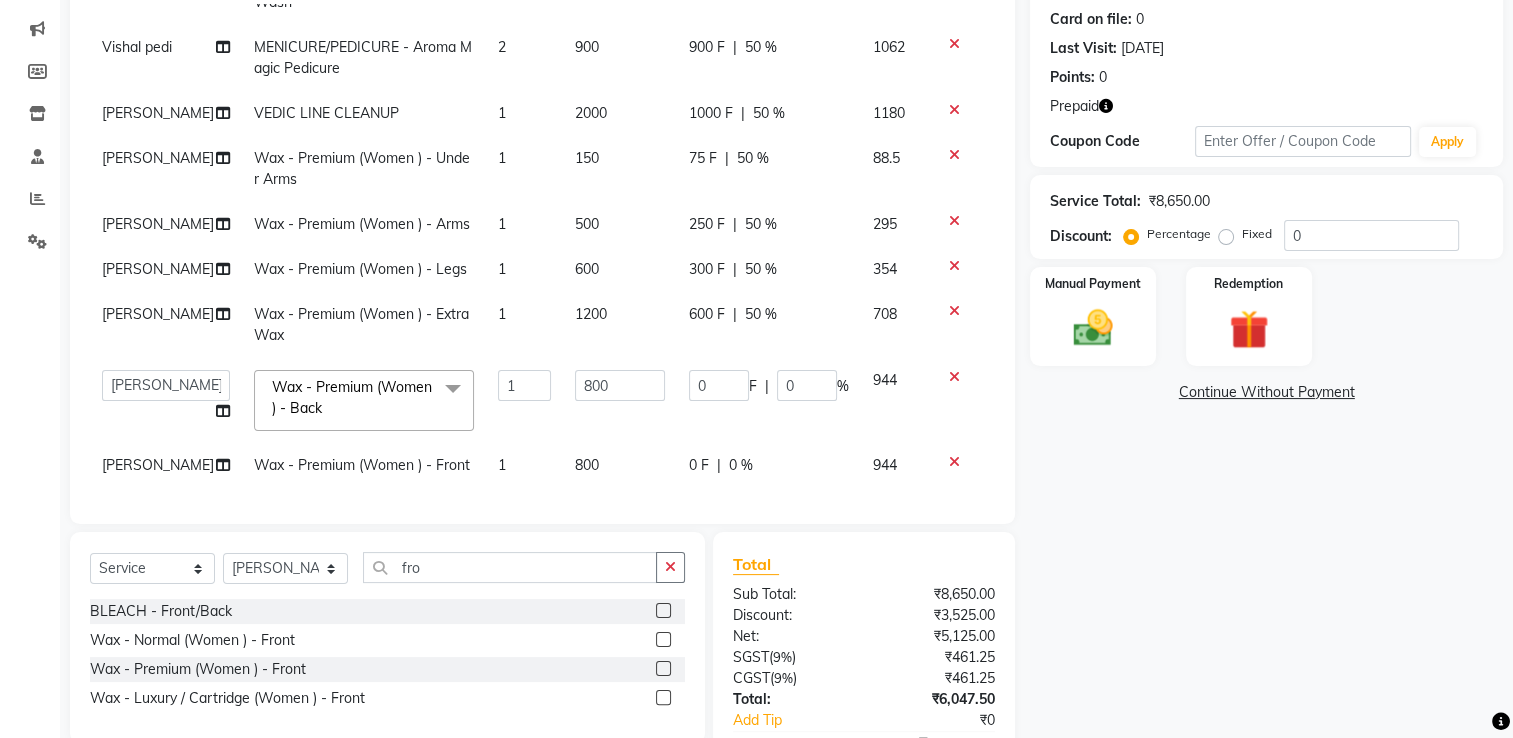 click on "Name: [PERSON_NAME] Sir  Membership:  No Active Membership  Total Visits:  14 Card on file:  0 Last Visit:   [DATE] Points:   0  Prepaid Coupon Code Apply Service Total:  ₹8,650.00  Discount:  Percentage   Fixed  0 Manual Payment Redemption  Continue Without Payment" 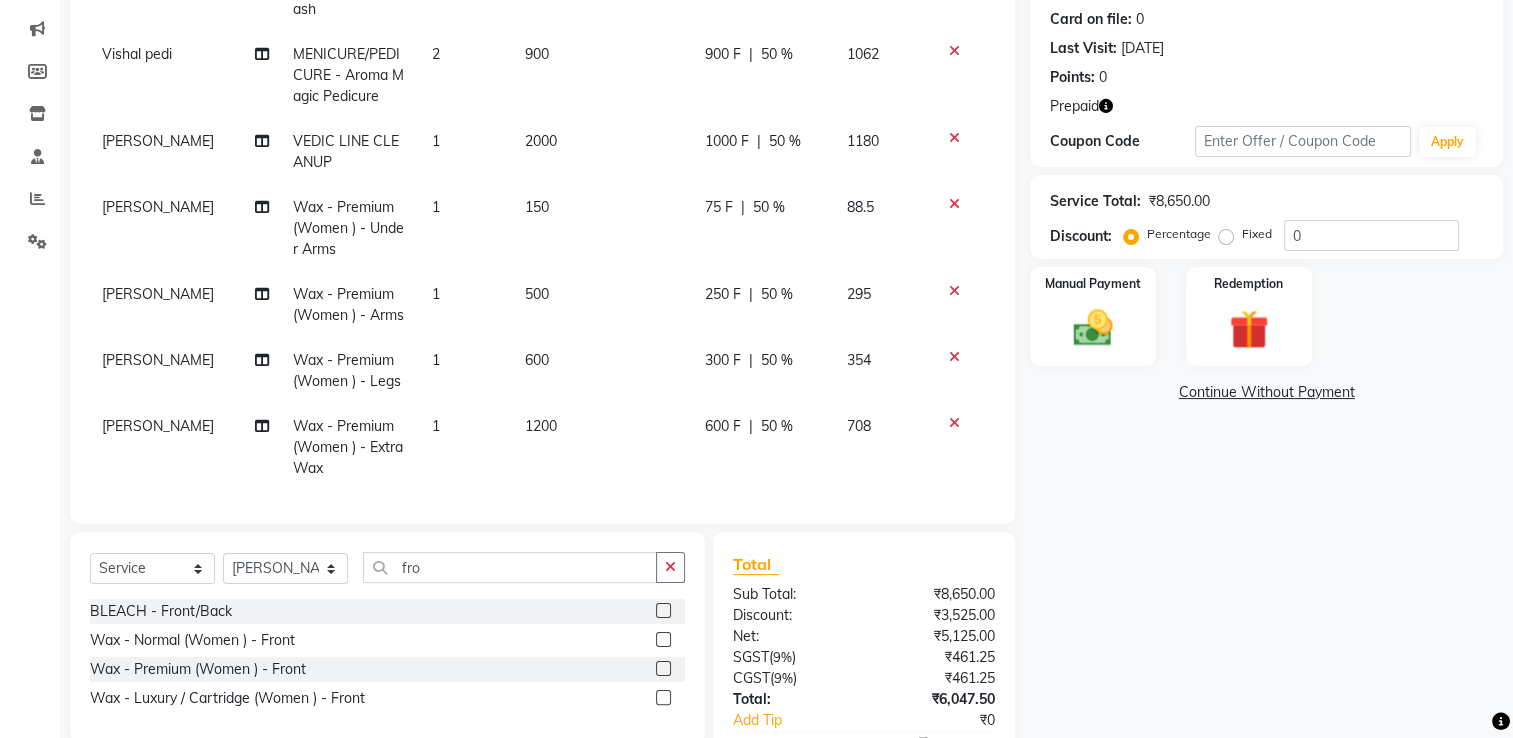 click on "600" 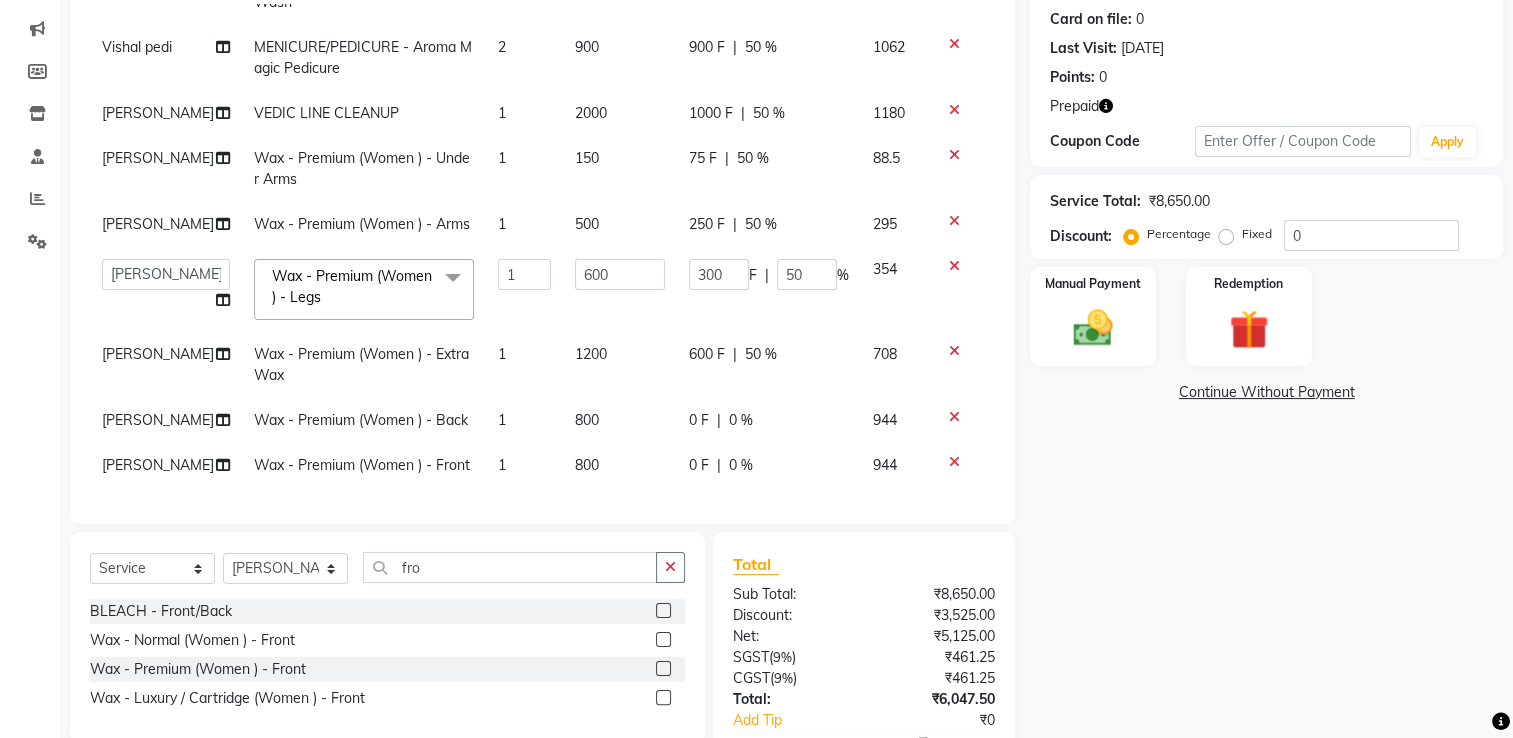 drag, startPoint x: 997, startPoint y: 134, endPoint x: 1017, endPoint y: 227, distance: 95.12623 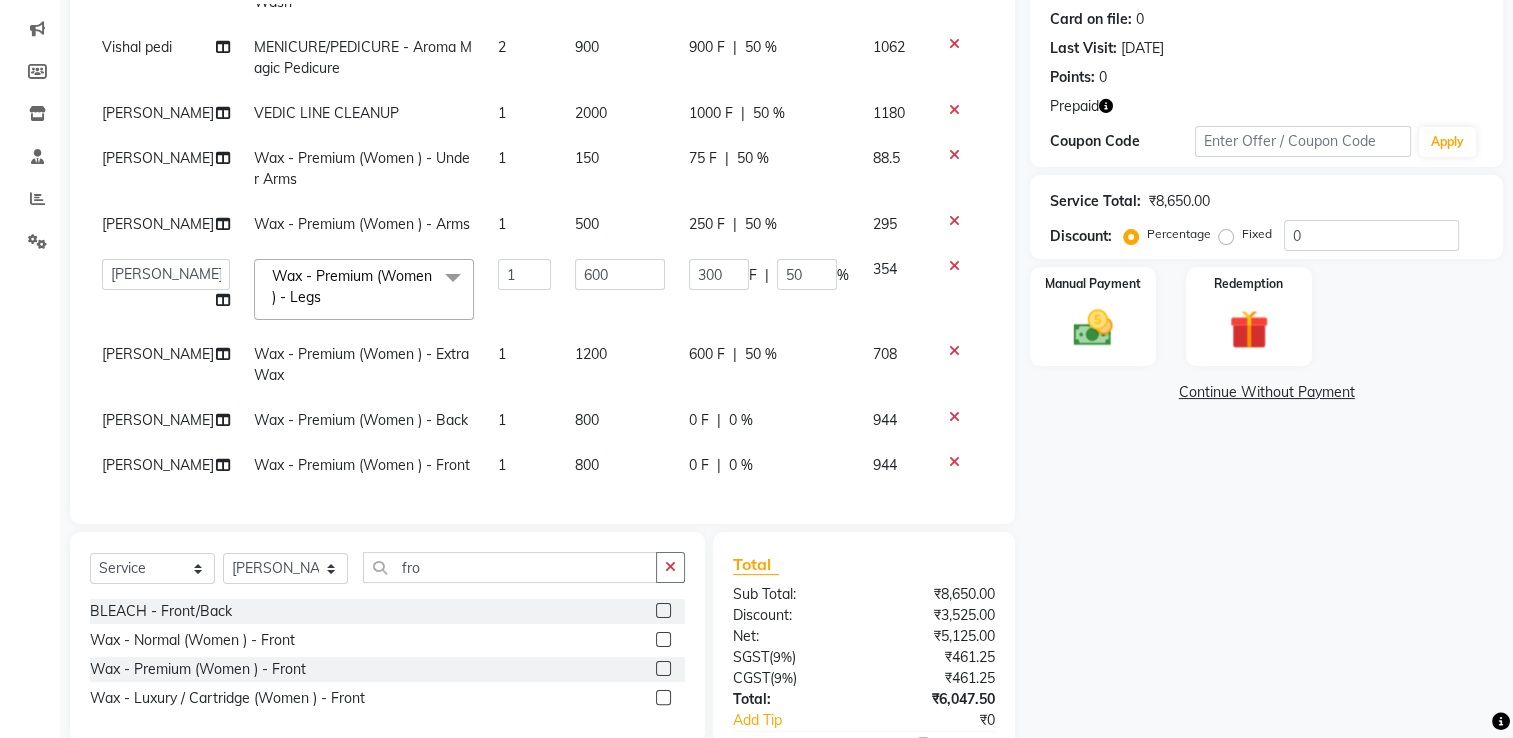 click on "Client [PHONE_NUMBER] Date [DATE] Invoice Number V/2025-26/0702 Services Stylist Service Qty Price Disc Total Action Haidar HAIR  (Women )   -   Hair Cut With Wash 1 800 400 F | 50 % 472 Vishal pedi MENICURE/PEDICURE   -   Aroma Magic Pedicure 2 900 900 F | 50 % 1062 [PERSON_NAME] VEDIC LINE CLEANUP 1 2000 1000 F | 50 % 1180 Monika Wax - Premium   (Women )   -   Under Arms 1 150 75 F | 50 % 88.5 [PERSON_NAME] - Premium   (Women )   -   Arms 1 500 250 F | 50 % 295  [PERSON_NAME] uni   [PERSON_NAME]    [PERSON_NAME]   [PERSON_NAME]  Wax - Premium   (Women )   -   Legs  x BLEACH   -   Face (Oxy/Detan) BLEACH   -   Face ([PERSON_NAME]) BLEACH   -   Face ([PERSON_NAME]) BLEACH   -   Arms BLEACH   -   Legs BLEACH   -   Front/Back BLEACH   -   Full Body MENICURE/PEDICURE   -   03+ Pedicure MENICURE/PEDICURE   -   Lotus Crystal Pedicure MENICURE/PEDICURE   -   [PERSON_NAME] Pedicure MENICURE/PEDICURE   -   Aroma Magic Pedicure MENICURE/PEDICURE   -   Nail Cut & File MENICURE/PEDICURE   -   Change of Polish ALGA 1 600" 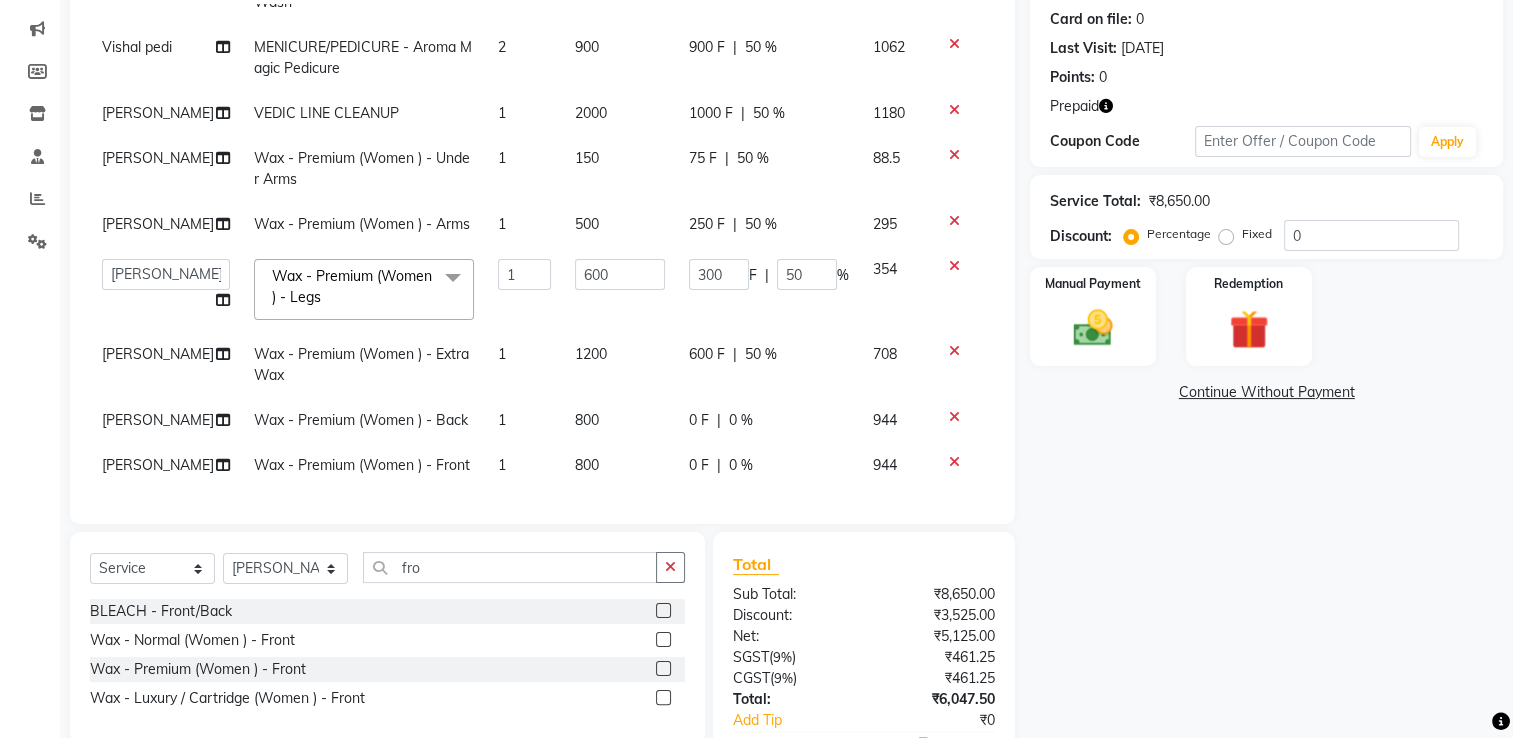 click on "0 F | 0 %" 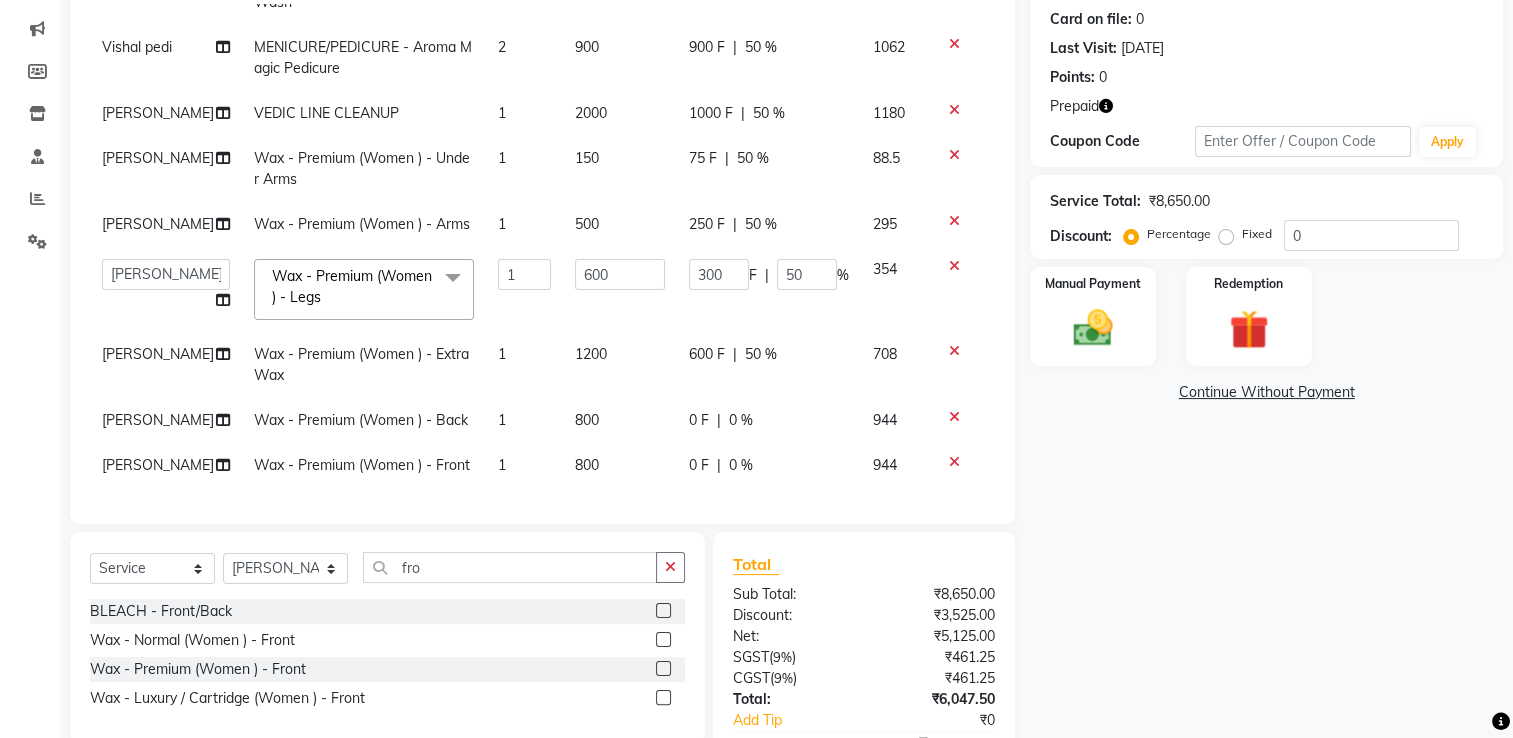 select on "22040" 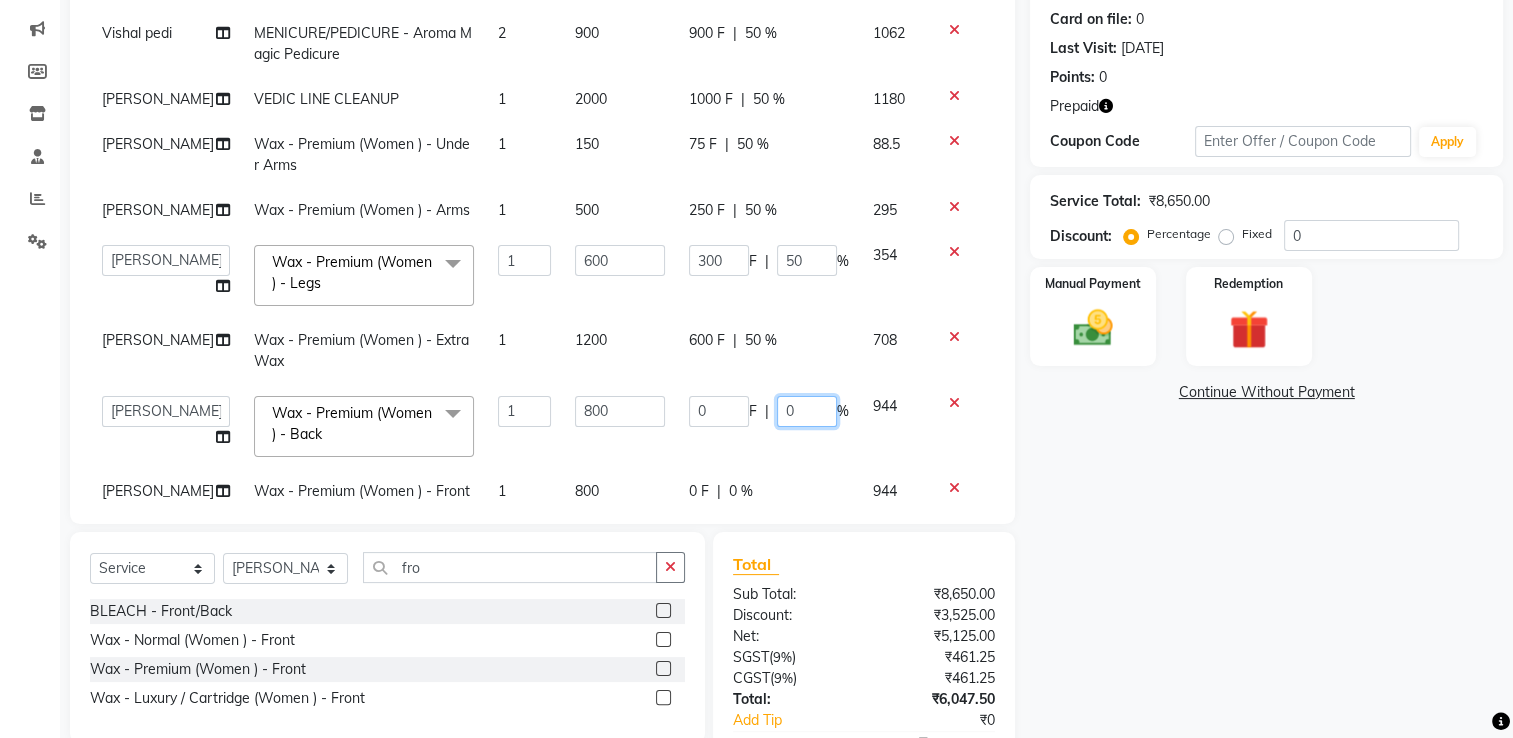 drag, startPoint x: 796, startPoint y: 406, endPoint x: 736, endPoint y: 422, distance: 62.0967 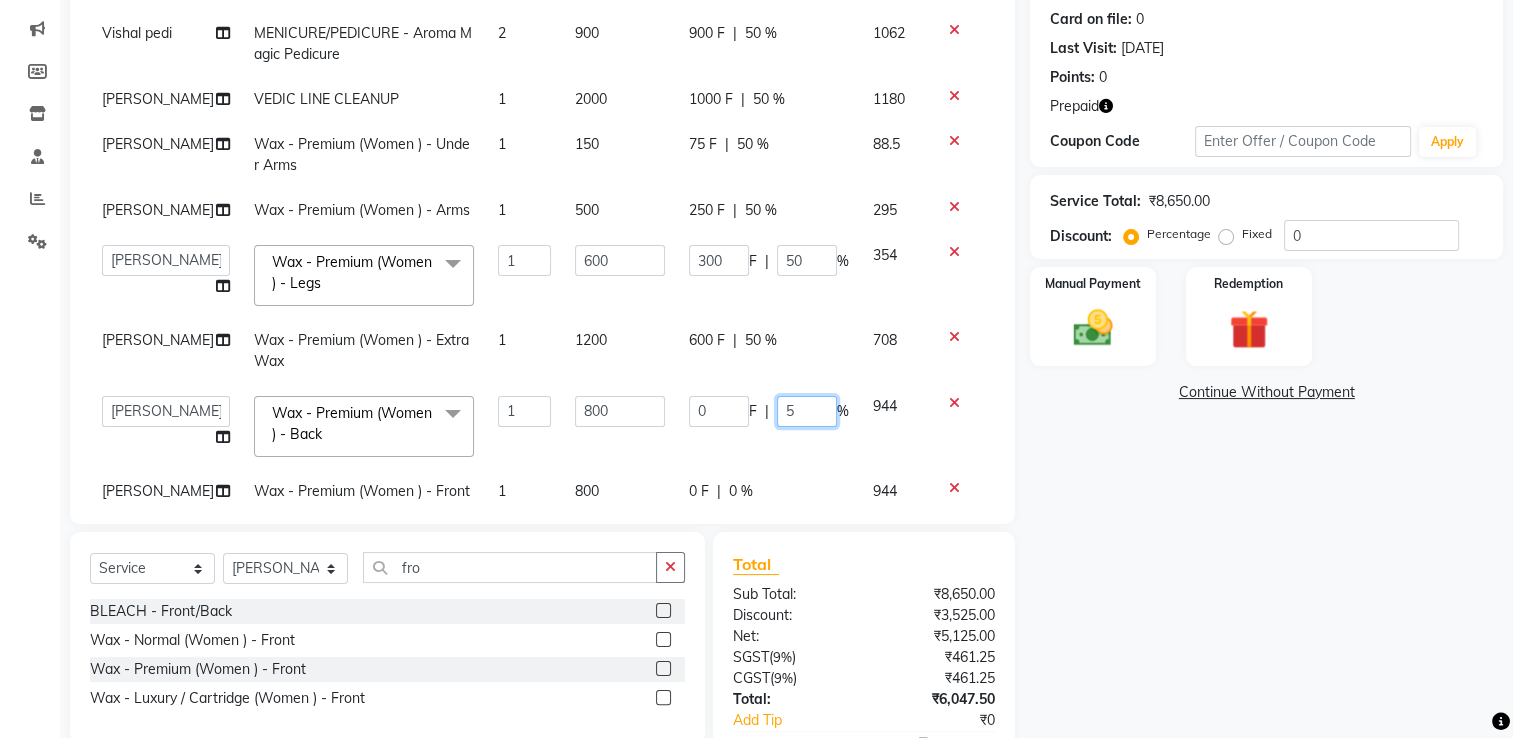 type on "50" 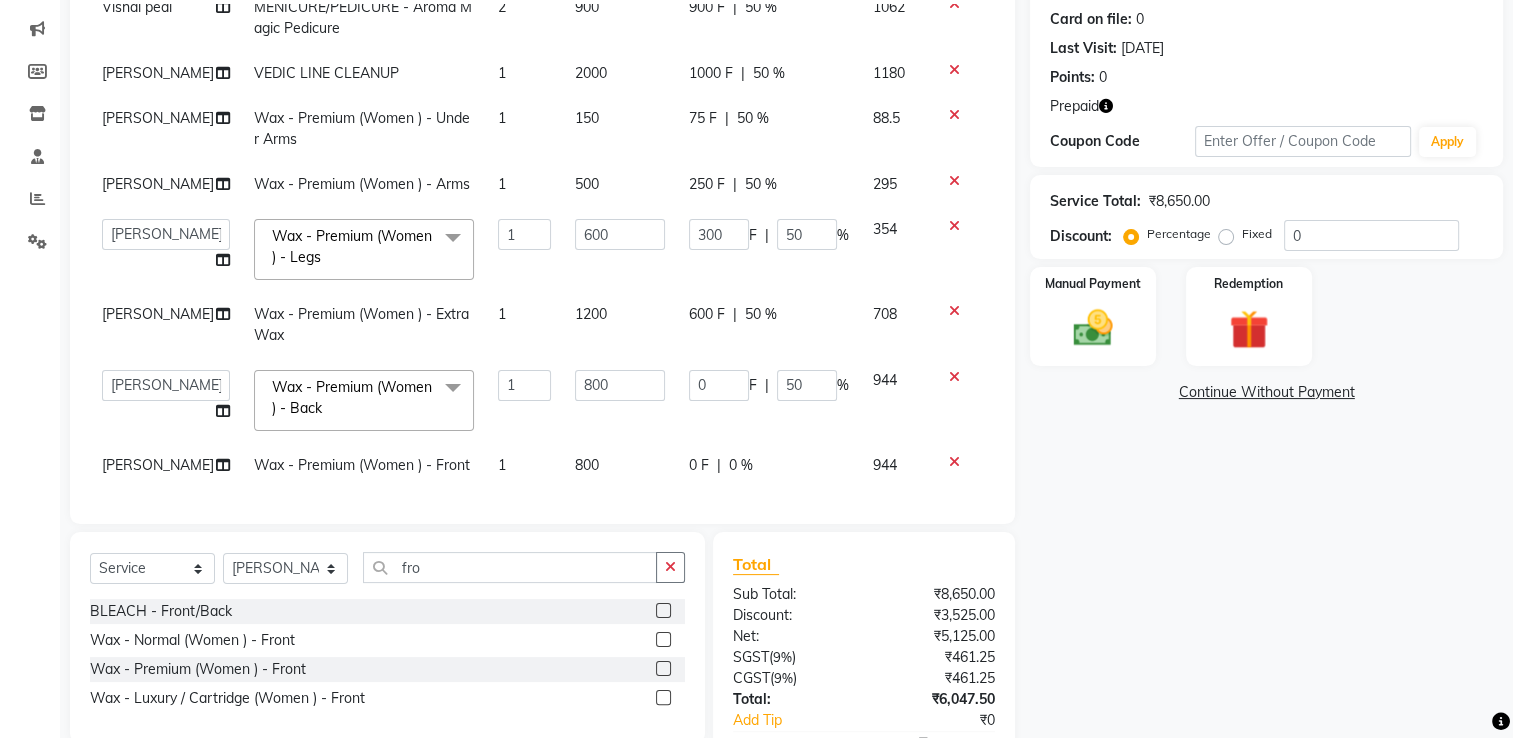 drag, startPoint x: 701, startPoint y: 429, endPoint x: 710, endPoint y: 439, distance: 13.453624 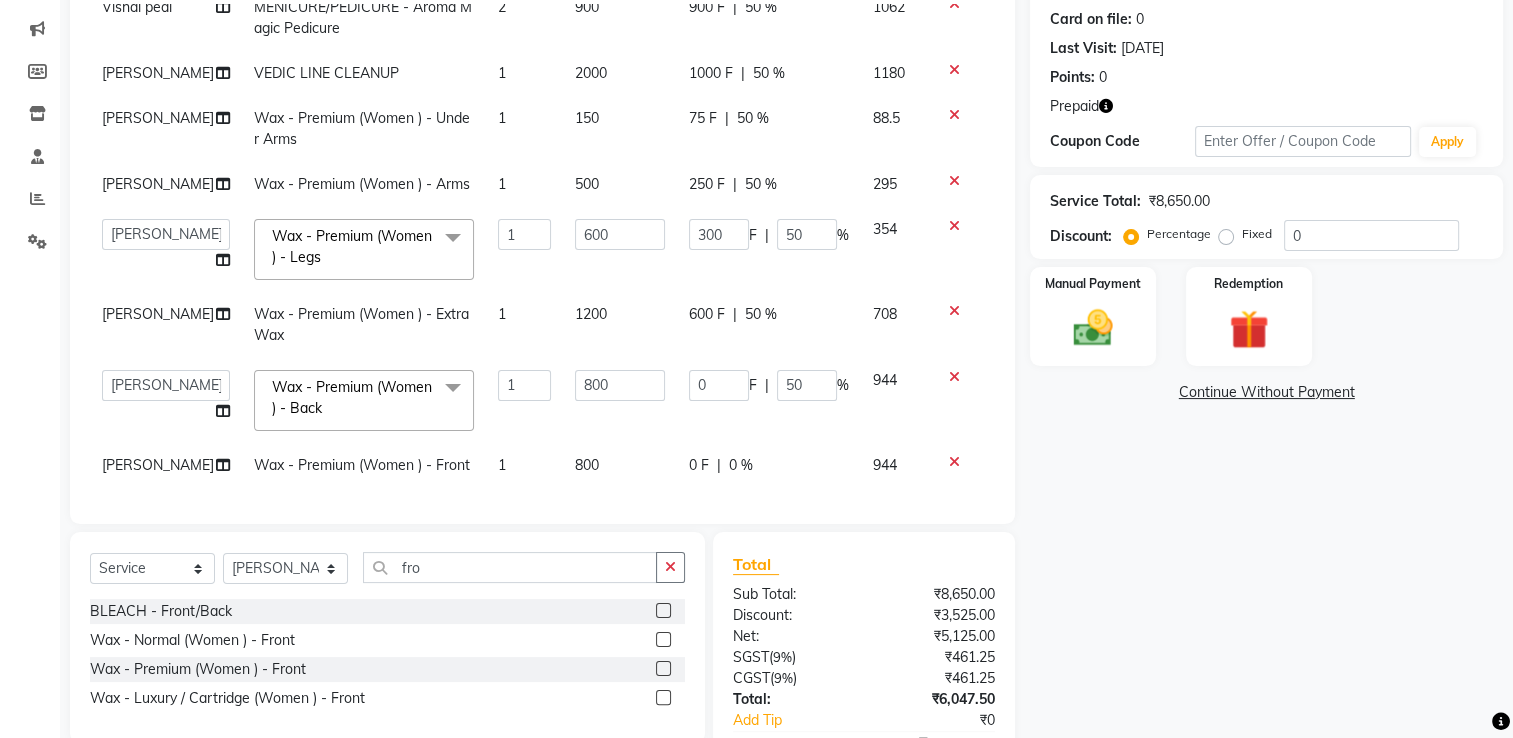 click on "0 F | 0 %" 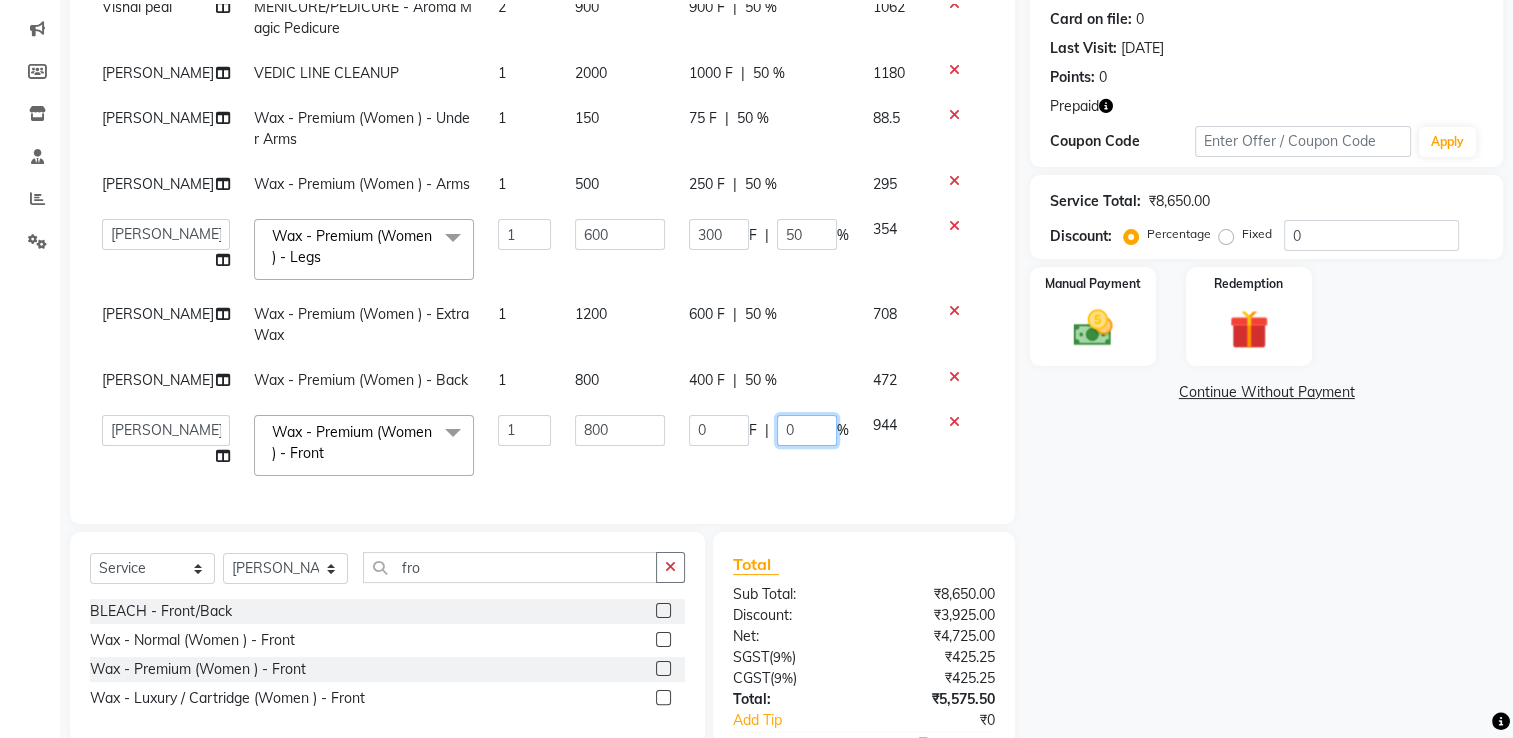 drag, startPoint x: 787, startPoint y: 418, endPoint x: 682, endPoint y: 427, distance: 105.38501 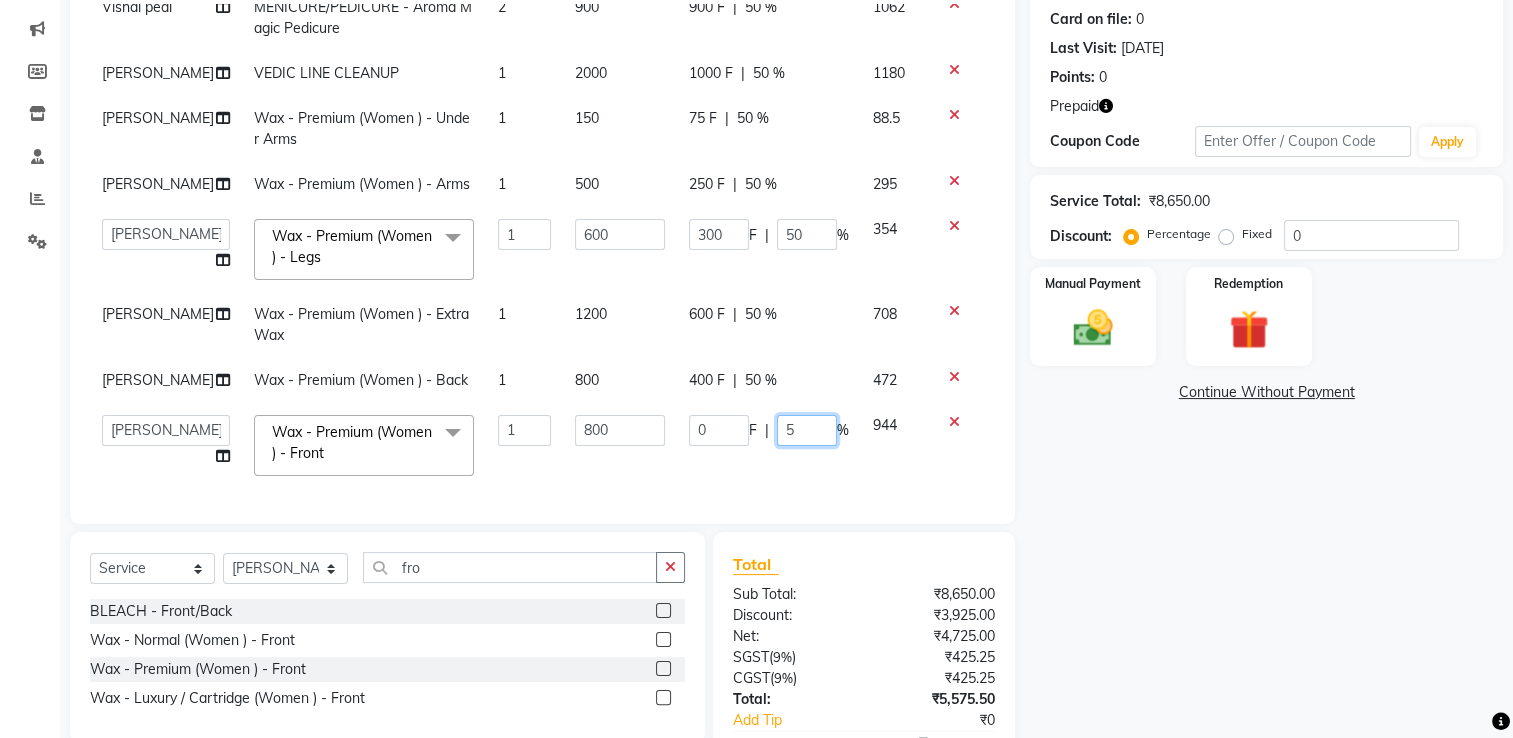 type on "50" 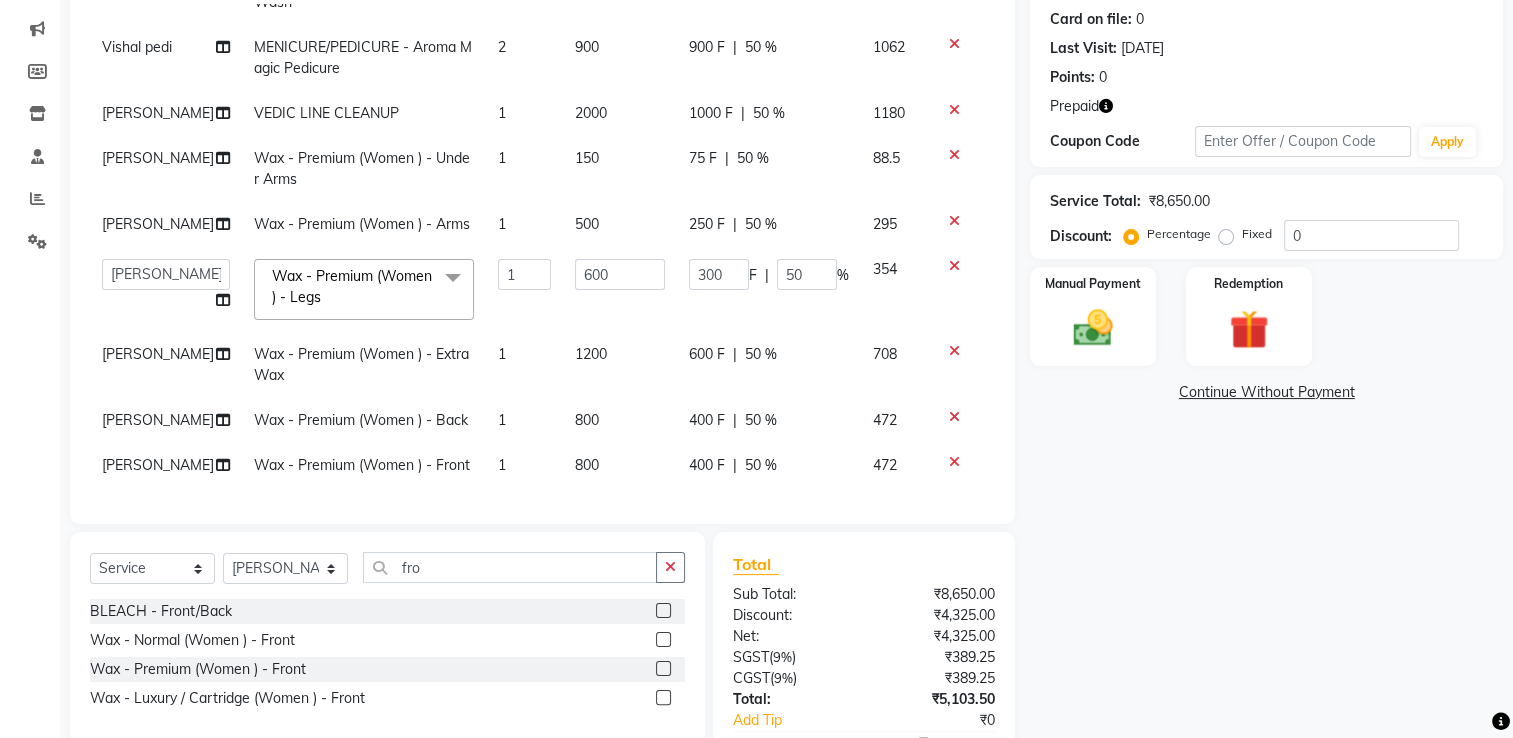 click on "Name: [PERSON_NAME] Sir  Membership:  No Active Membership  Total Visits:  14 Card on file:  0 Last Visit:   [DATE] Points:   0  Prepaid Coupon Code Apply Service Total:  ₹8,650.00  Discount:  Percentage   Fixed  0 Manual Payment Redemption  Continue Without Payment" 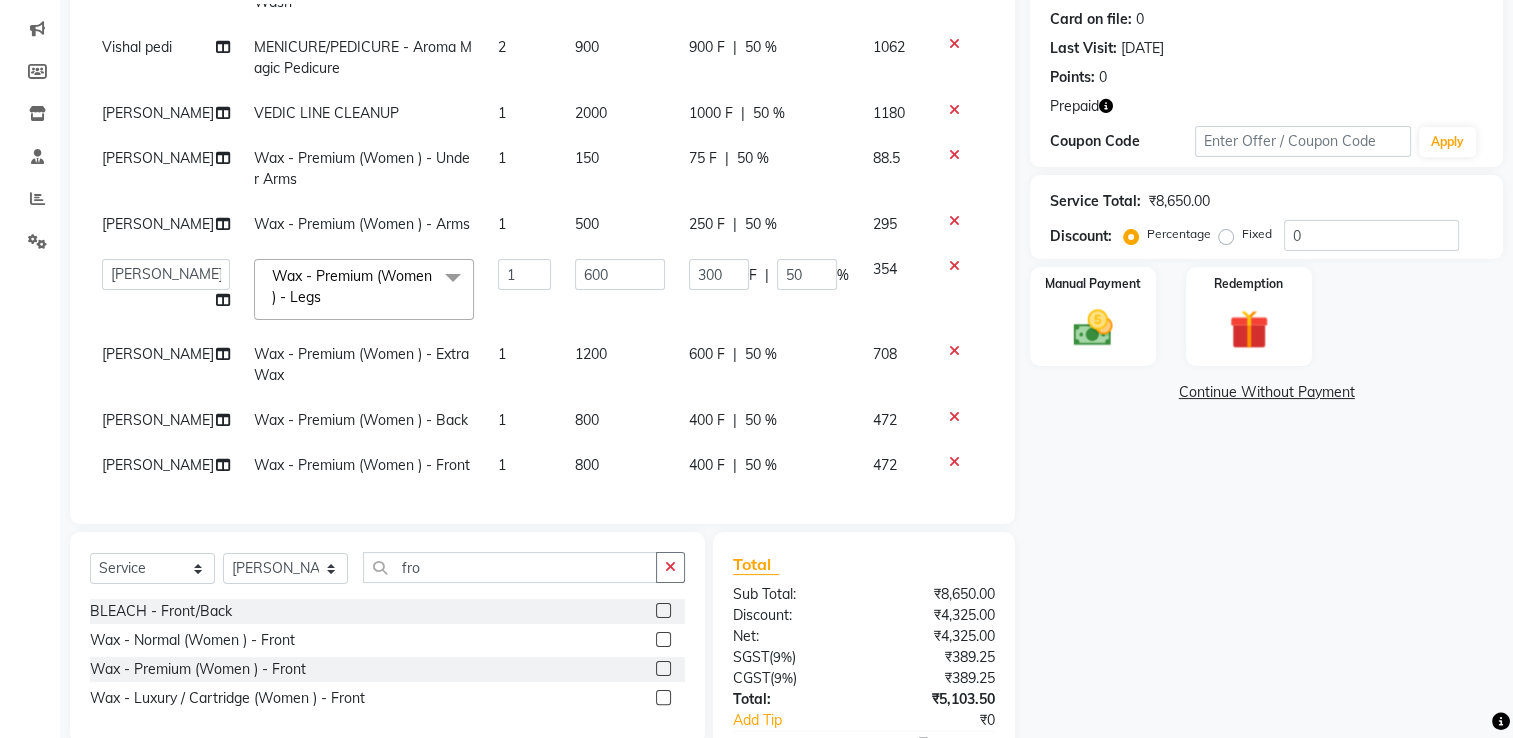 scroll, scrollTop: 141, scrollLeft: 0, axis: vertical 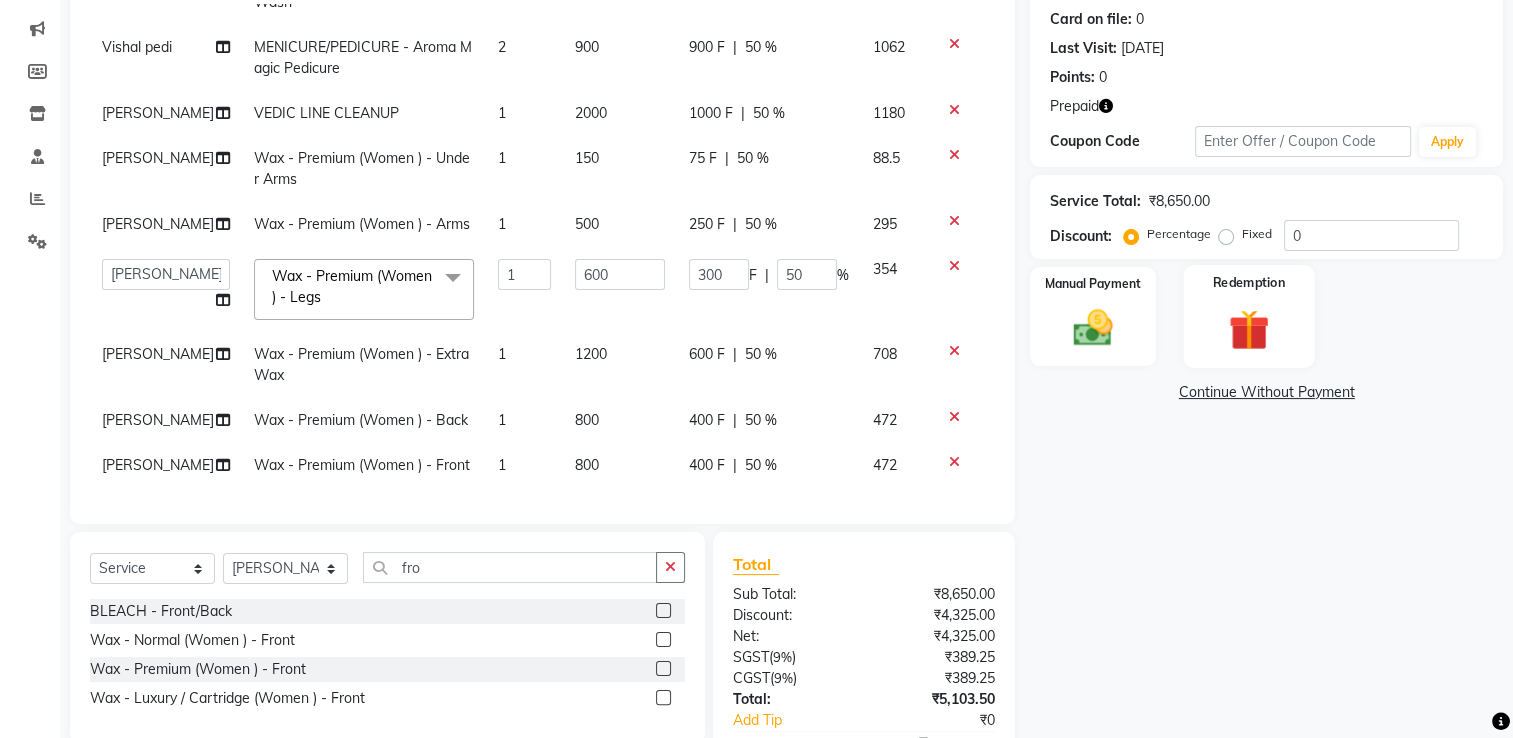 click 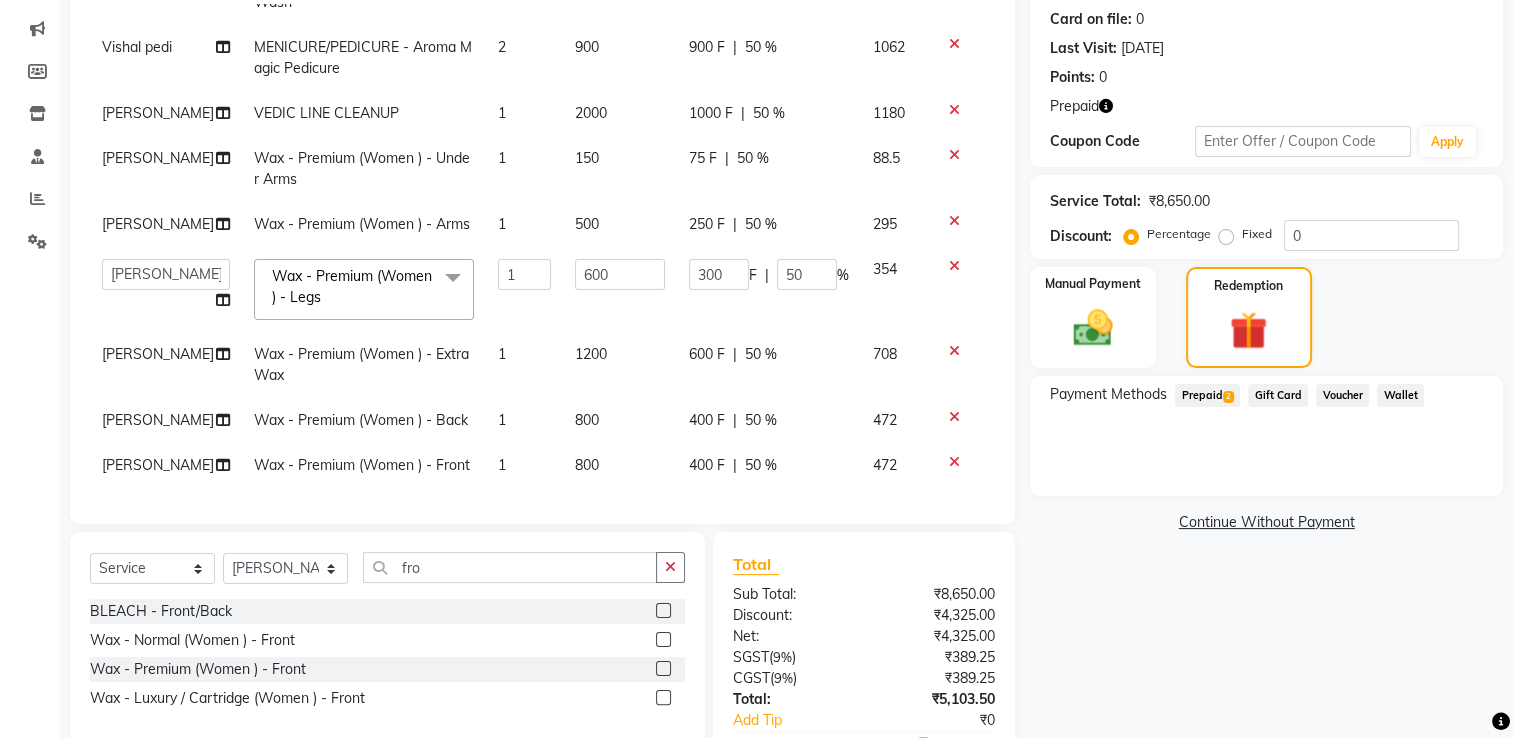 click on "Prepaid  2" 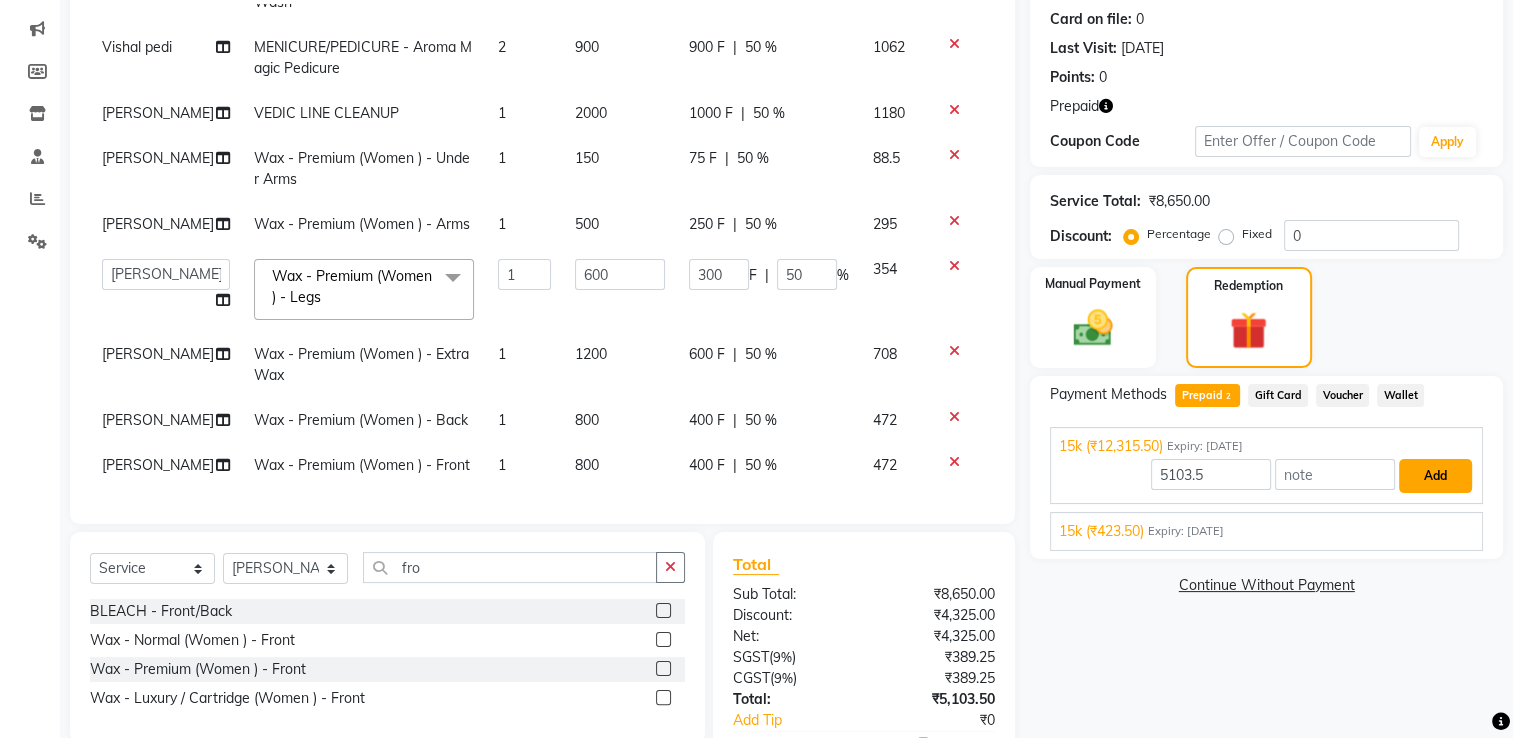 click on "Add" at bounding box center (1435, 476) 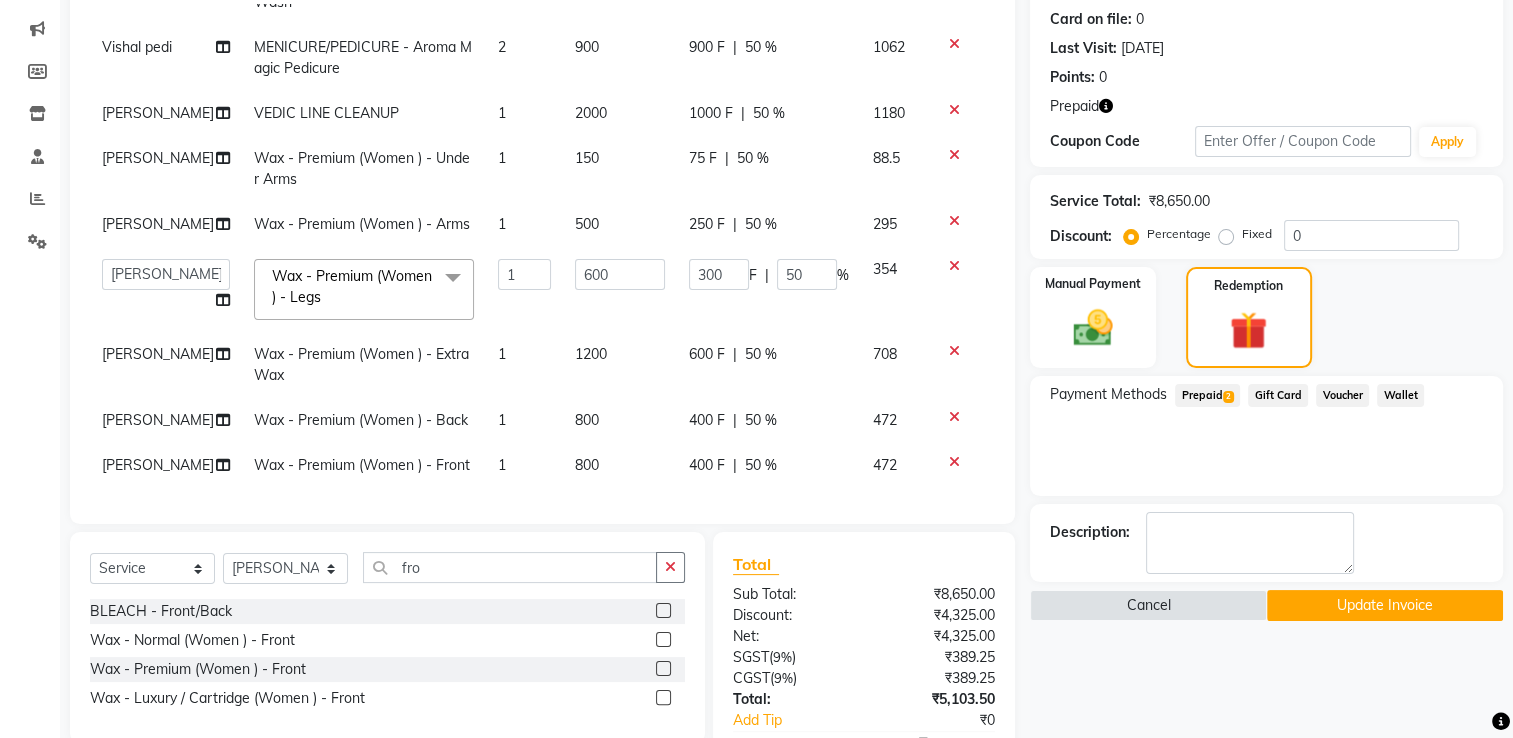click on "Name: [PERSON_NAME] Sir  Membership:  No Active Membership  Total Visits:  14 Card on file:  0 Last Visit:   [DATE] Points:   0  Prepaid Coupon Code Apply Service Total:  ₹8,650.00  Discount:  Percentage   Fixed  0 Manual Payment Redemption Payment Methods  Prepaid  2  Gift Card   Voucher   Wallet  Description:                   Cancel   Update Invoice" 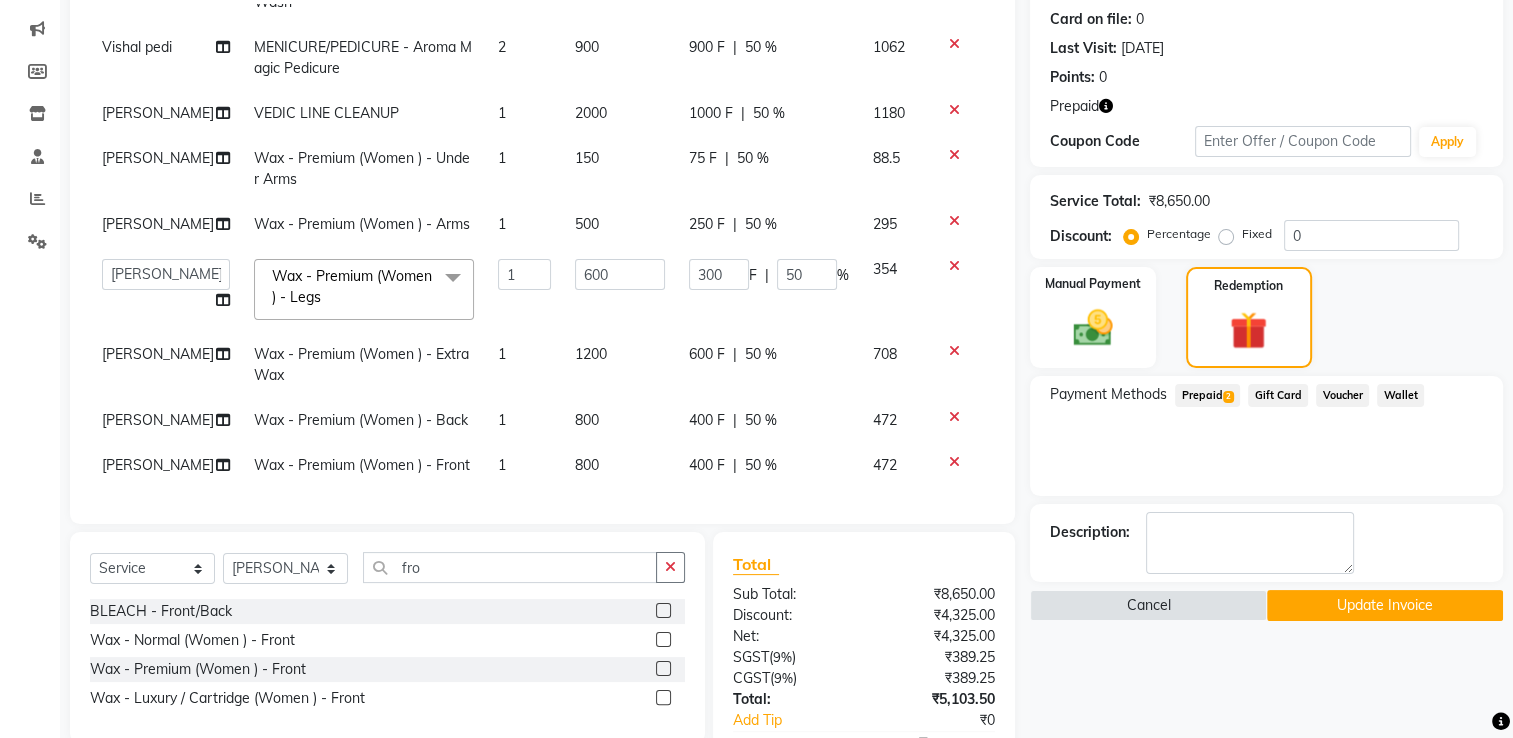 click on "Update Invoice" 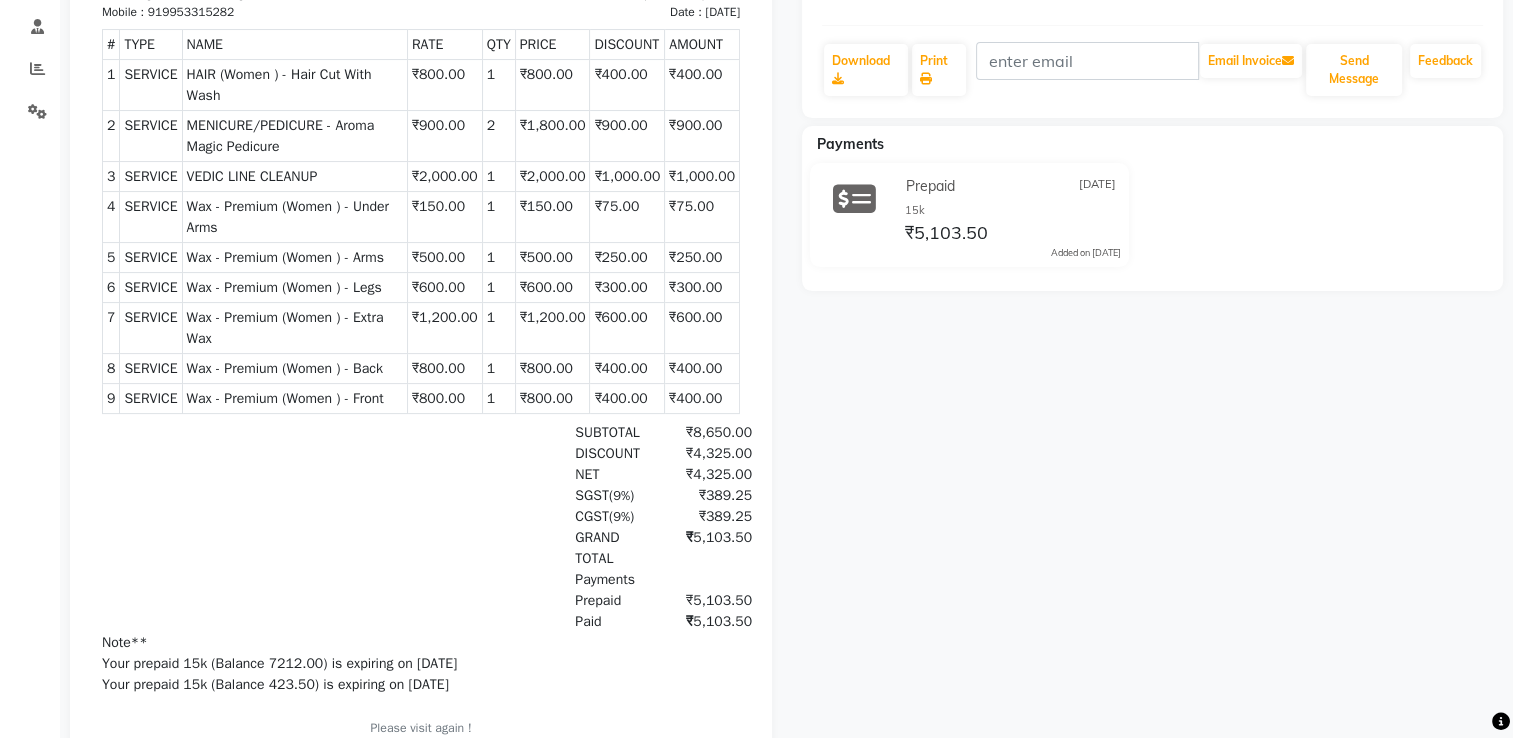 scroll, scrollTop: 23, scrollLeft: 0, axis: vertical 